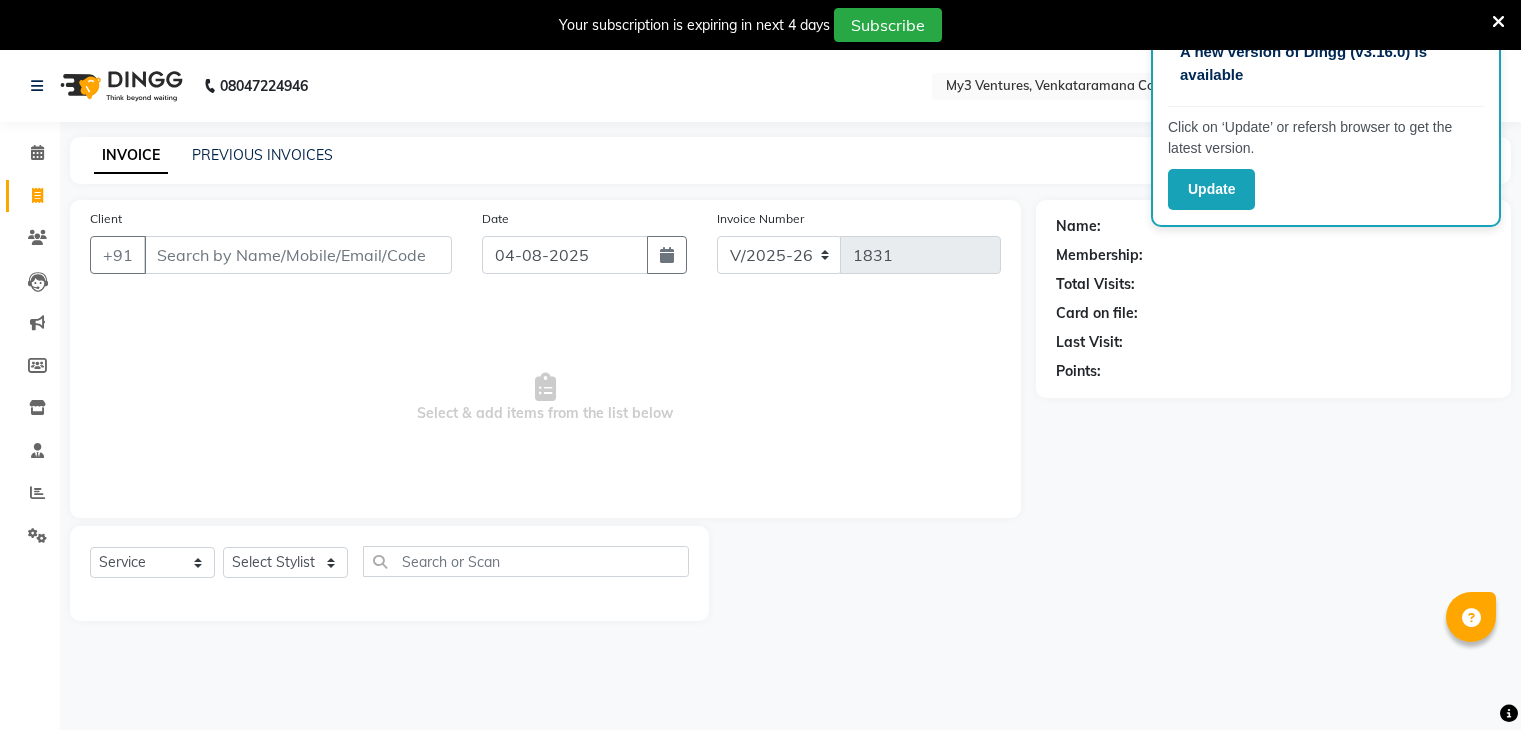 select on "6707" 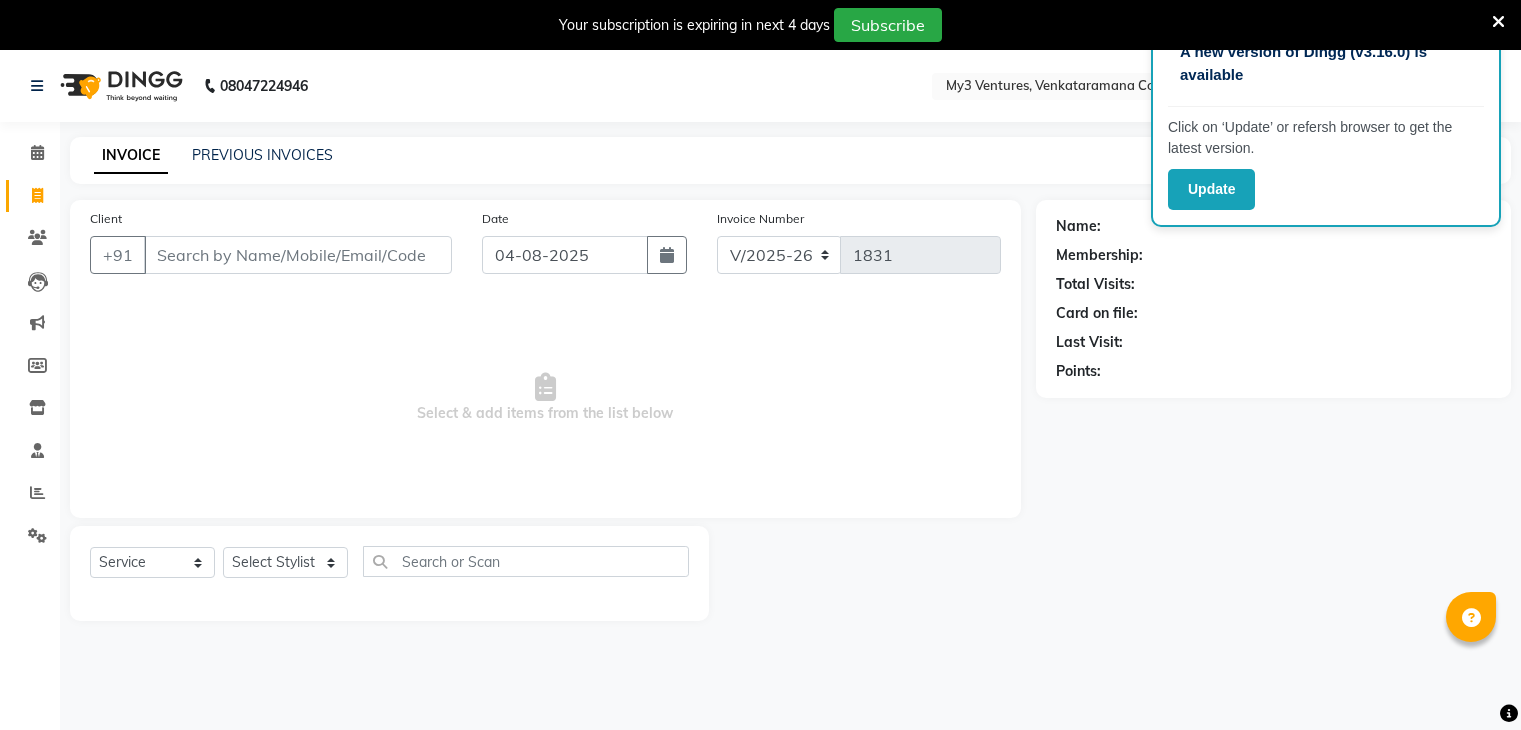 scroll, scrollTop: 0, scrollLeft: 0, axis: both 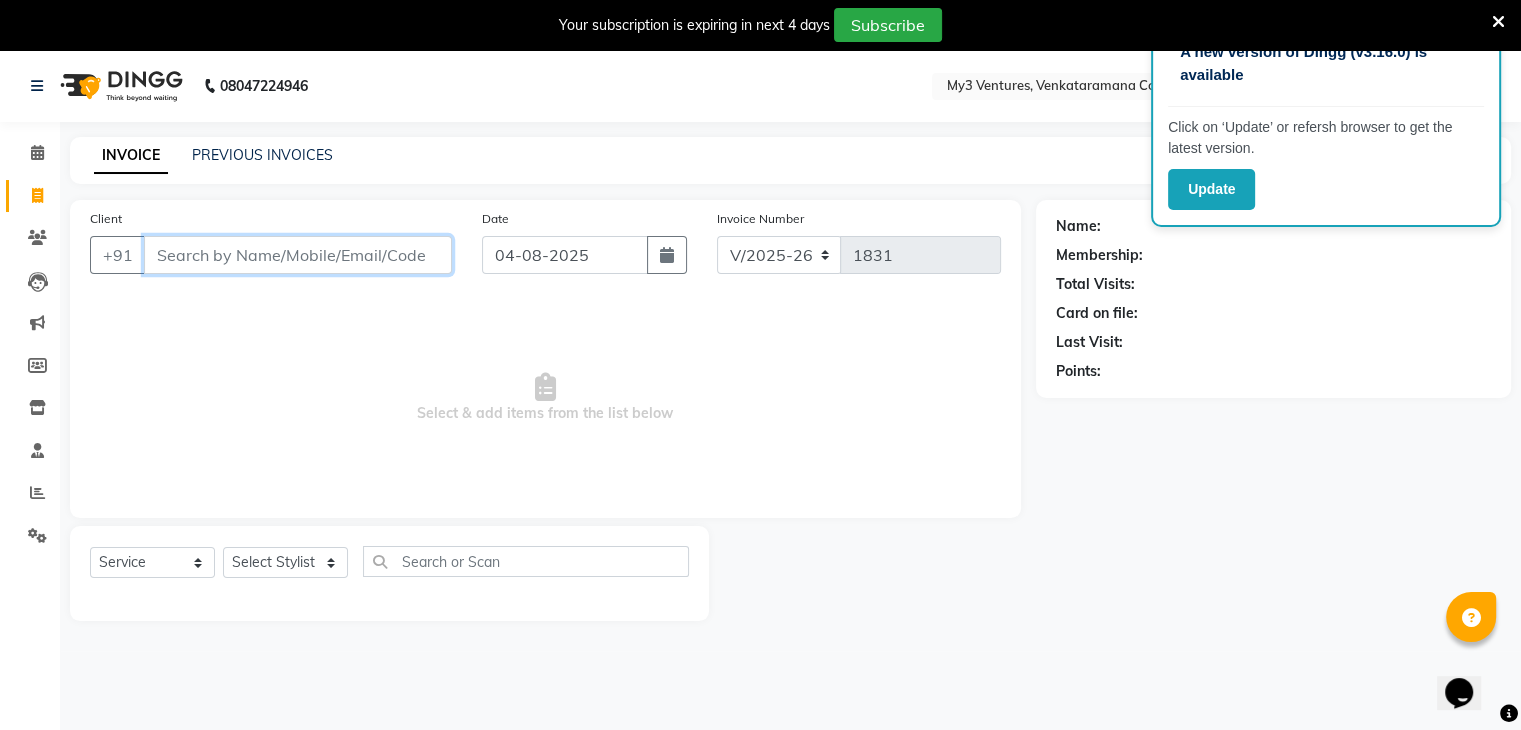 click on "Client" at bounding box center [298, 255] 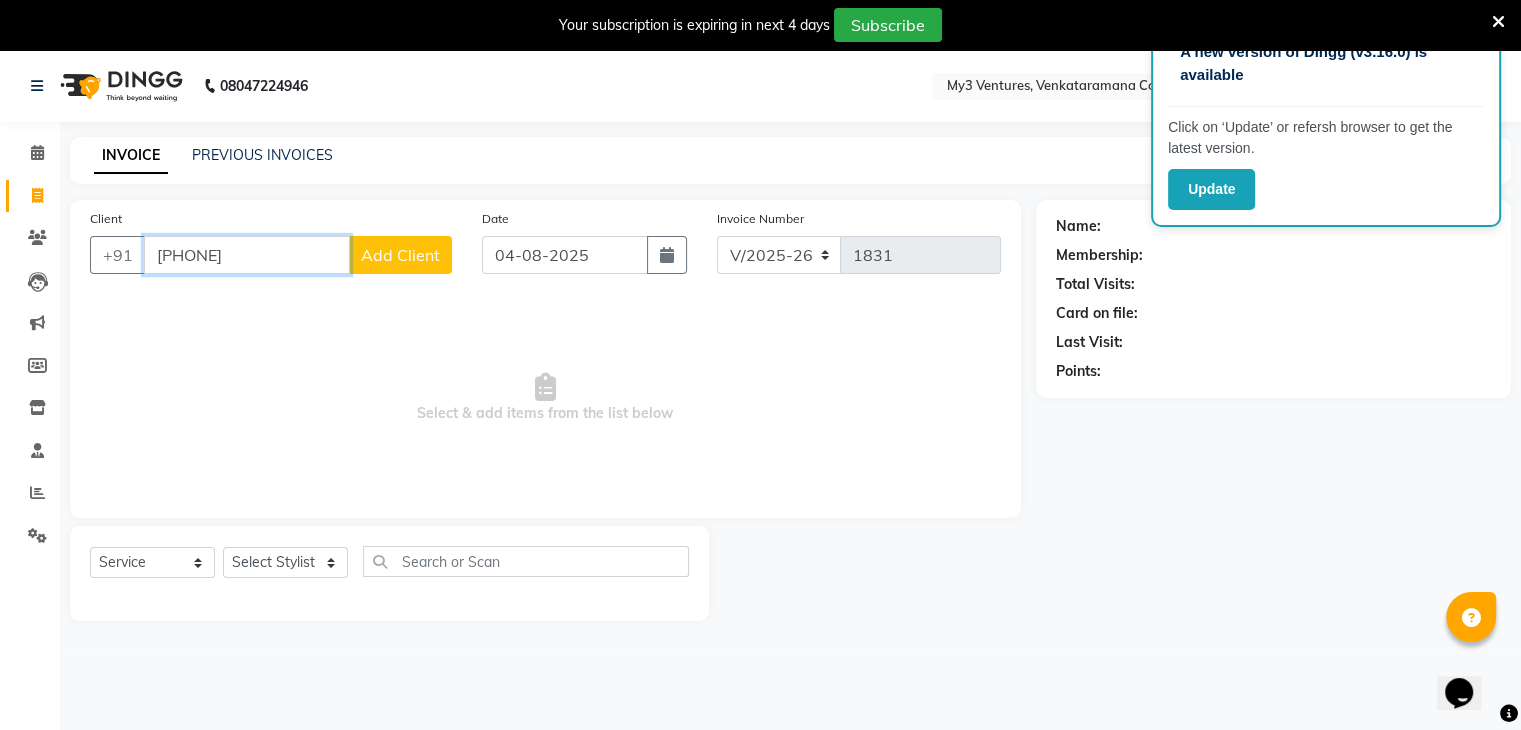 type on "[PHONE]" 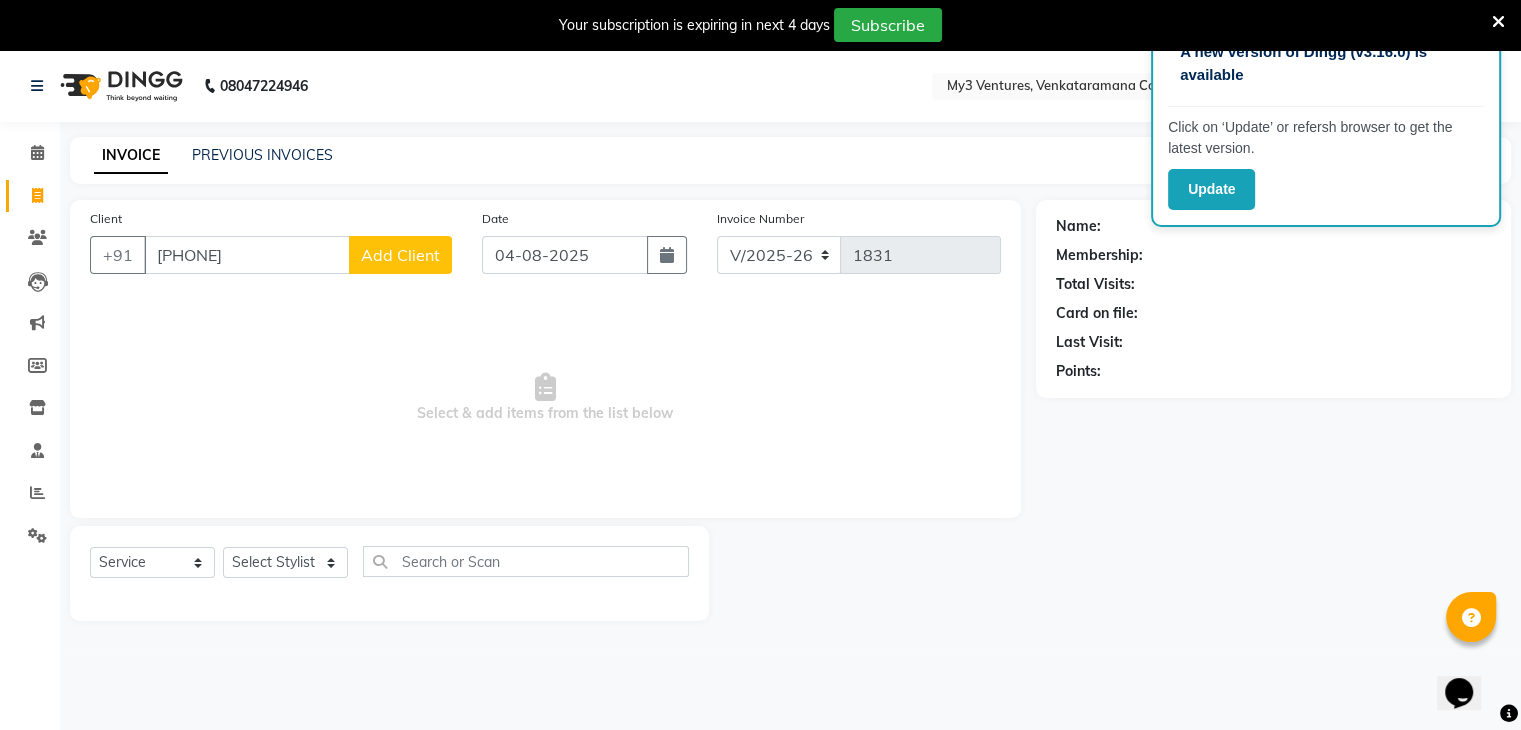 click on "Add Client" 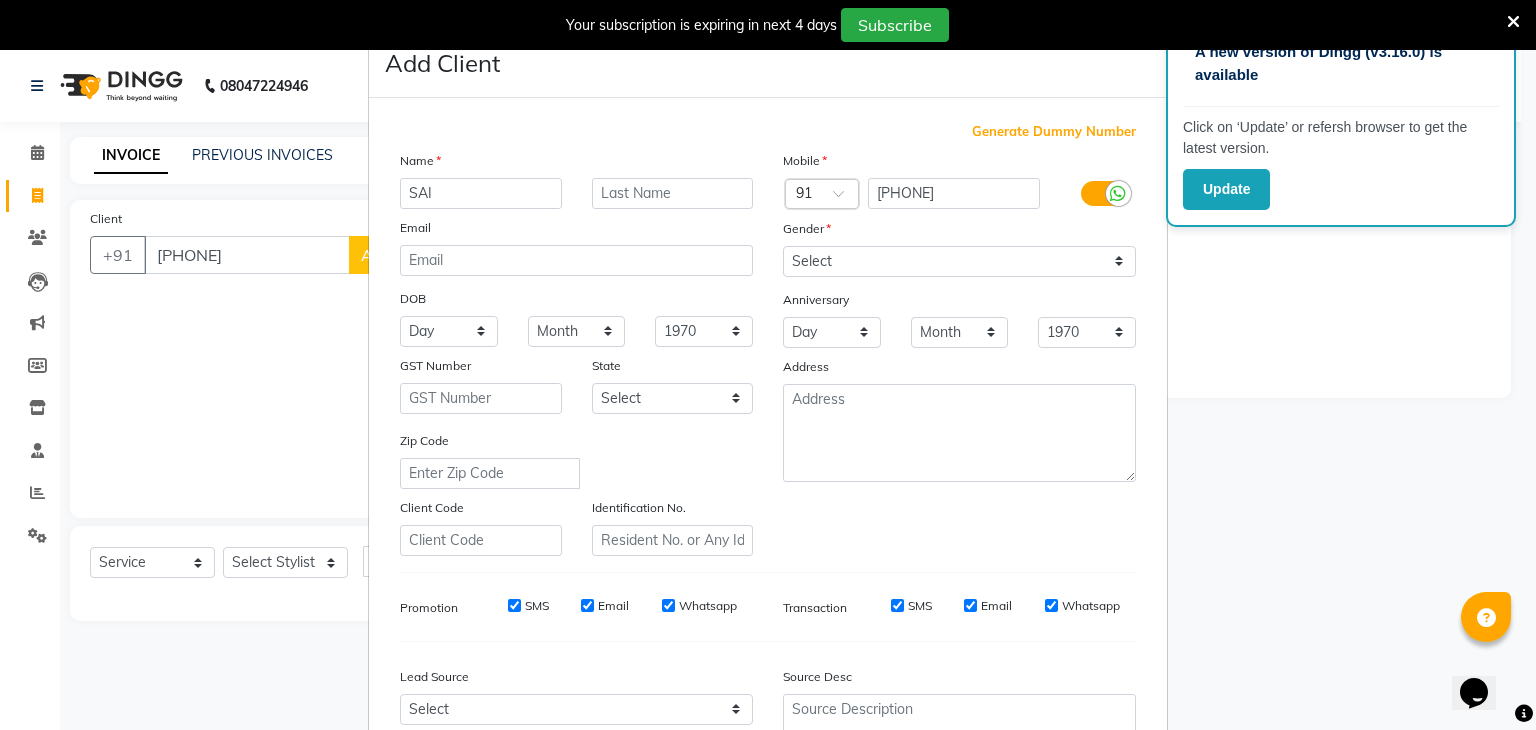 type on "SAI" 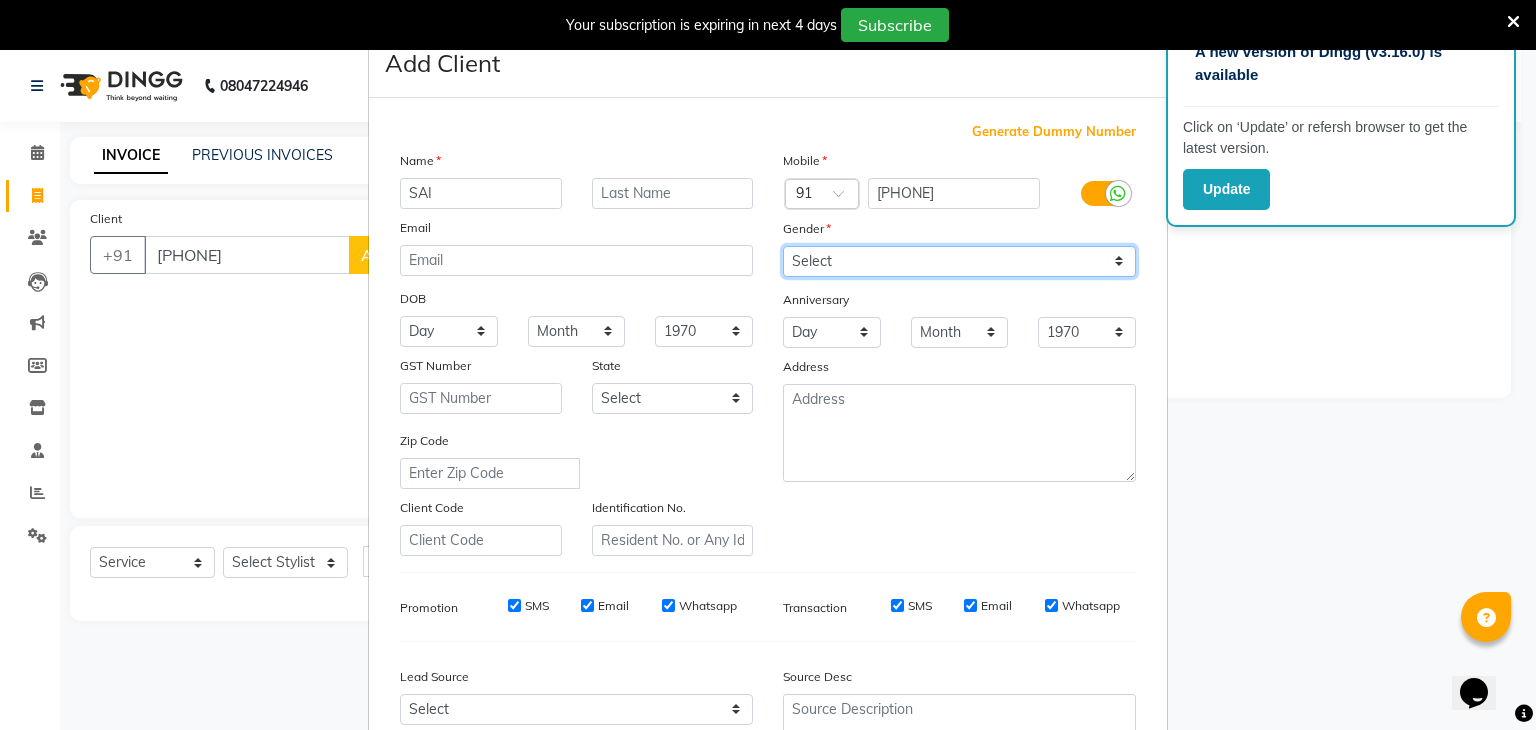 click on "Select Male Female Other Prefer Not To Say" at bounding box center (959, 261) 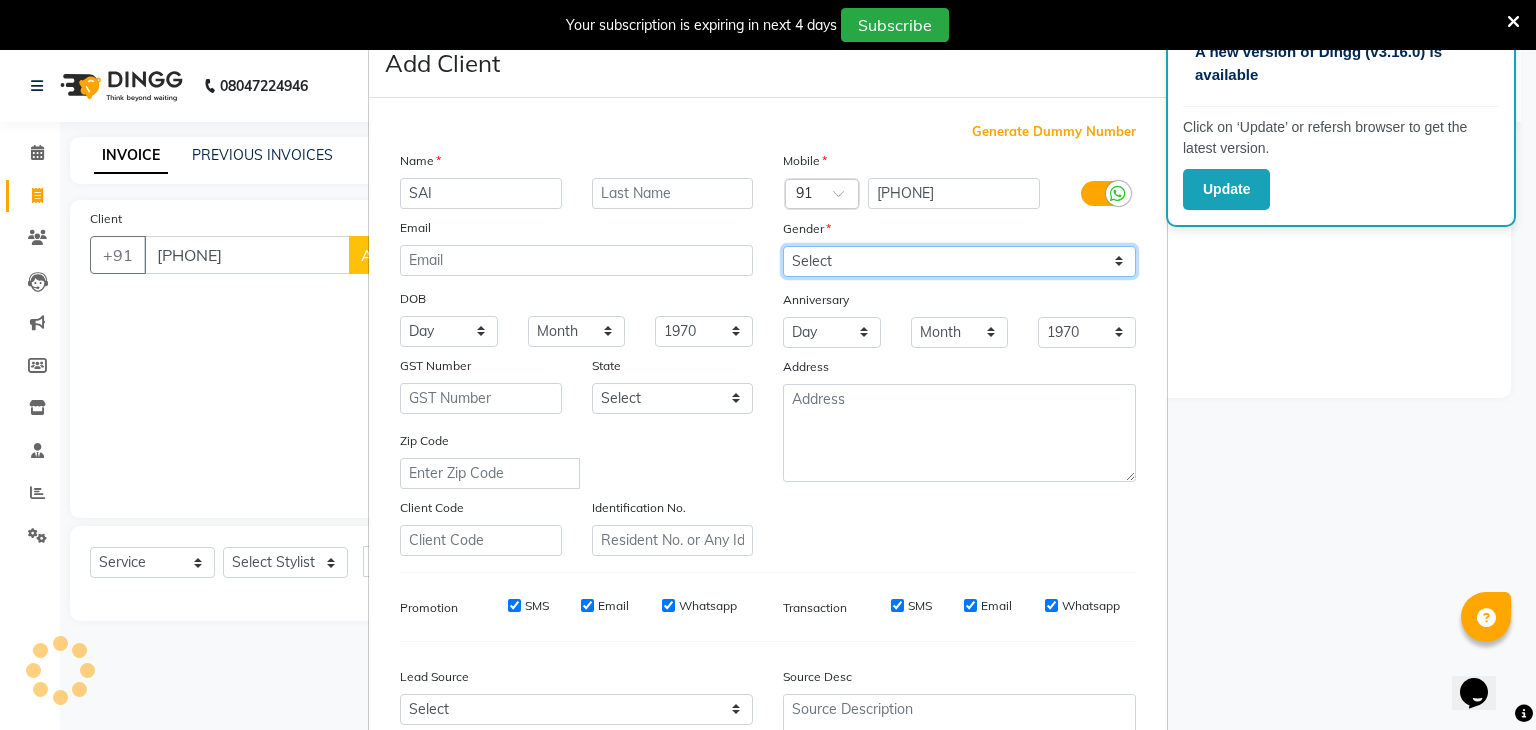 select on "male" 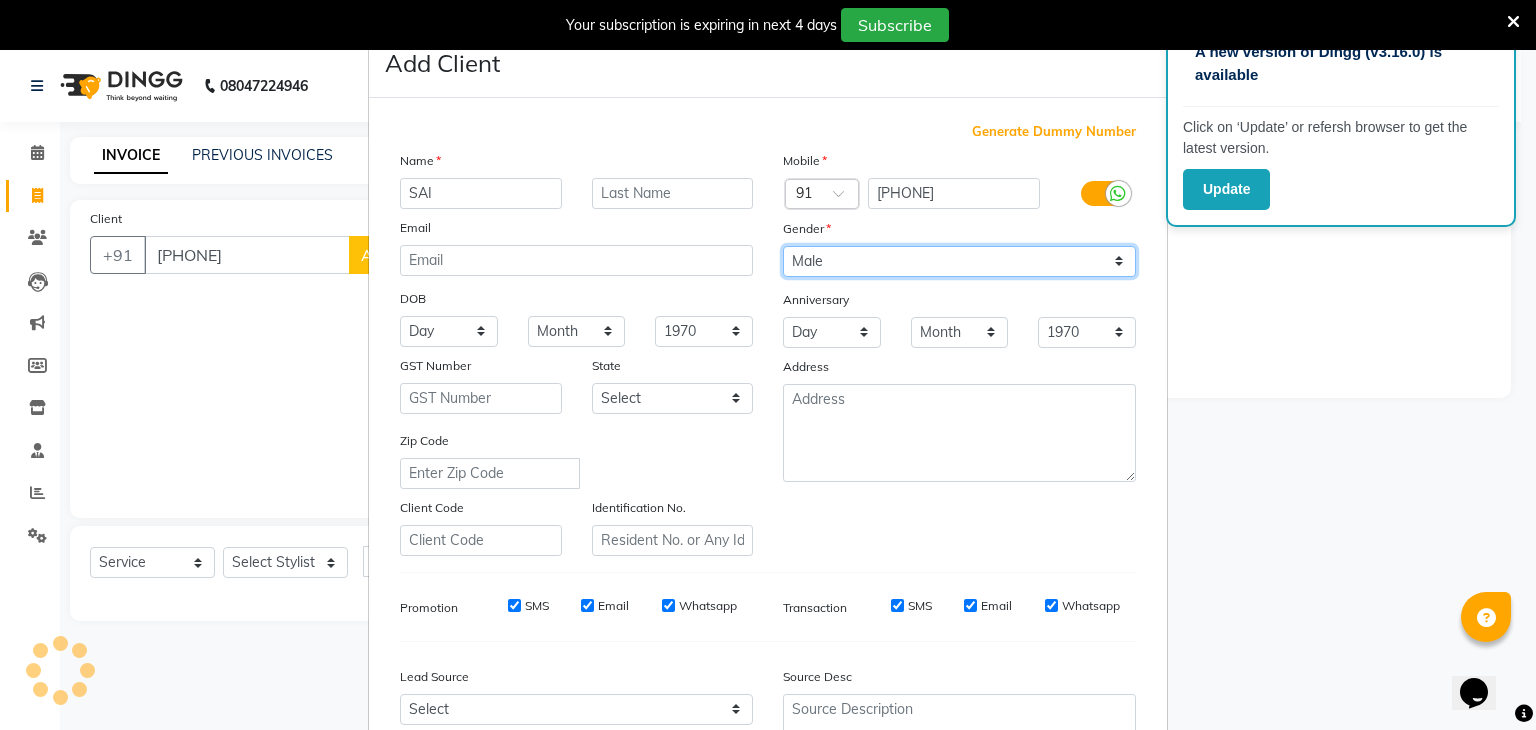 click on "Select Male Female Other Prefer Not To Say" at bounding box center [959, 261] 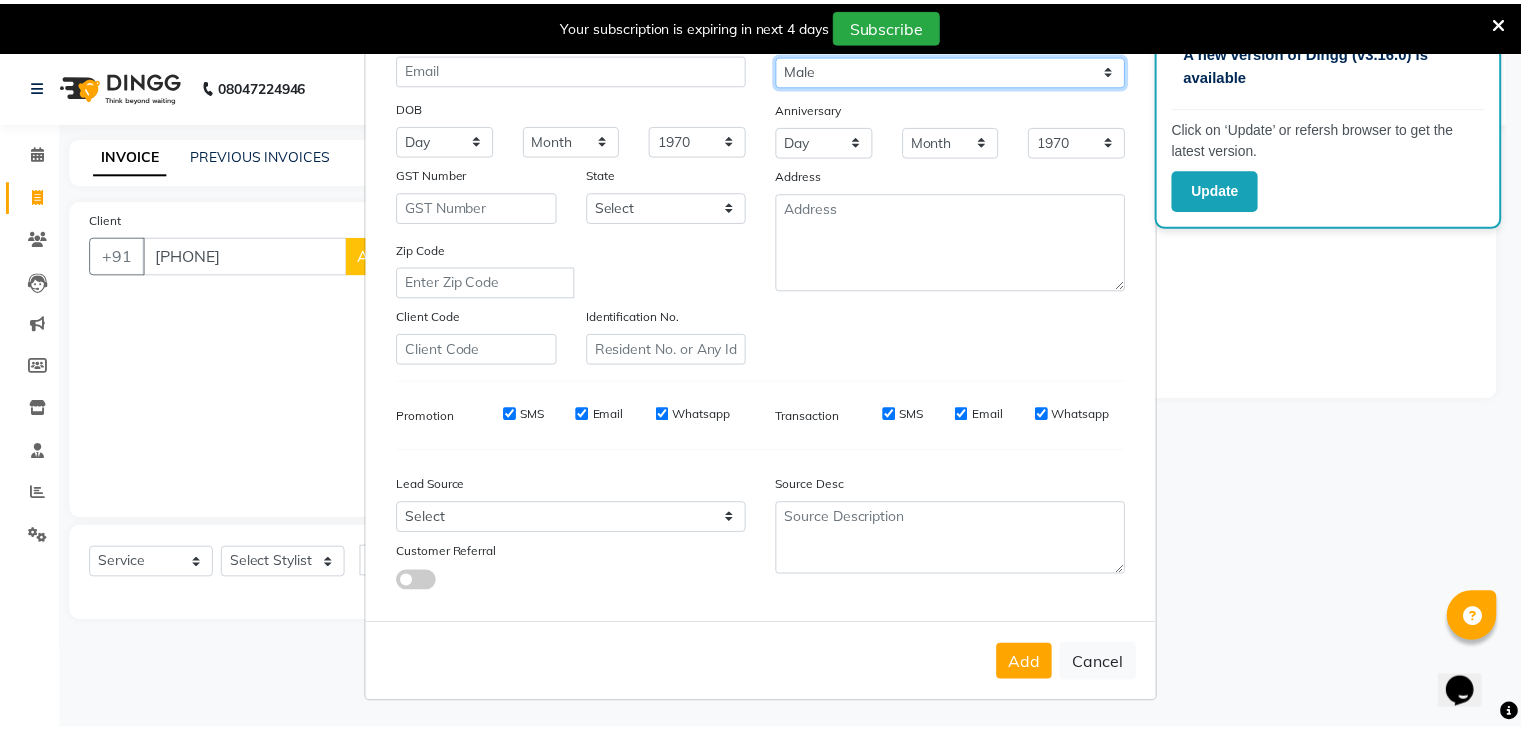 scroll, scrollTop: 203, scrollLeft: 0, axis: vertical 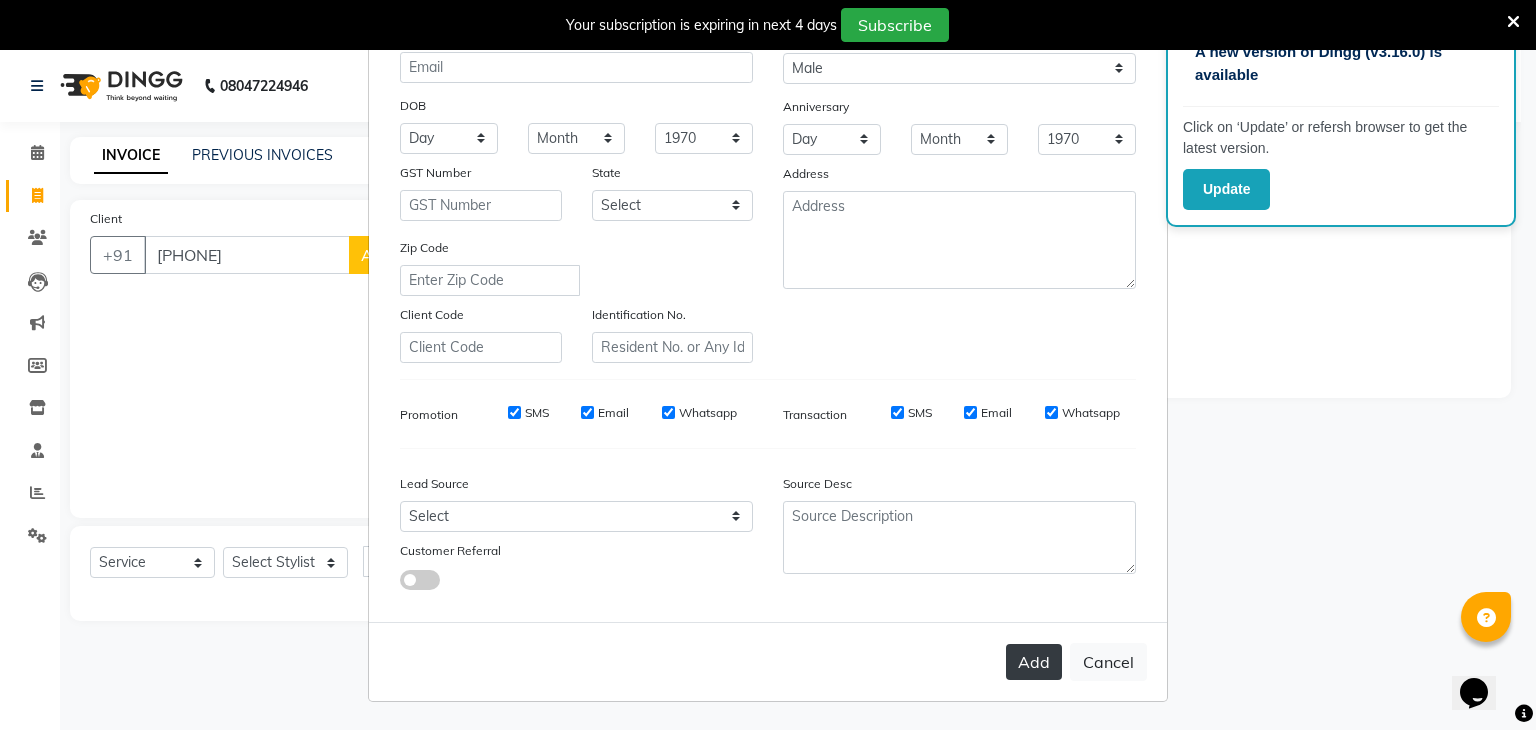 click on "Add" at bounding box center [1034, 662] 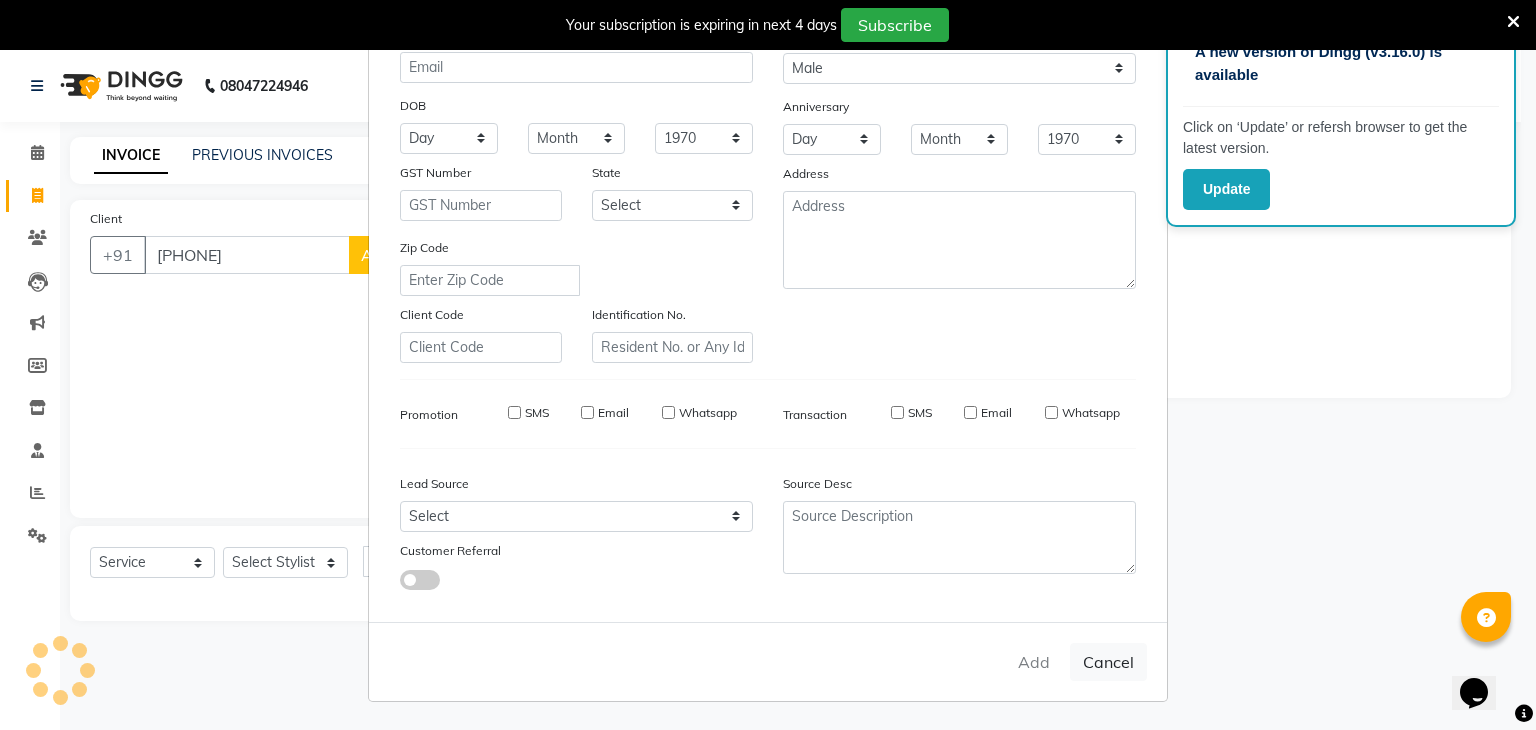 type 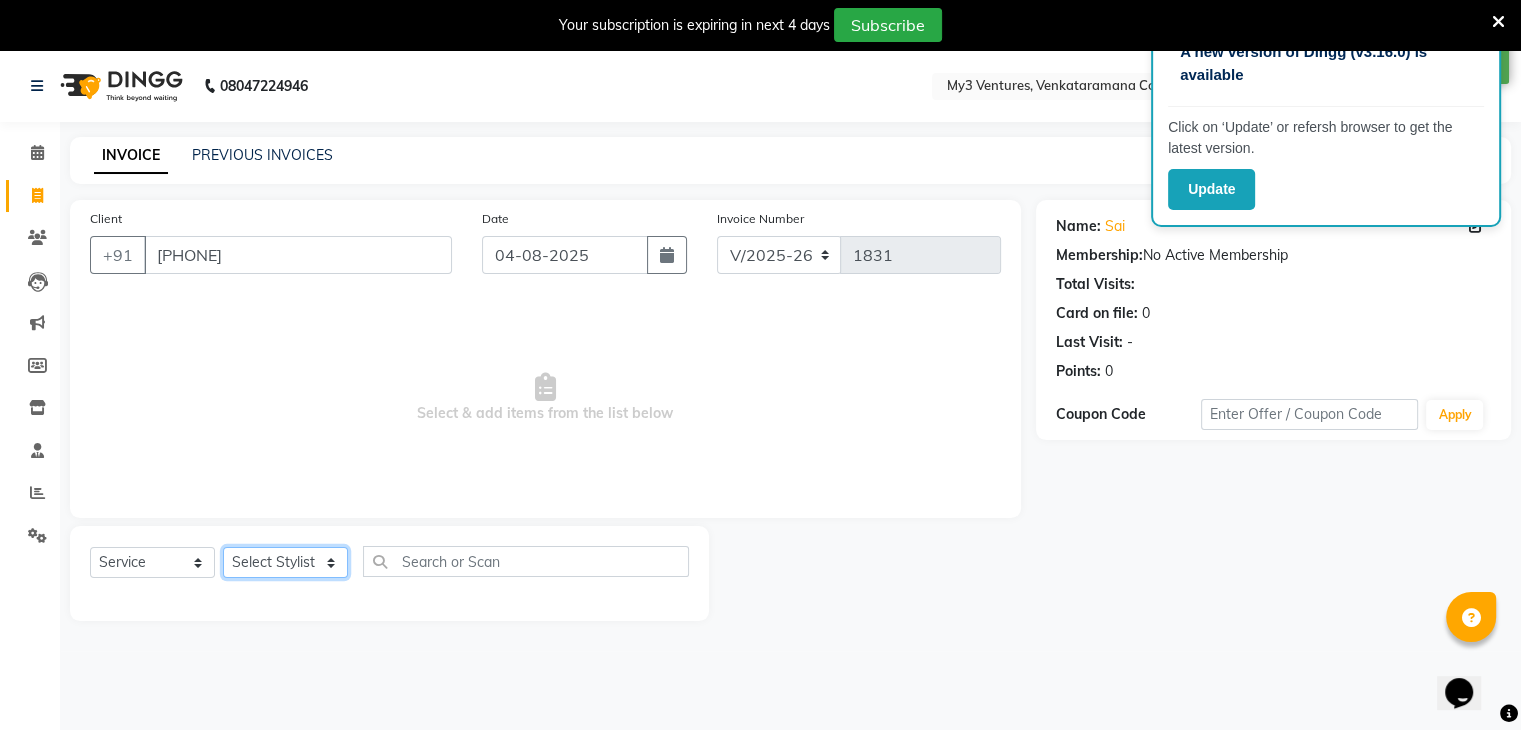 click on "Select Stylist ajju azam divya rihan Sahzad sowjanya srilatha Swapna Zeeshan" 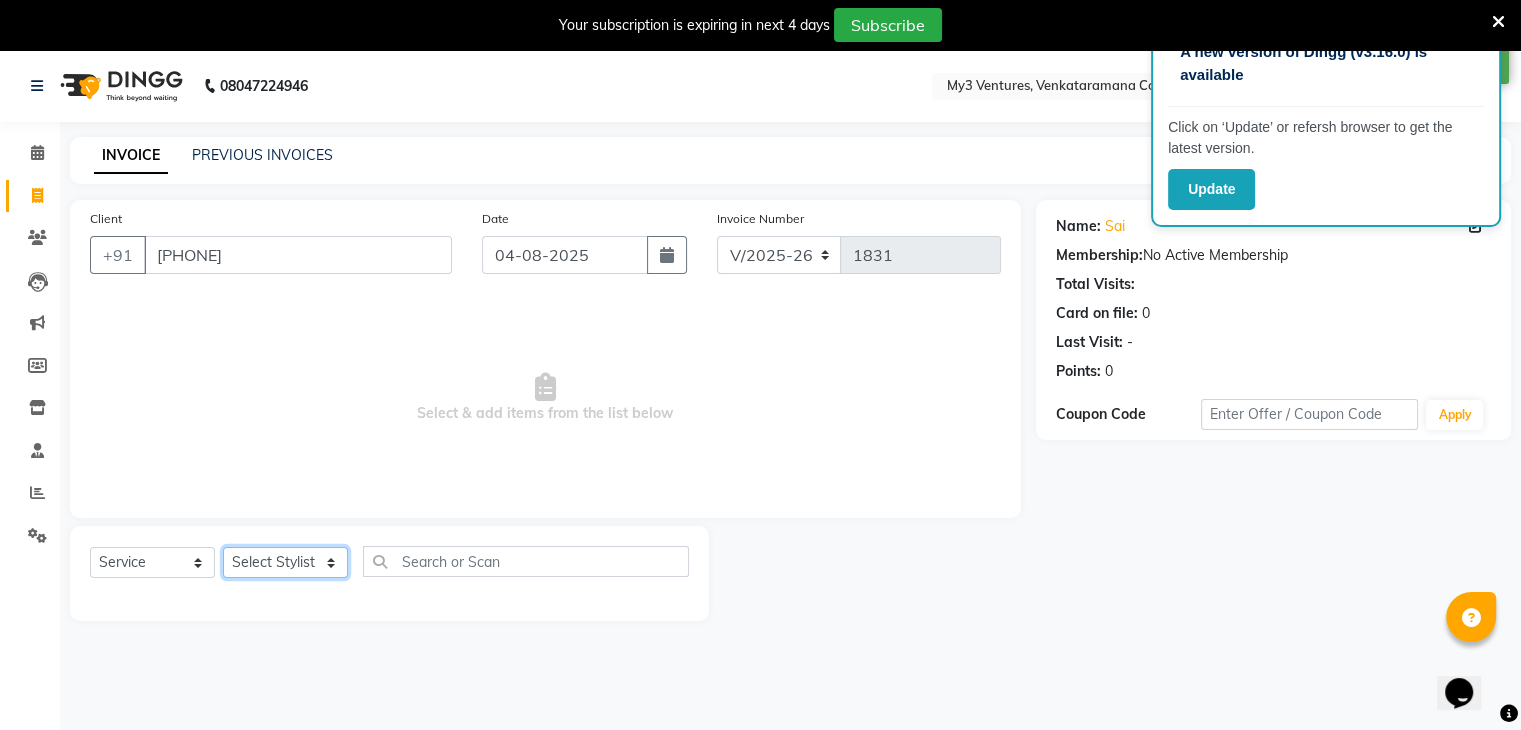 select on "85425" 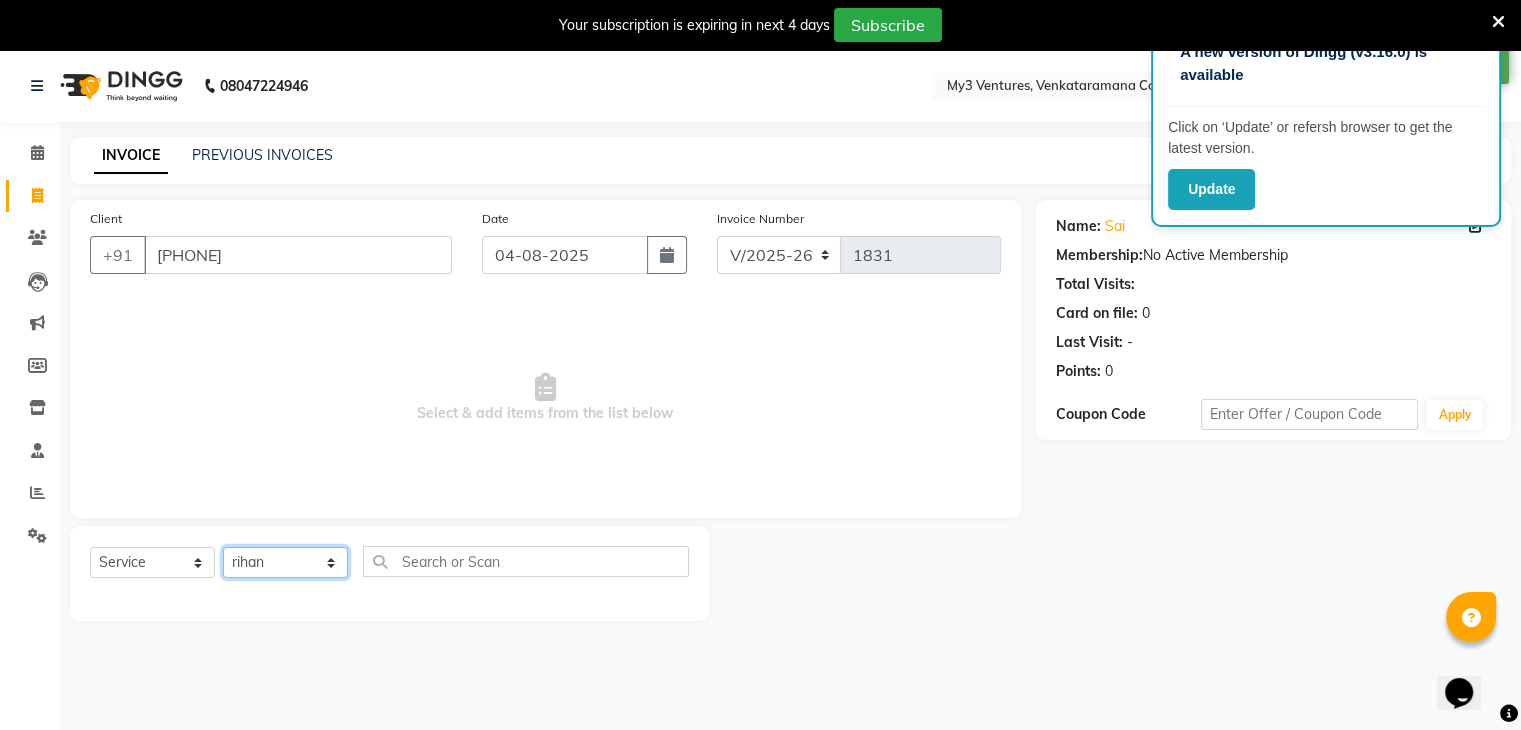 click on "Select Stylist ajju azam divya rihan Sahzad sowjanya srilatha Swapna Zeeshan" 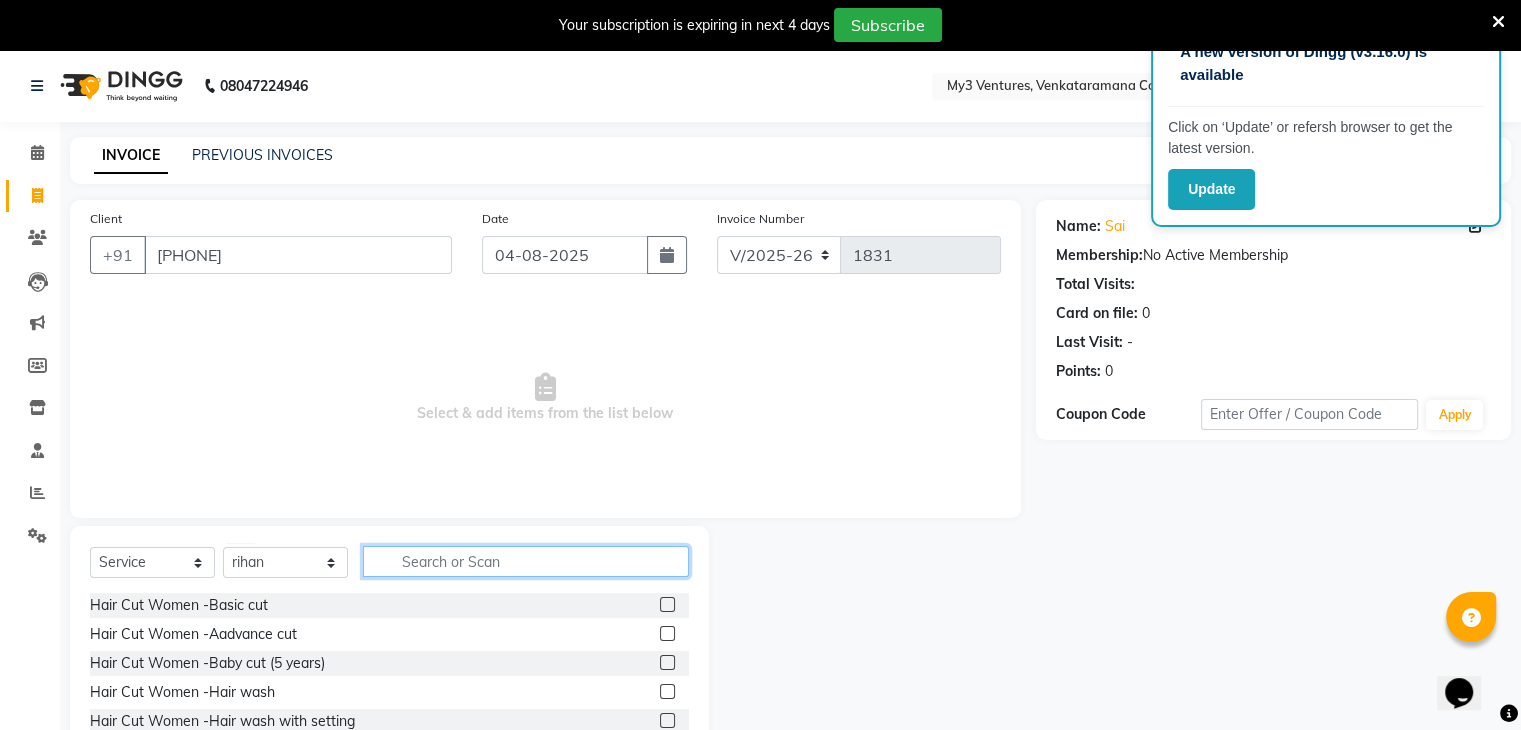 click 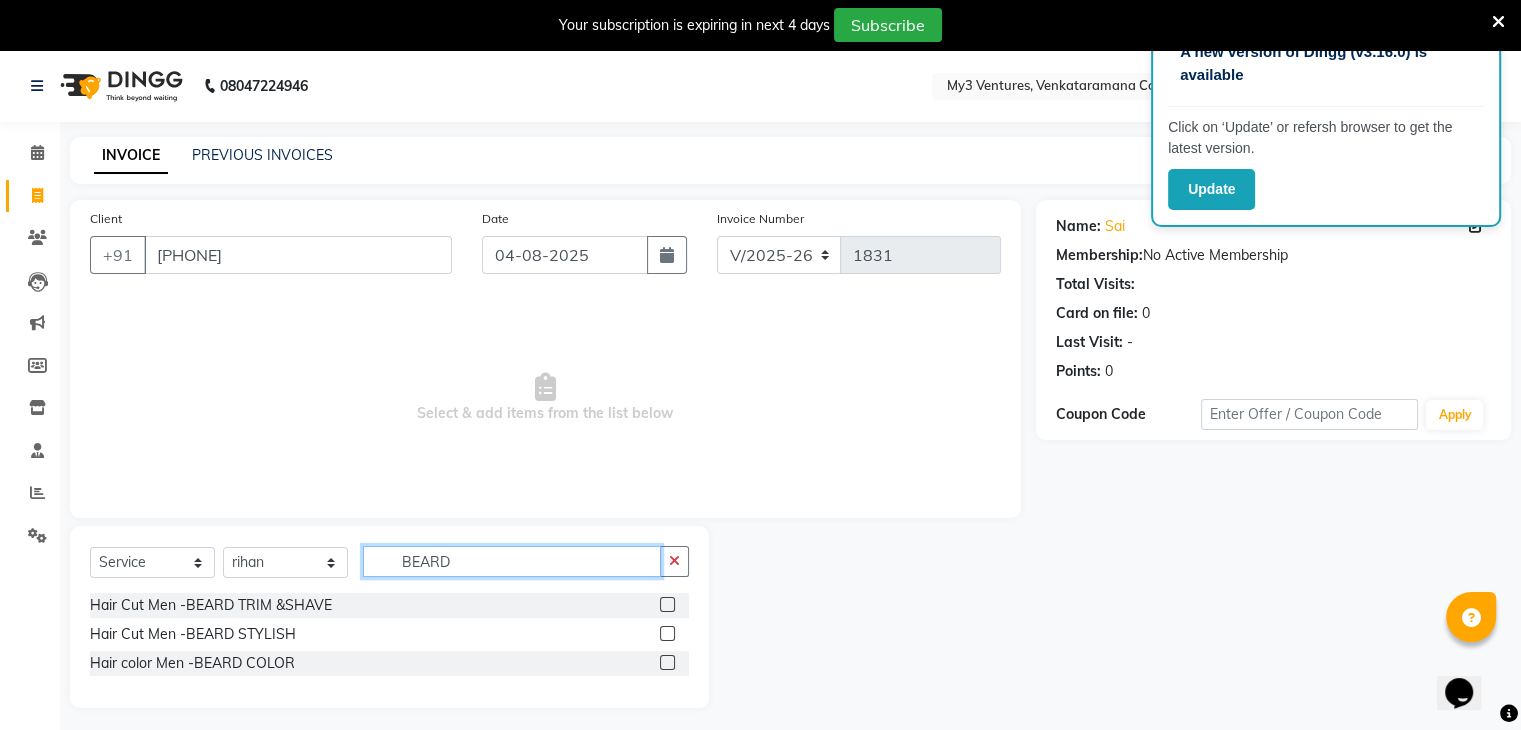type on "BEARD" 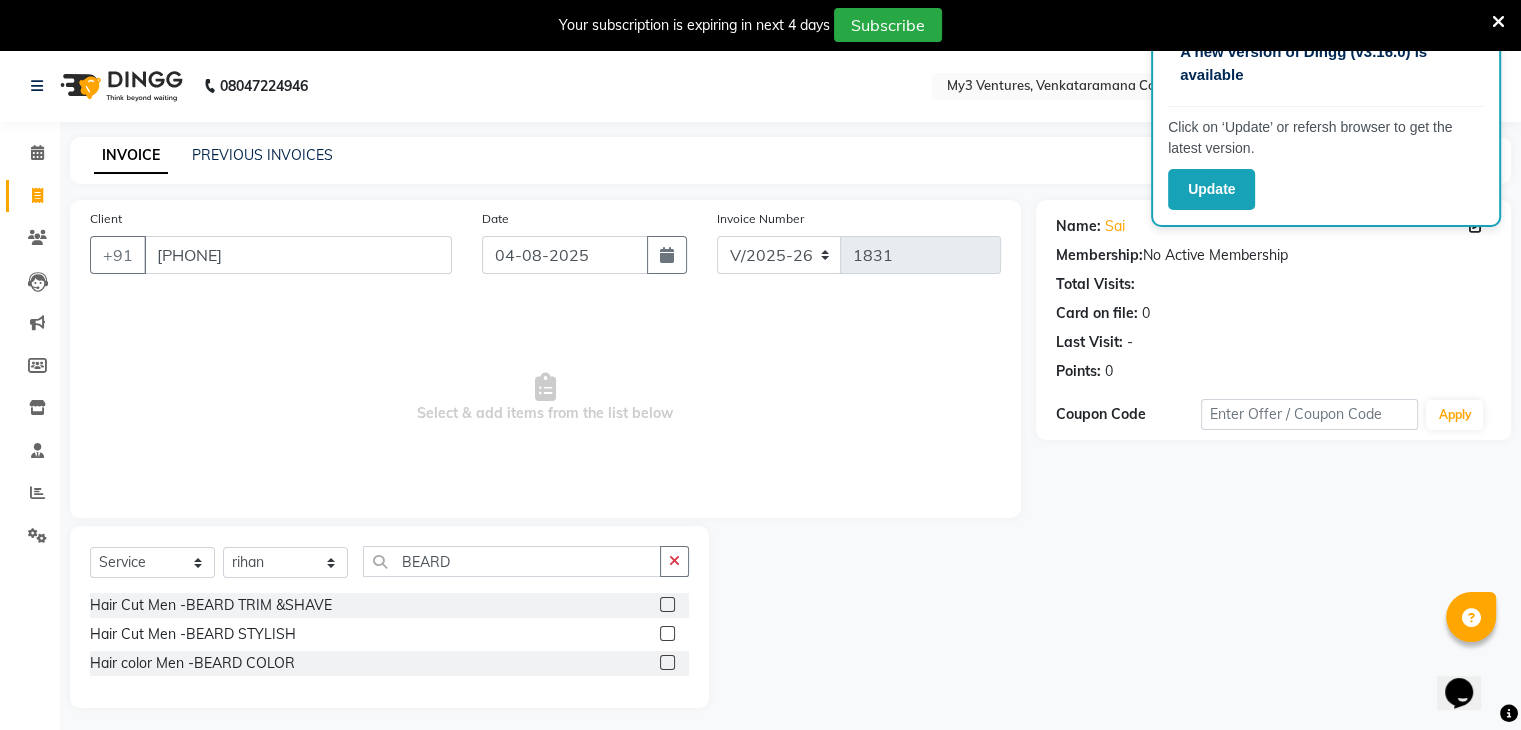 click 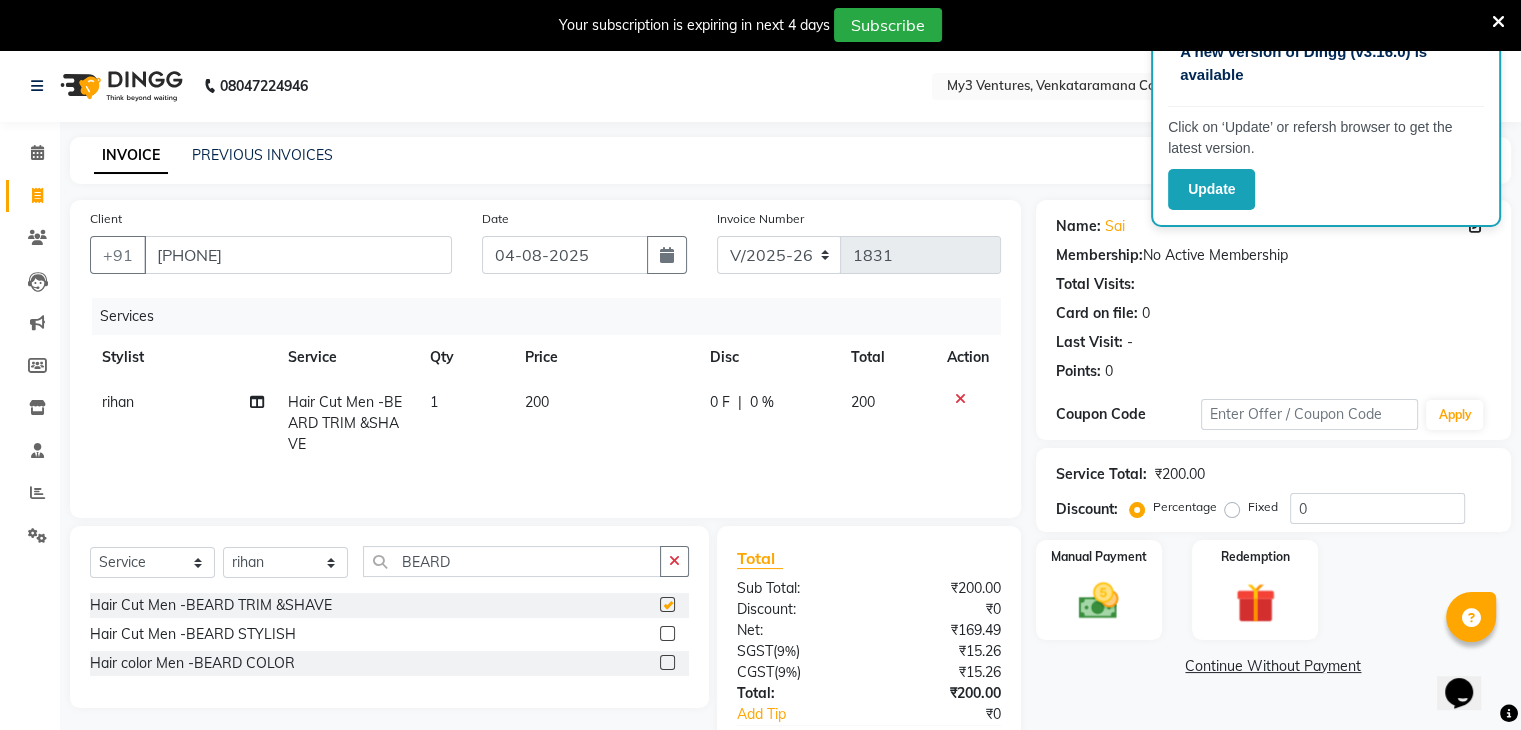 checkbox on "false" 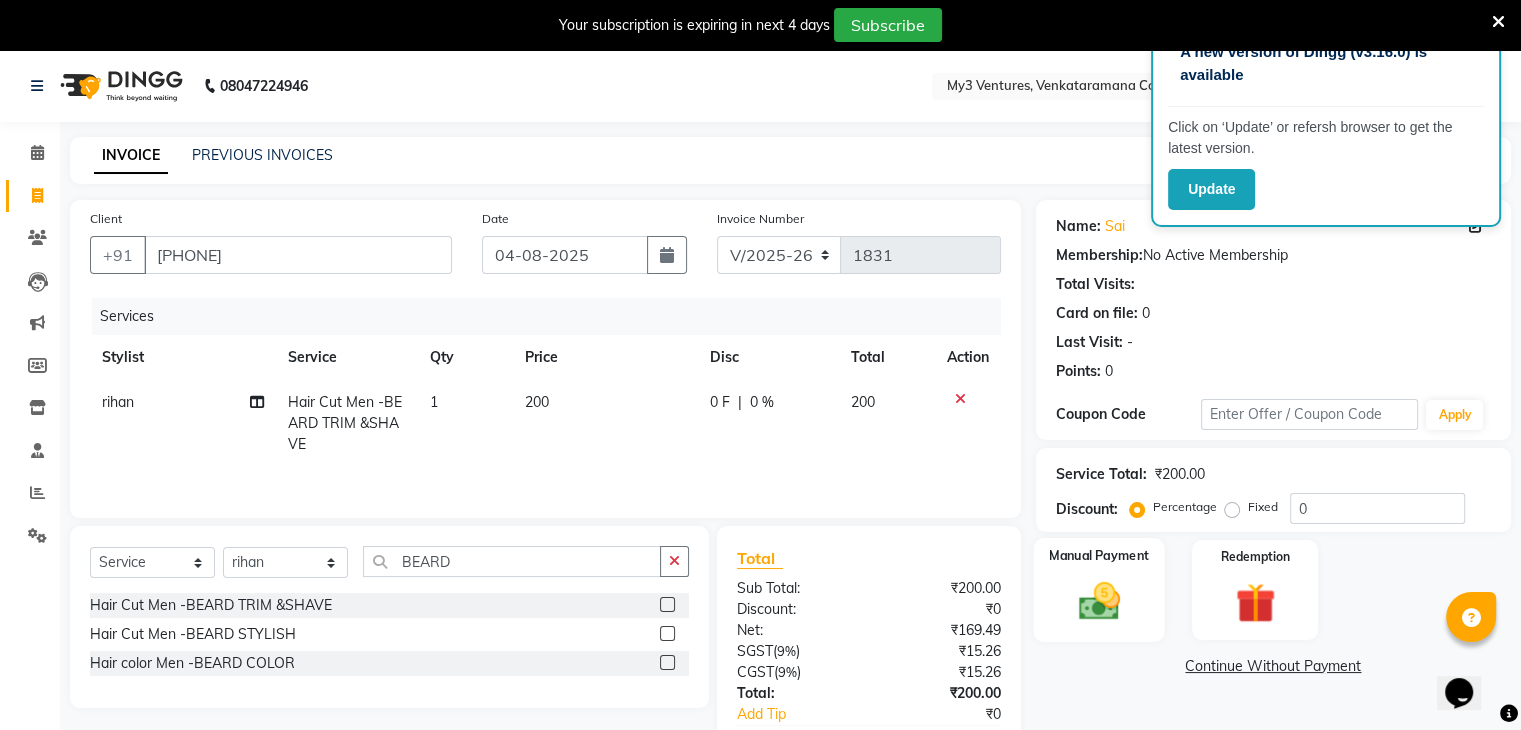 click on "Manual Payment" 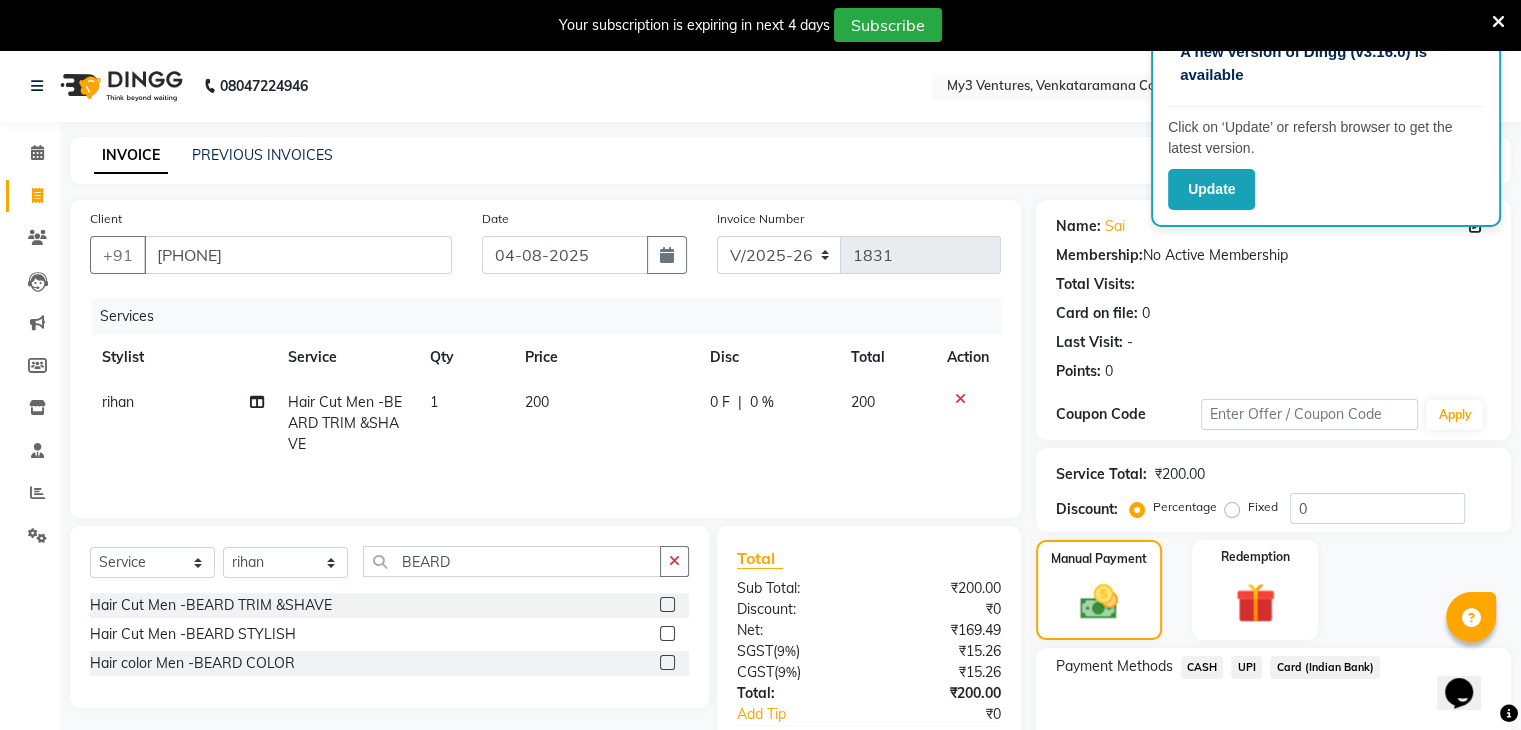 click on "CASH" 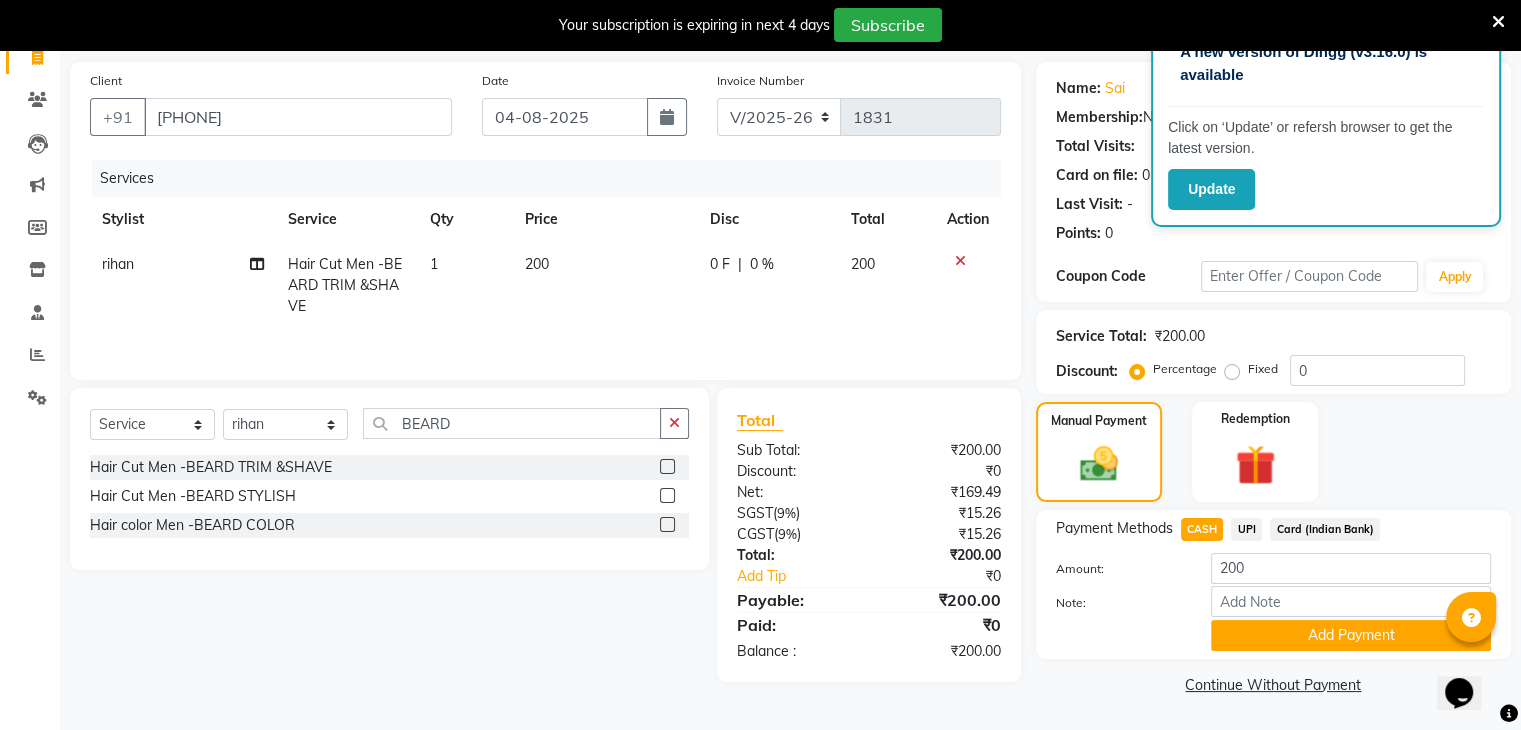 scroll, scrollTop: 140, scrollLeft: 0, axis: vertical 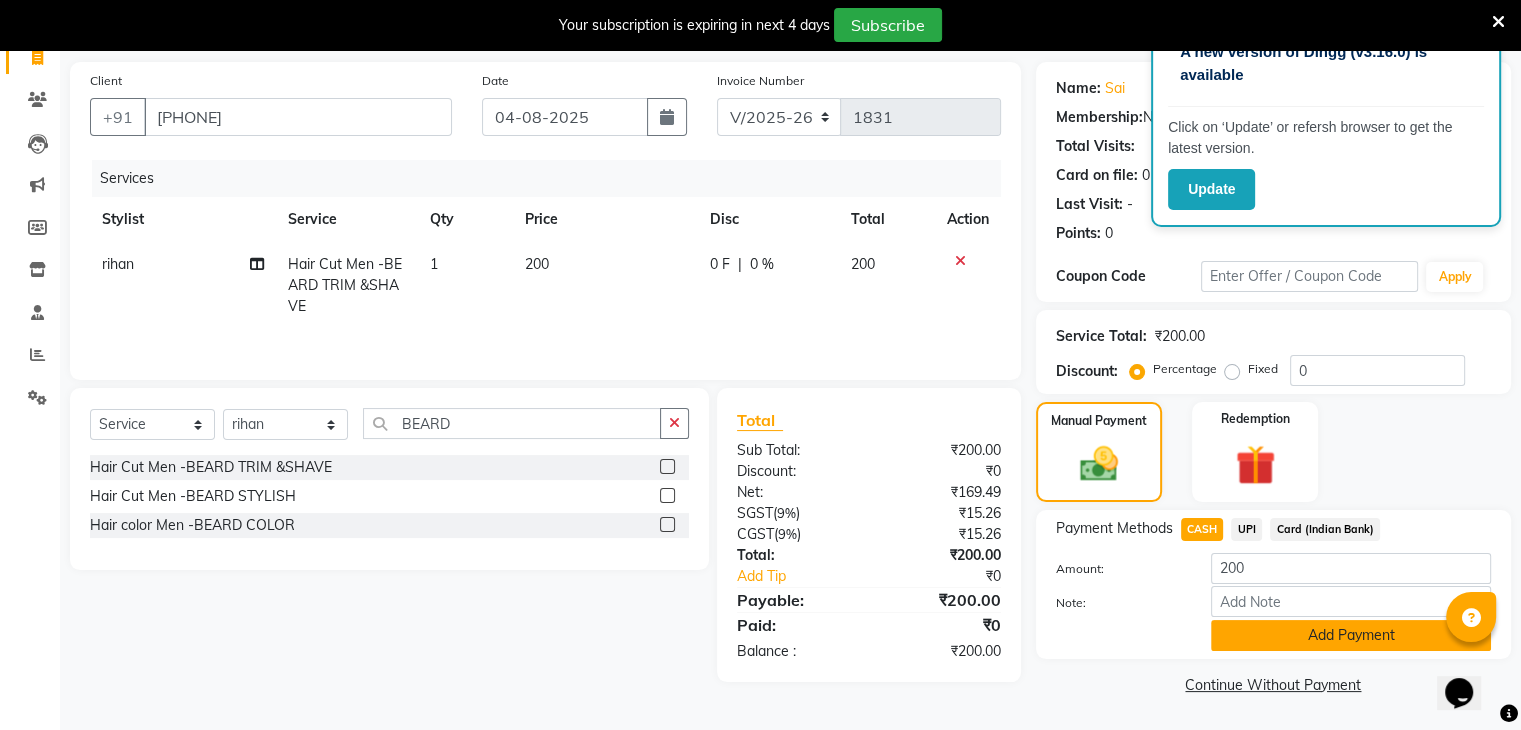 click on "Add Payment" 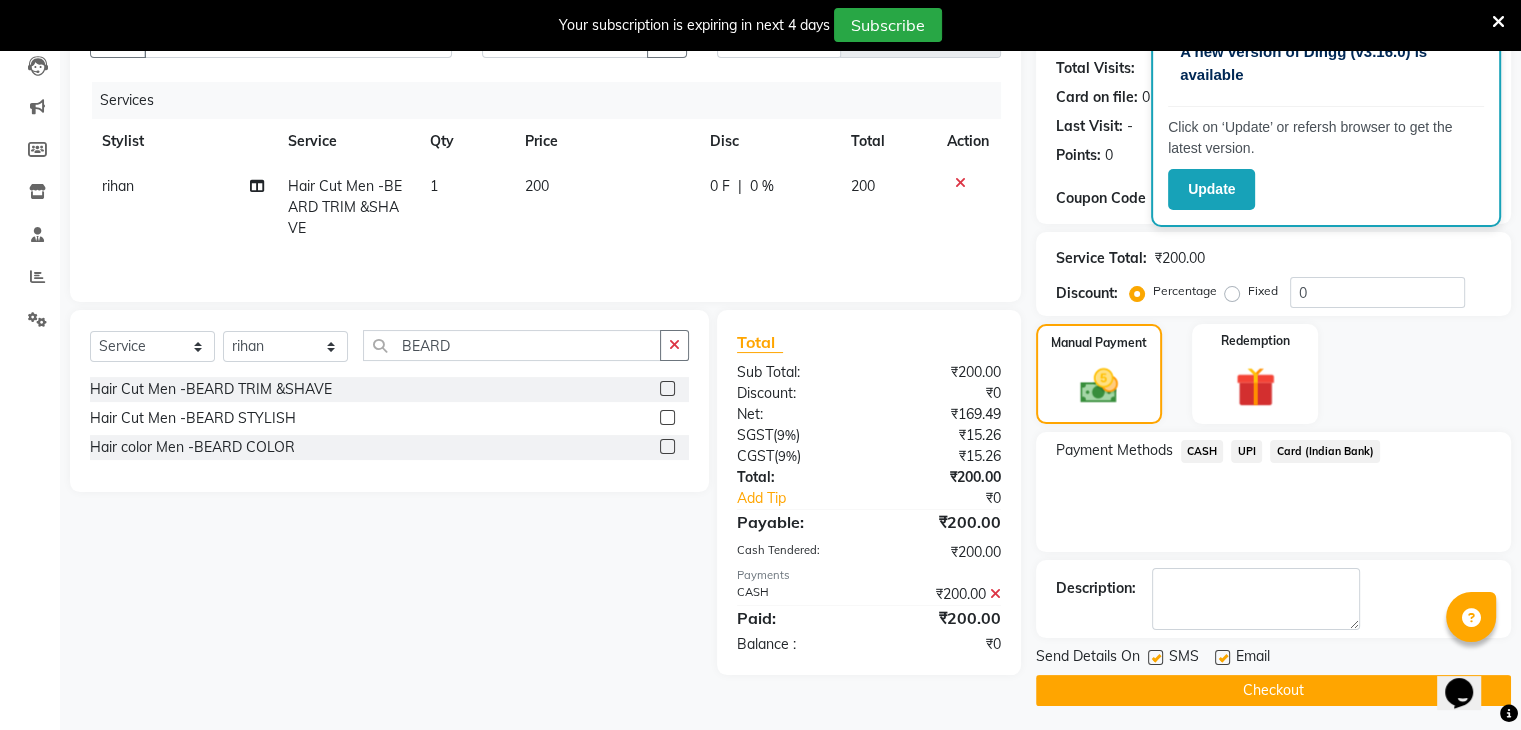 scroll, scrollTop: 220, scrollLeft: 0, axis: vertical 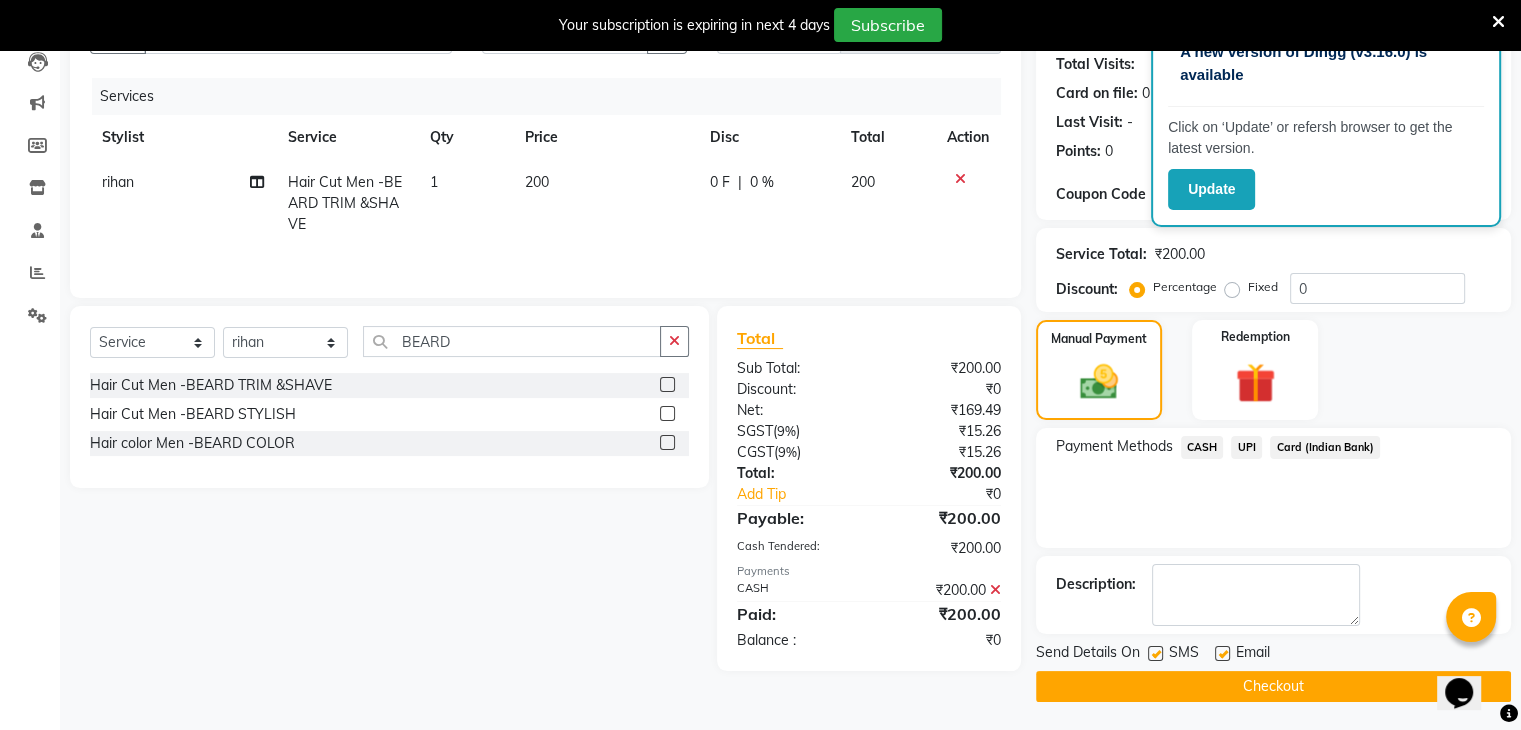 click on "Checkout" 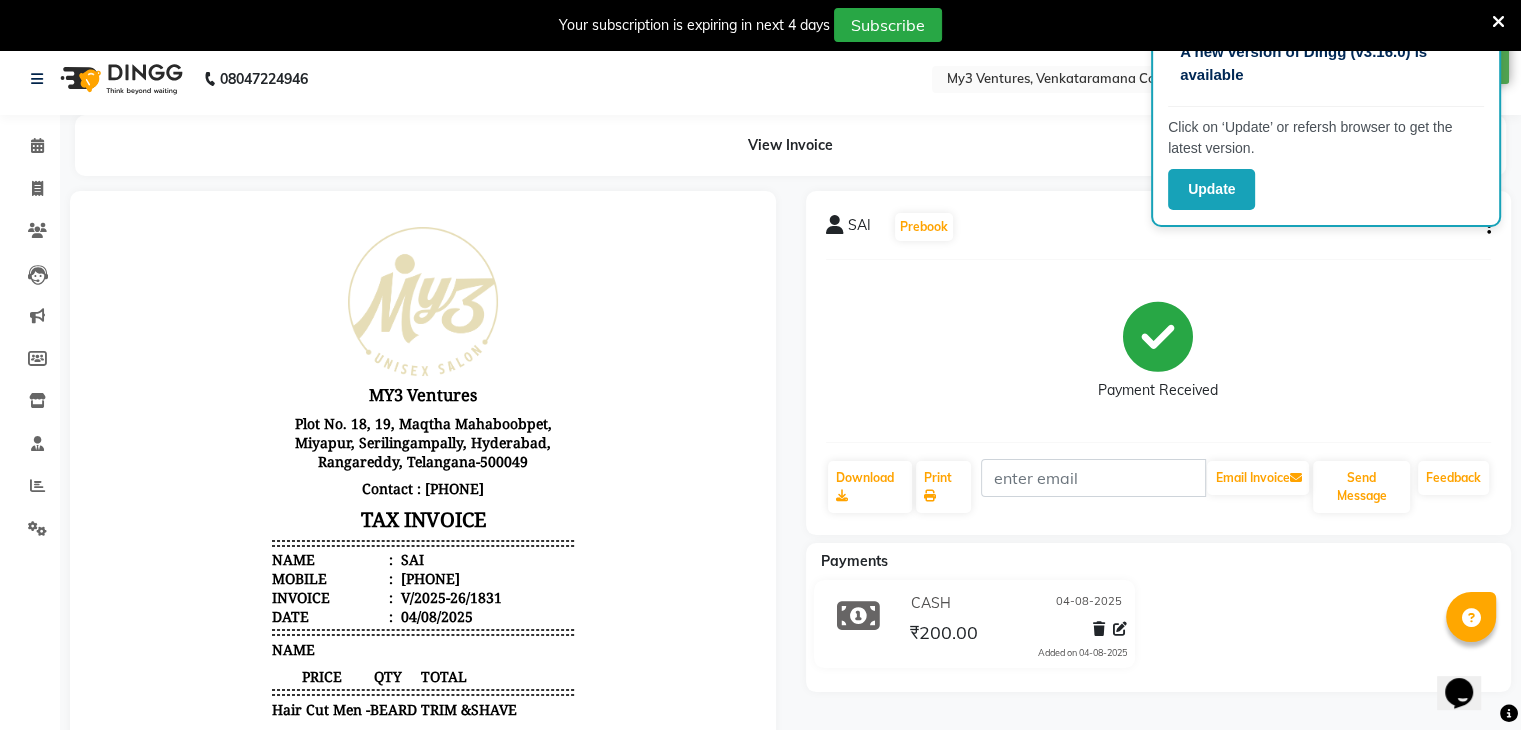 scroll, scrollTop: 0, scrollLeft: 0, axis: both 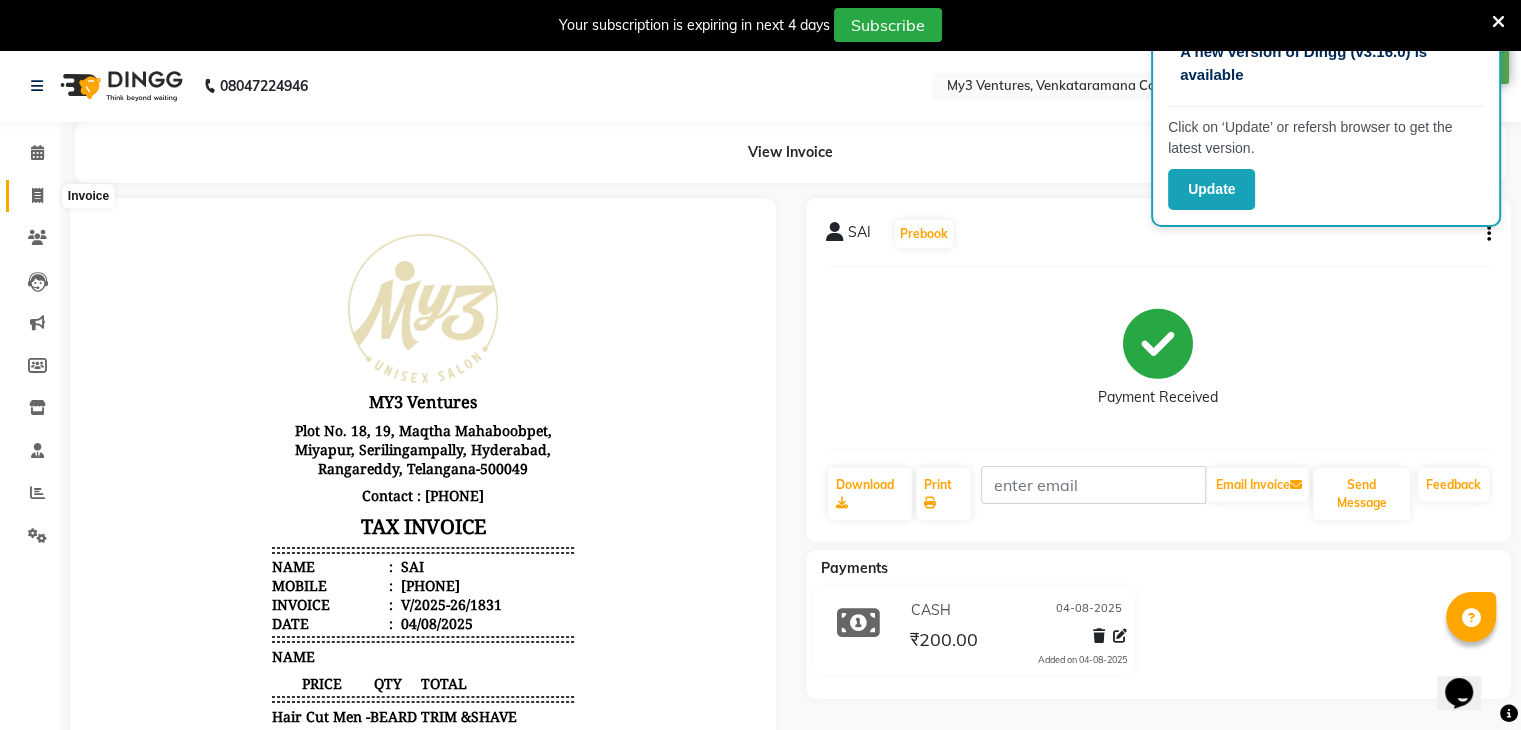 click 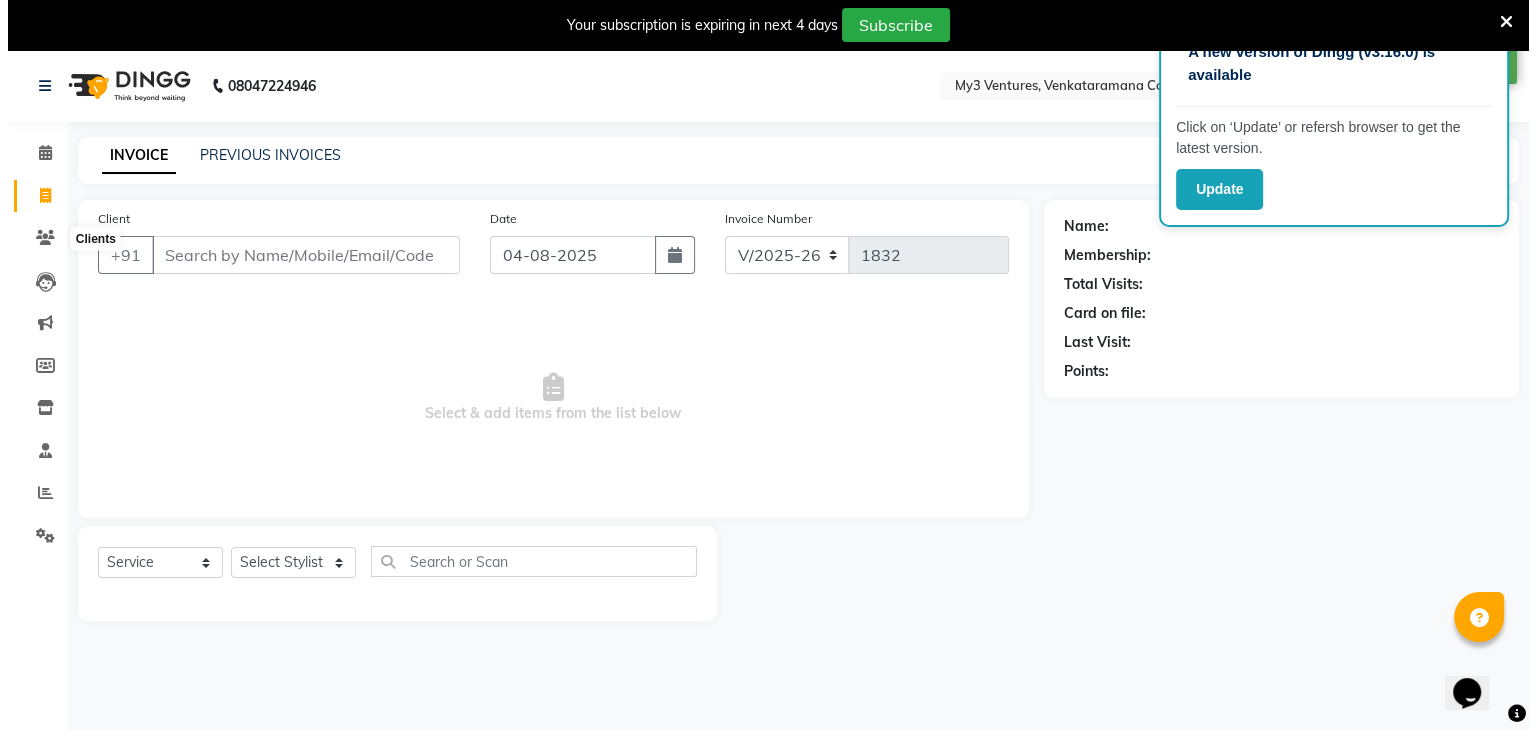 scroll, scrollTop: 50, scrollLeft: 0, axis: vertical 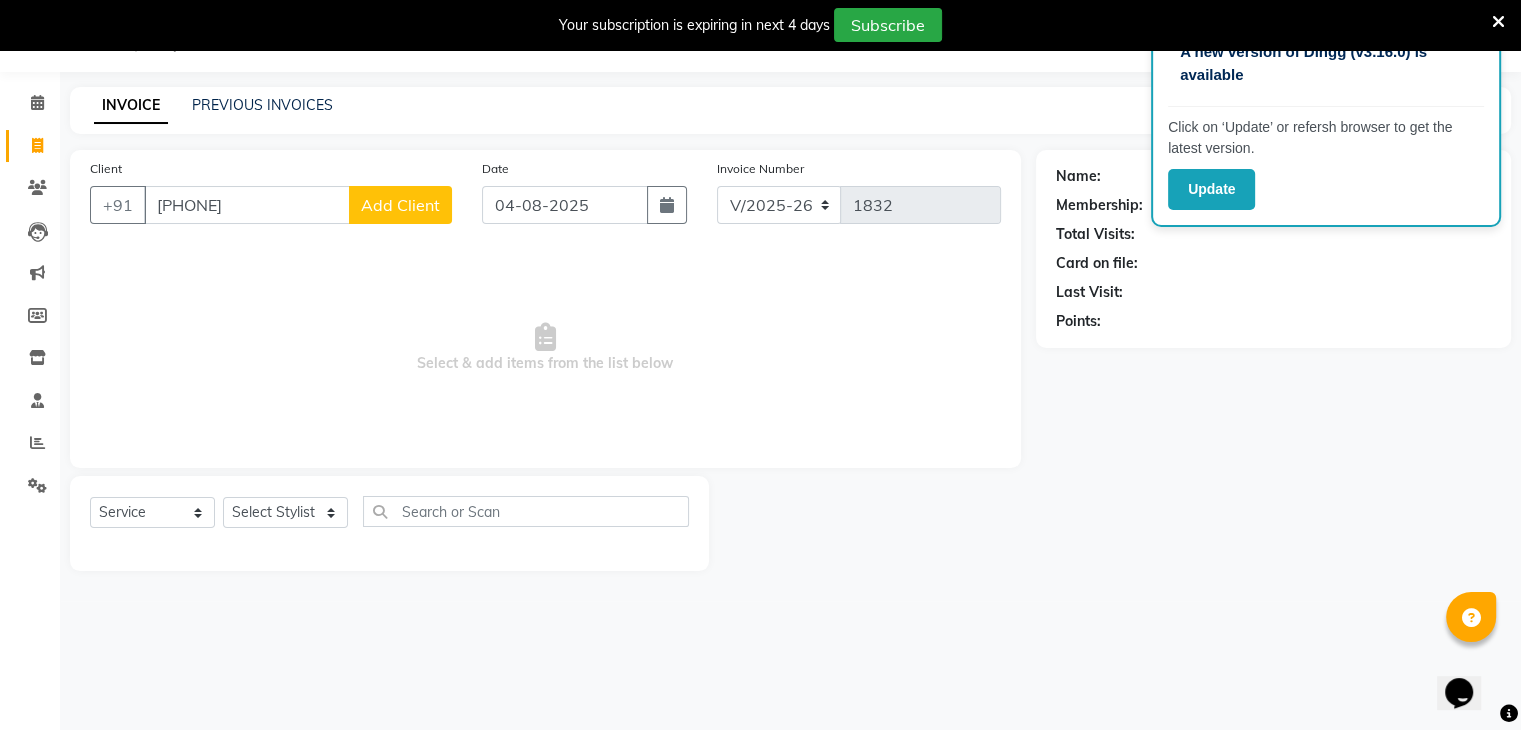 type on "[PHONE]" 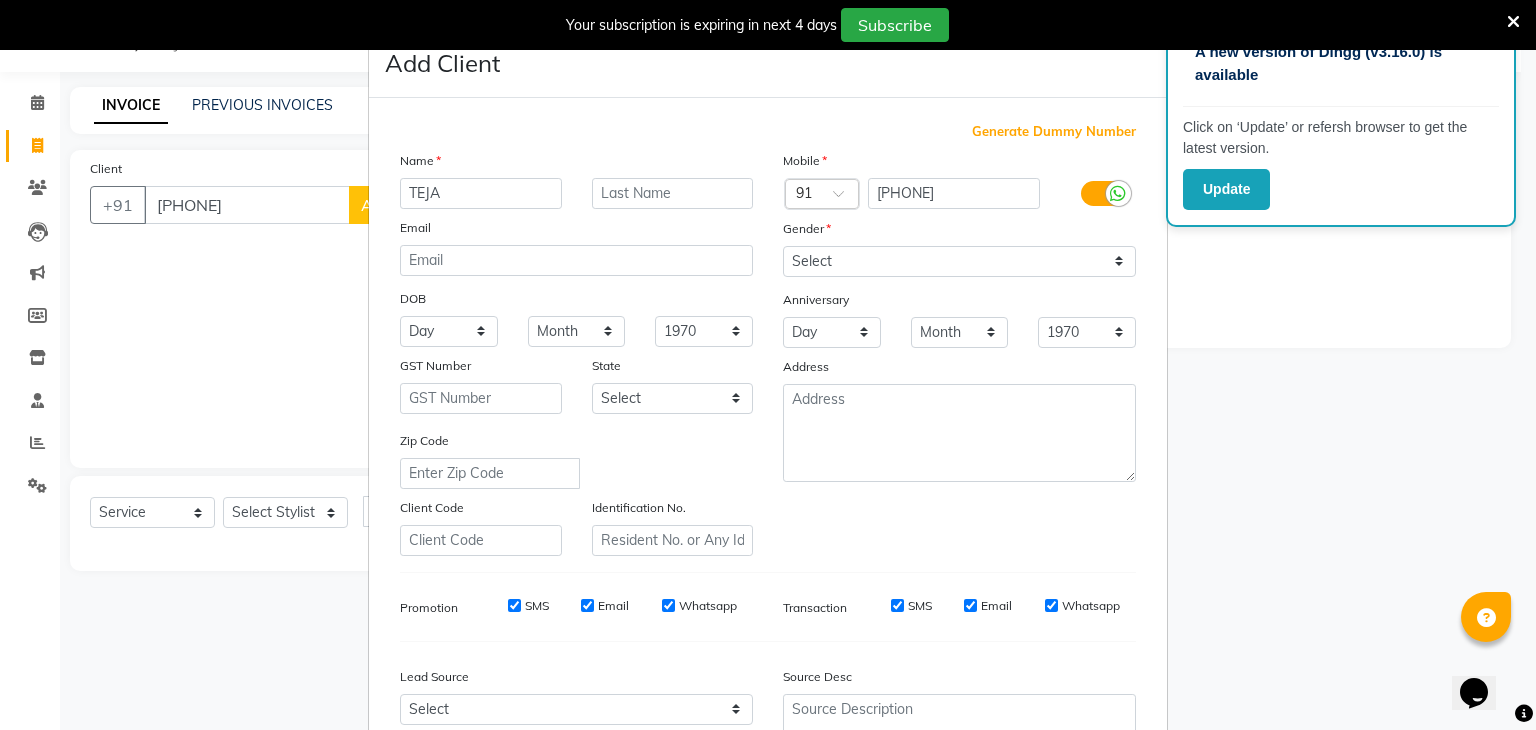 type on "TEJA" 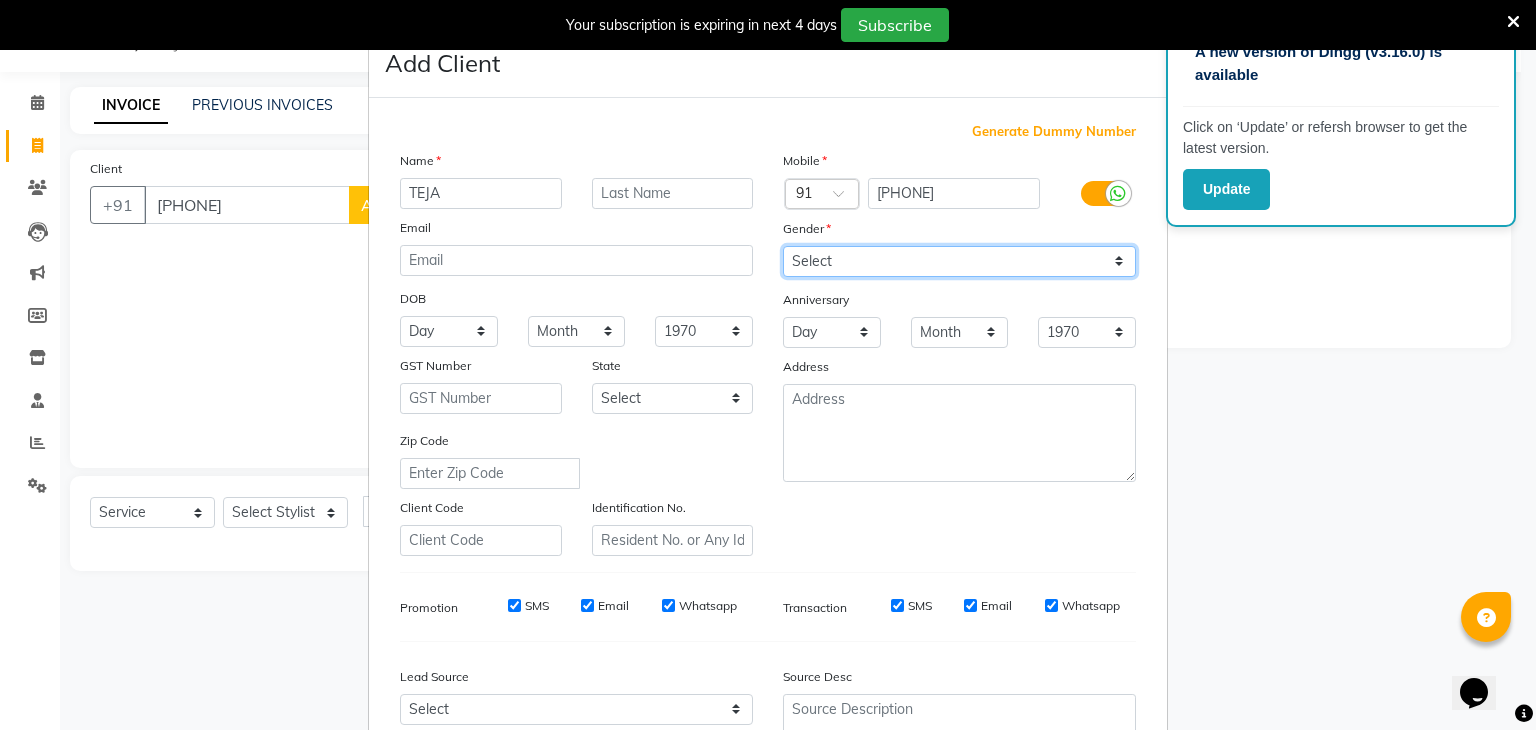 click on "Select Male Female Other Prefer Not To Say" at bounding box center [959, 261] 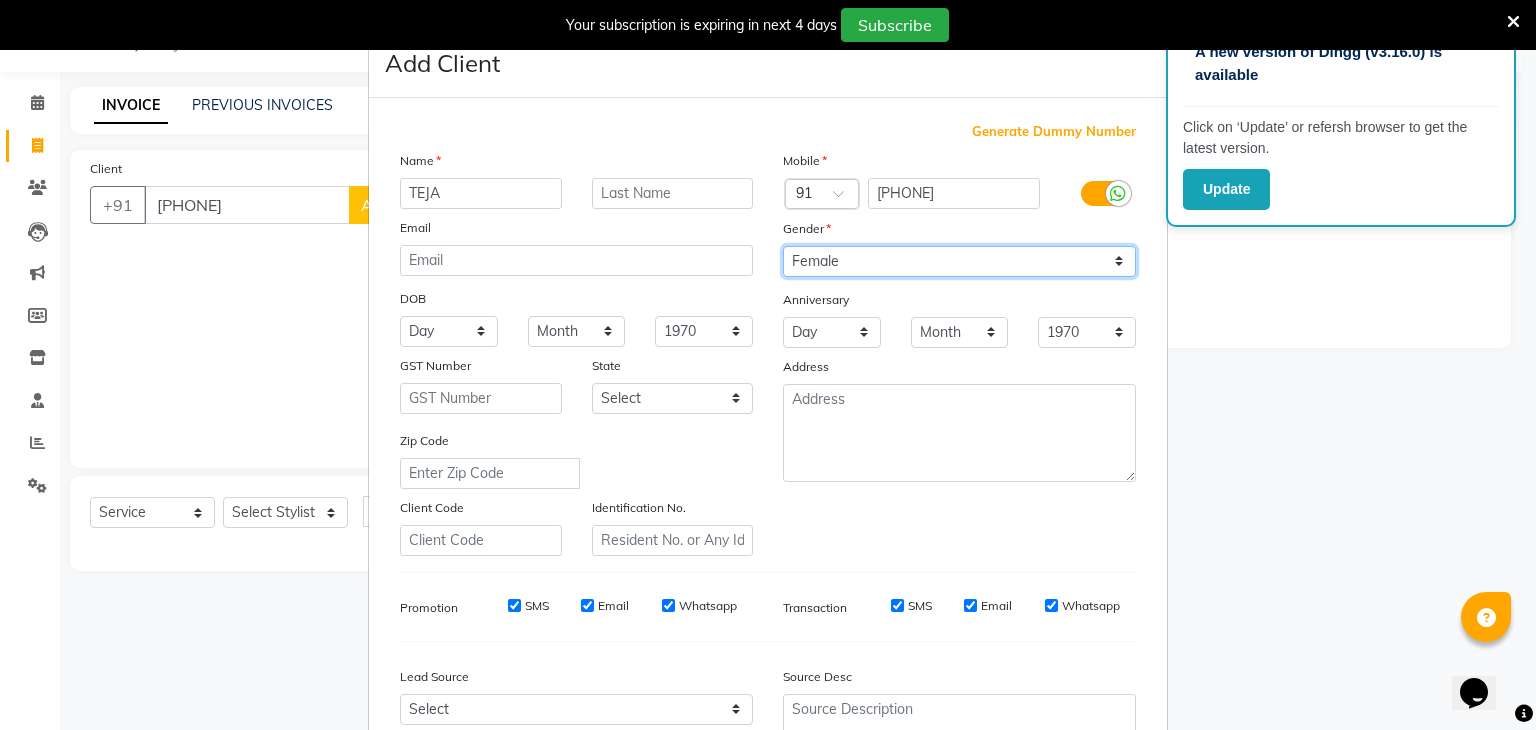 click on "Select Male Female Other Prefer Not To Say" at bounding box center (959, 261) 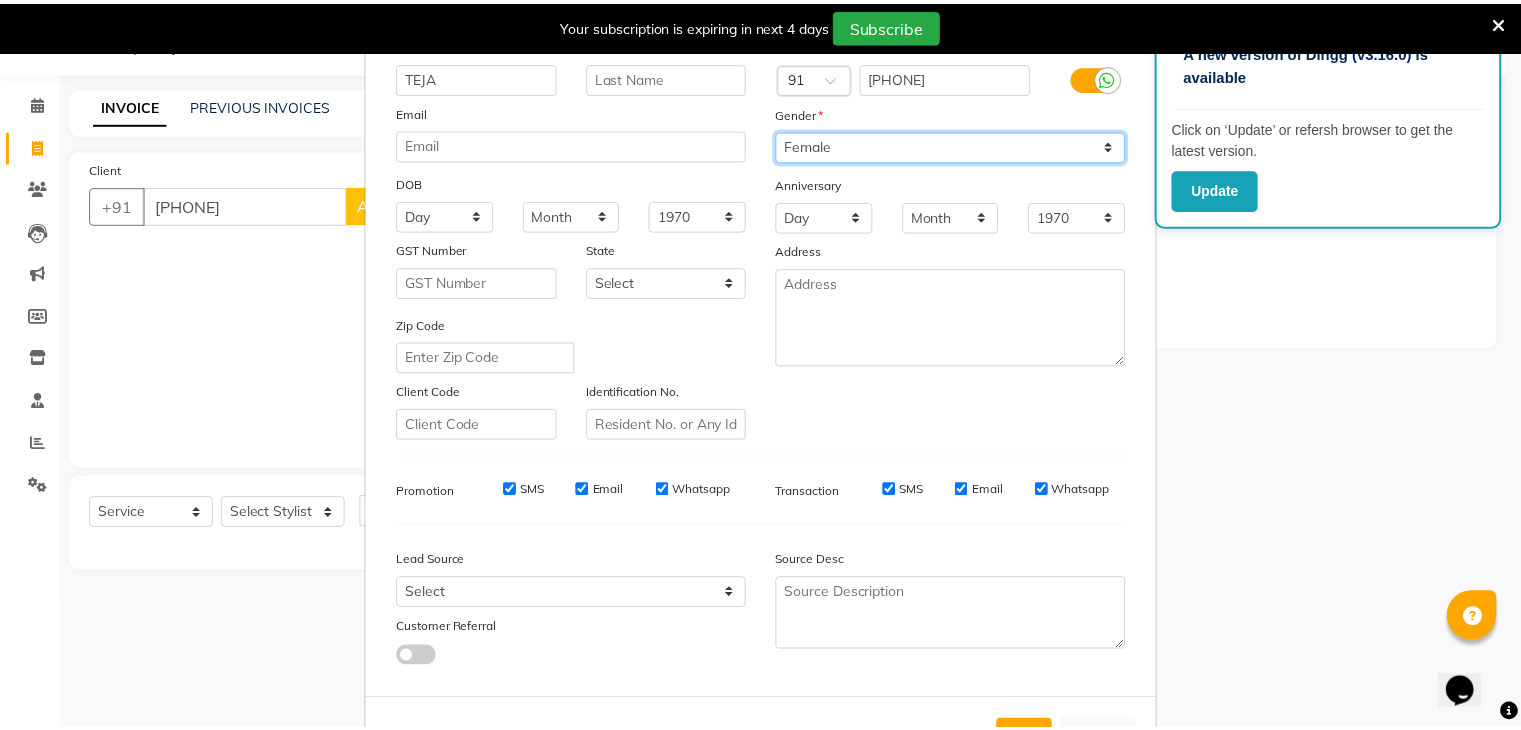 scroll, scrollTop: 203, scrollLeft: 0, axis: vertical 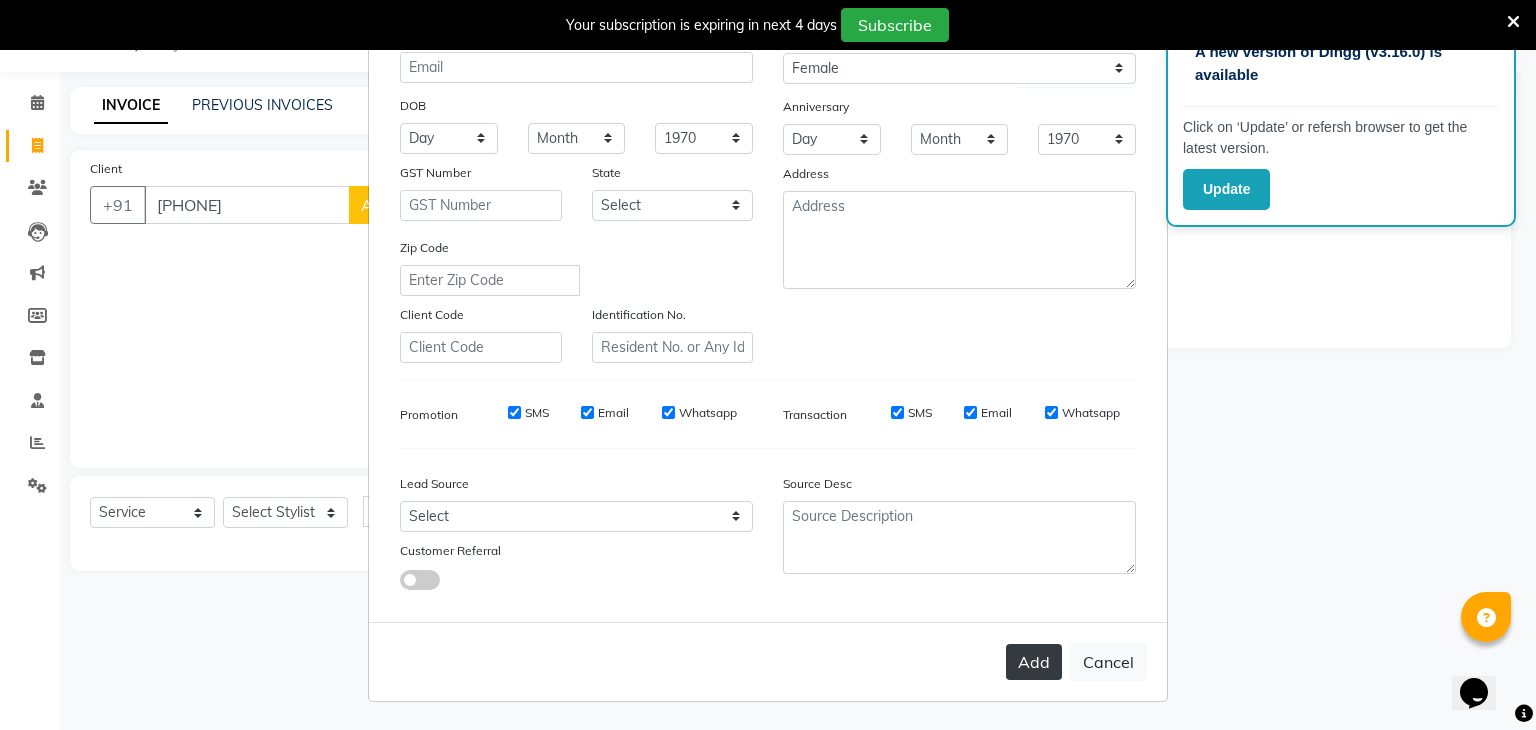 click on "Add" at bounding box center (1034, 662) 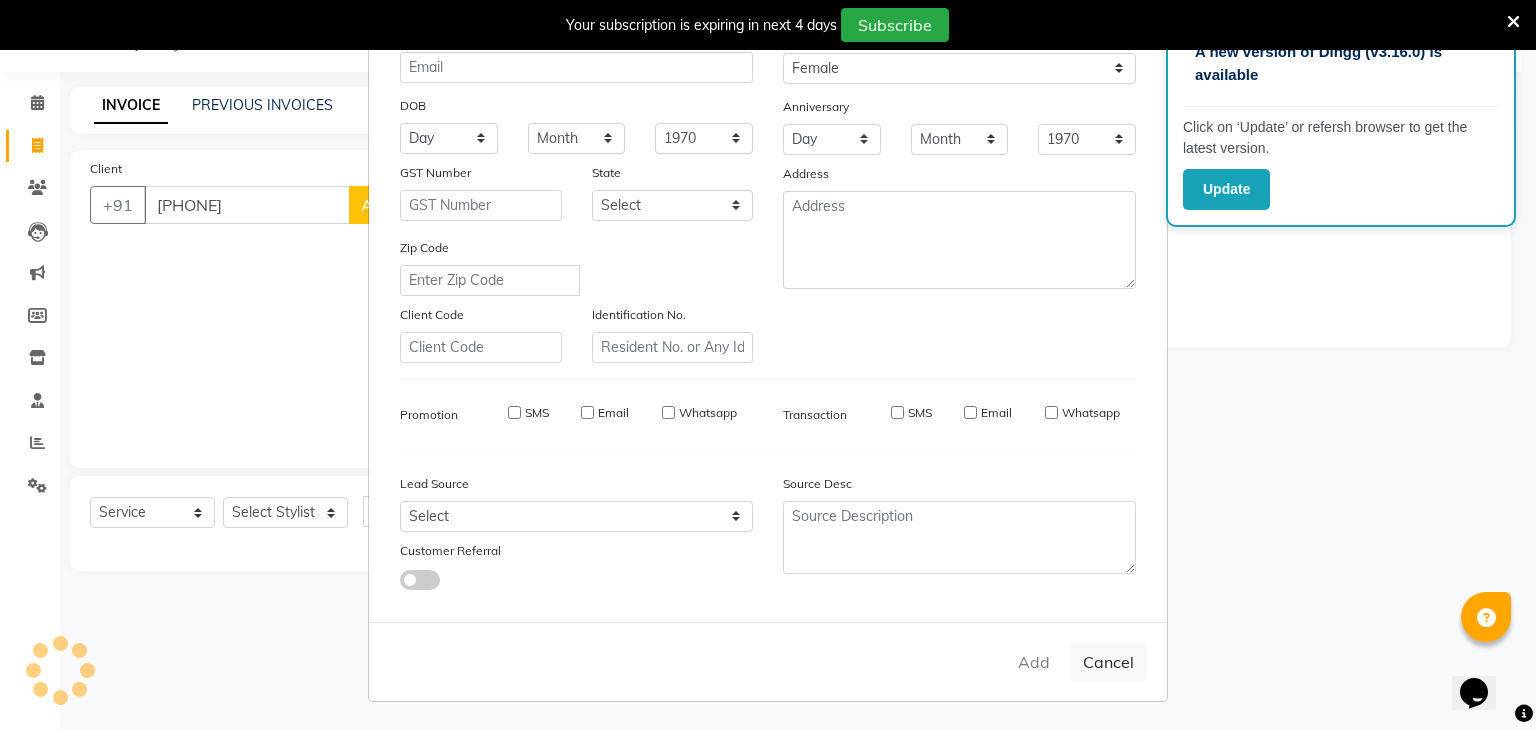 type 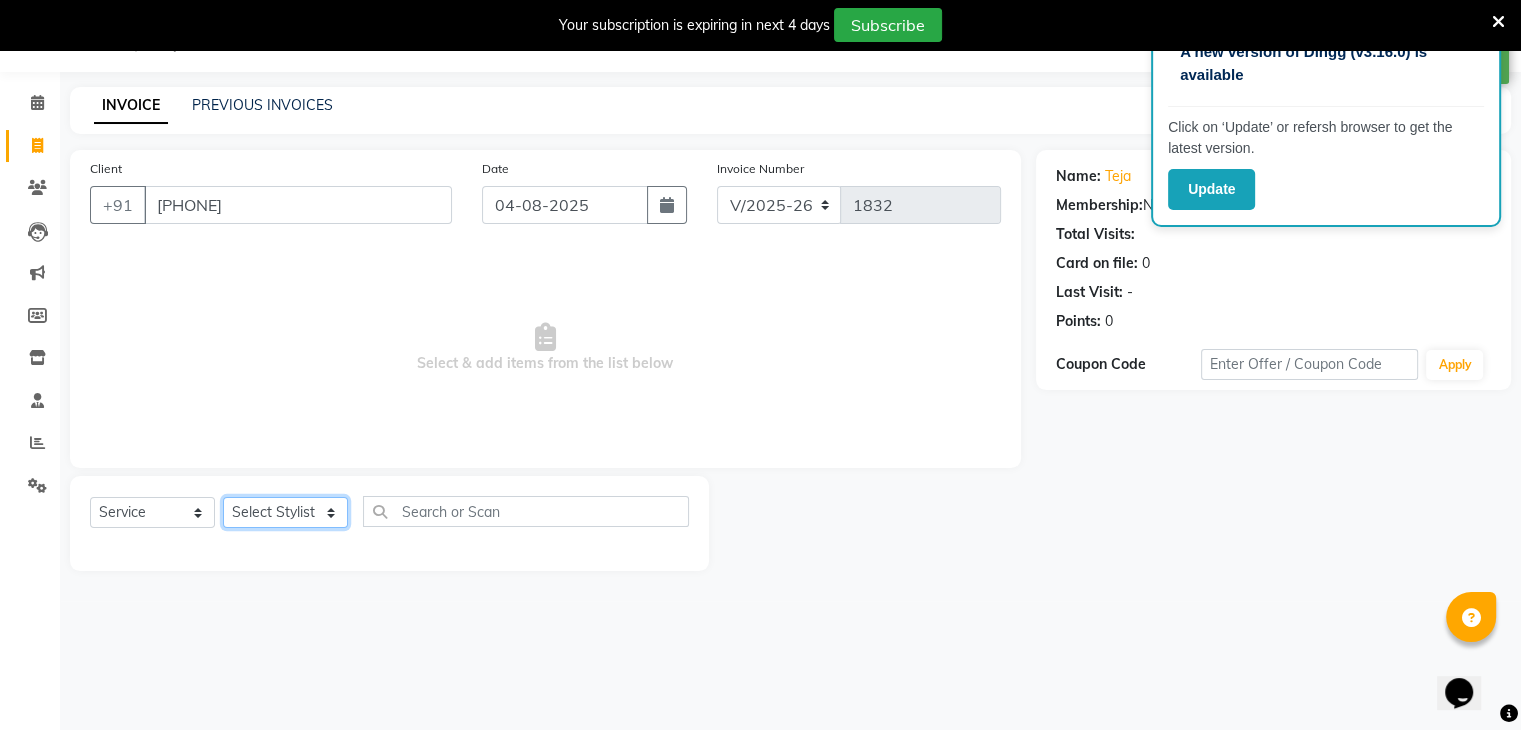 click on "Select Stylist ajju azam divya rihan Sahzad sowjanya srilatha Swapna Zeeshan" 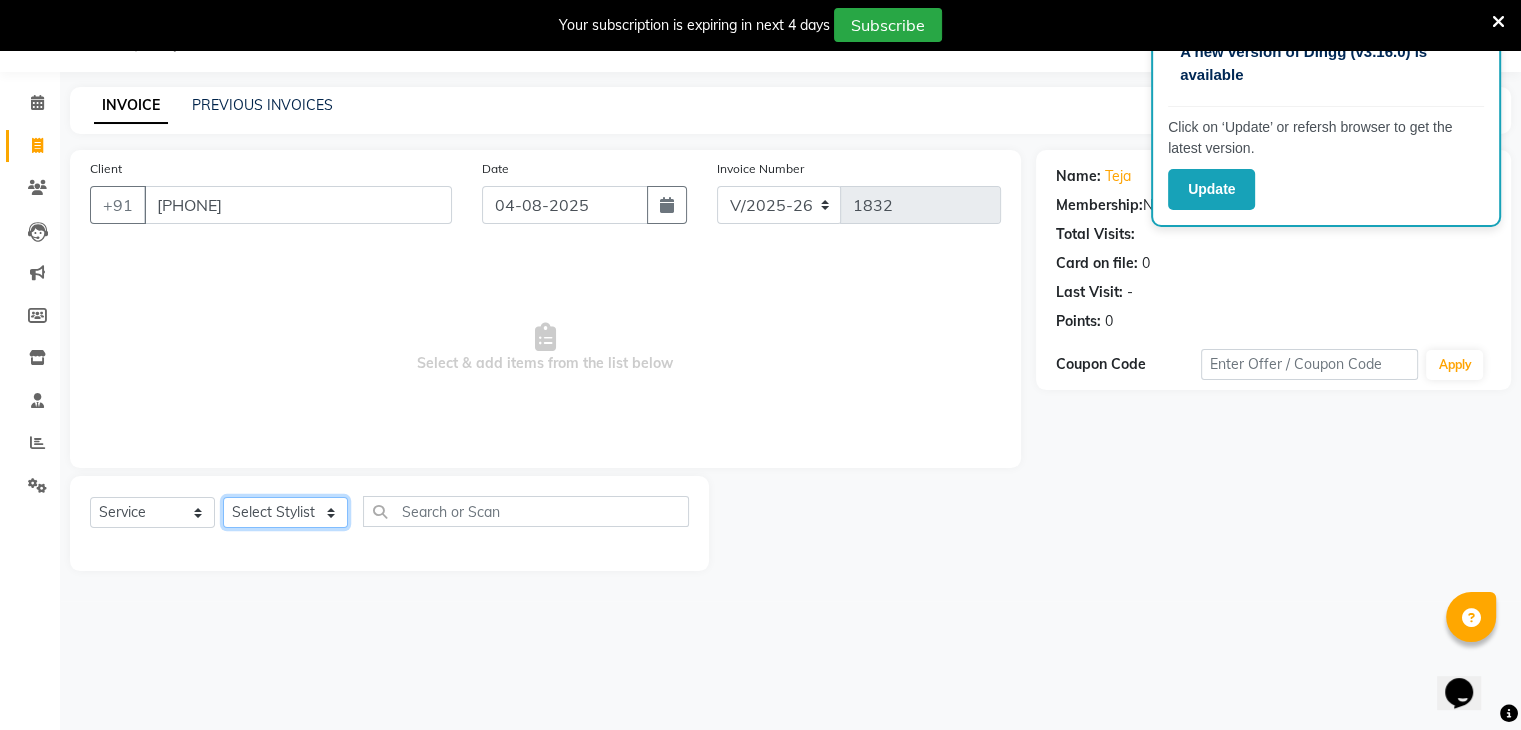 select on "85425" 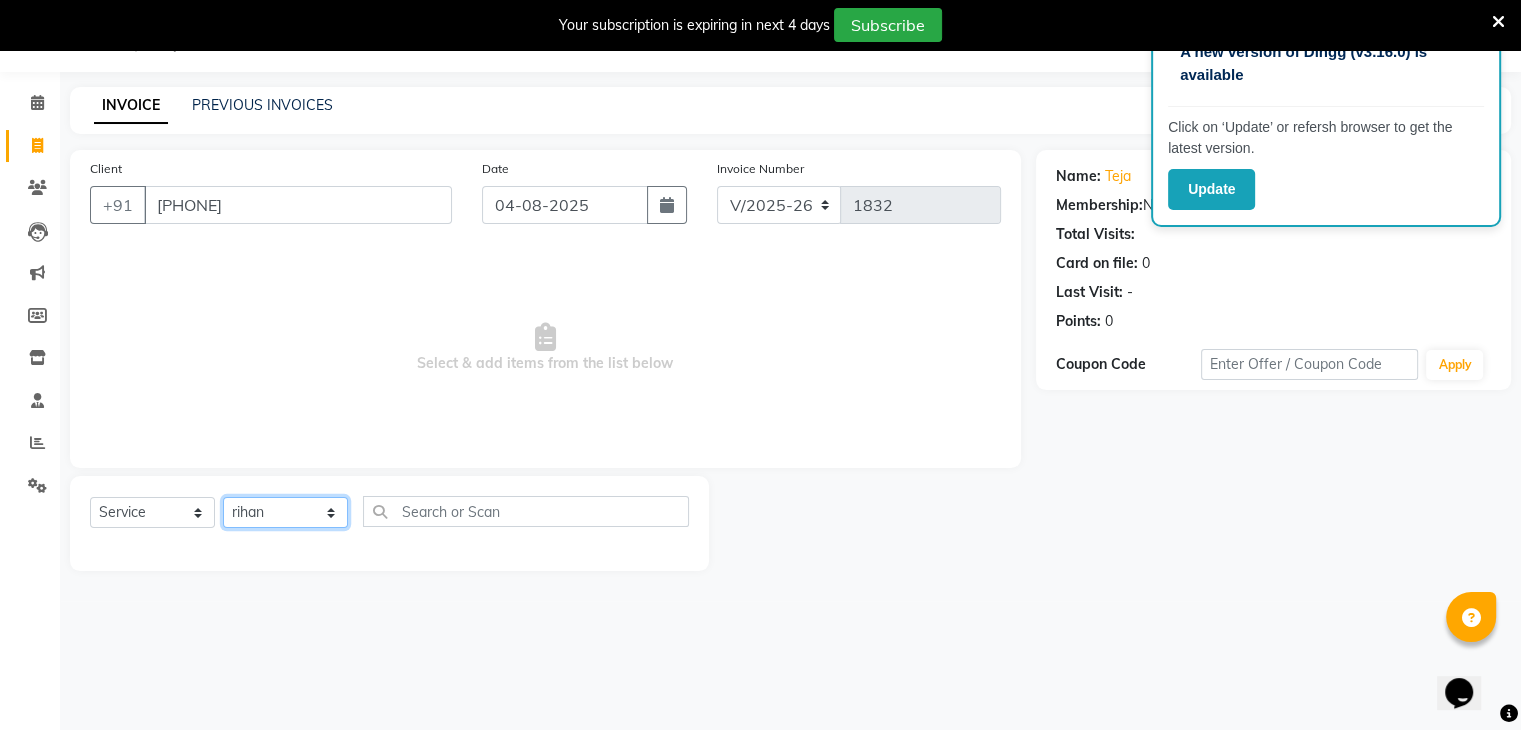 click on "Select Stylist ajju azam divya rihan Sahzad sowjanya srilatha Swapna Zeeshan" 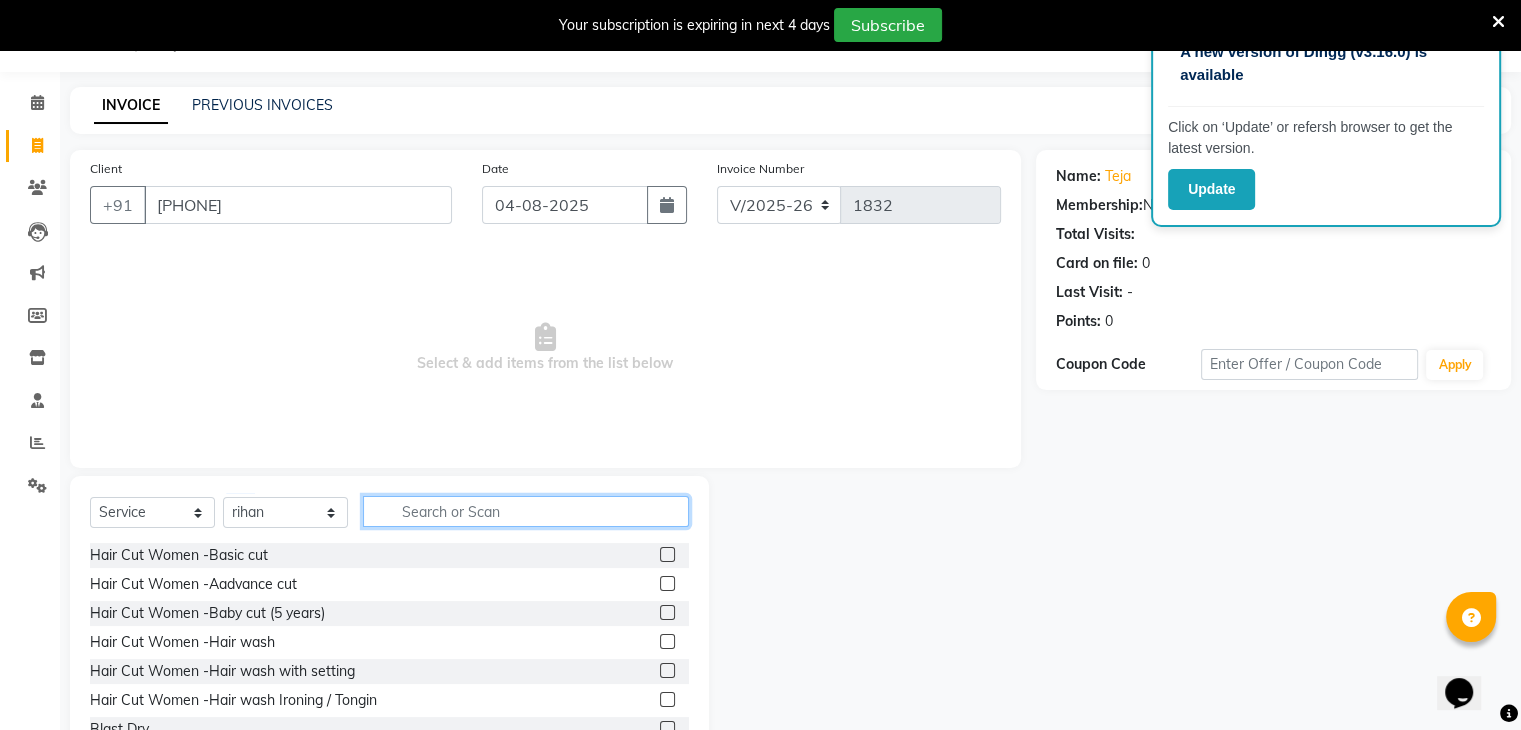click 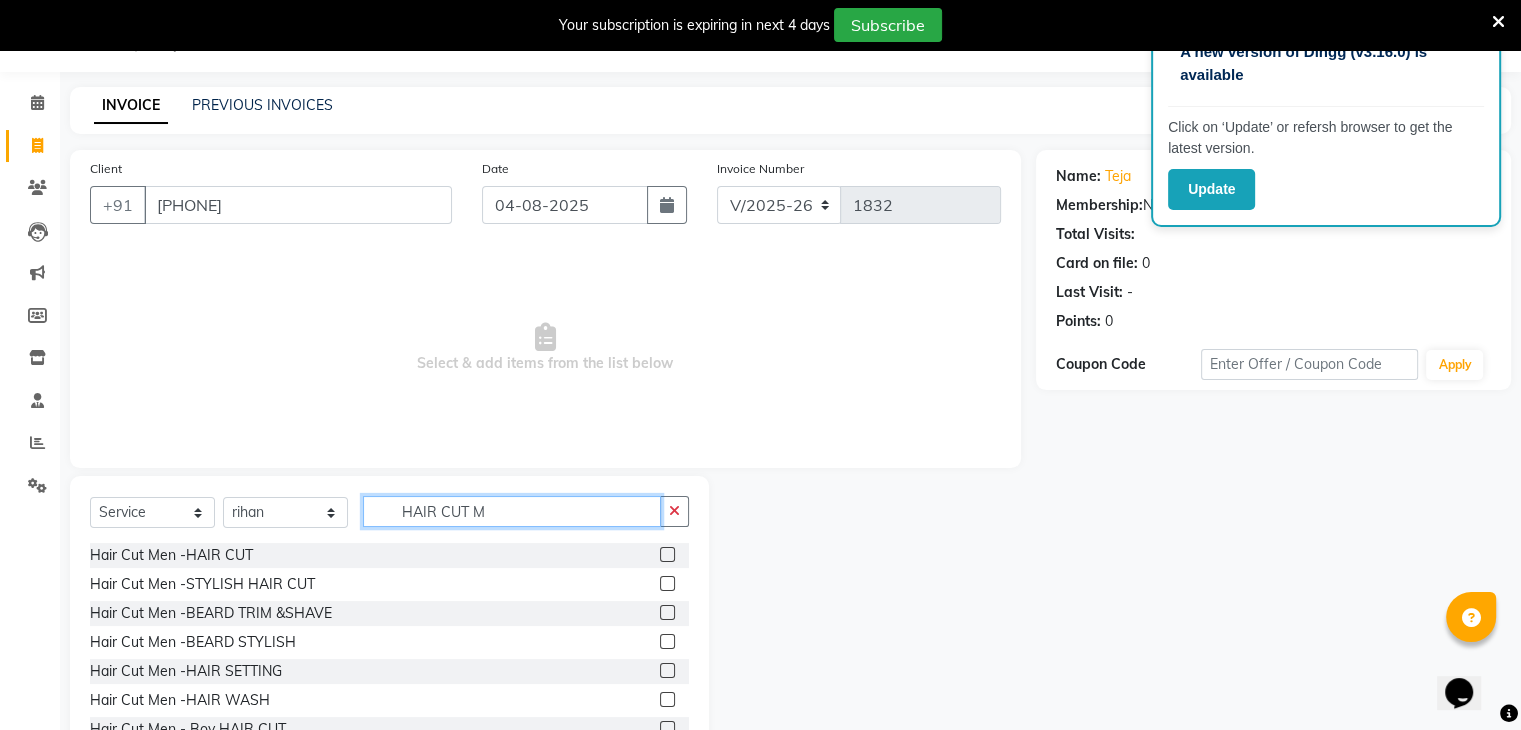 type on "HAIR CUT M" 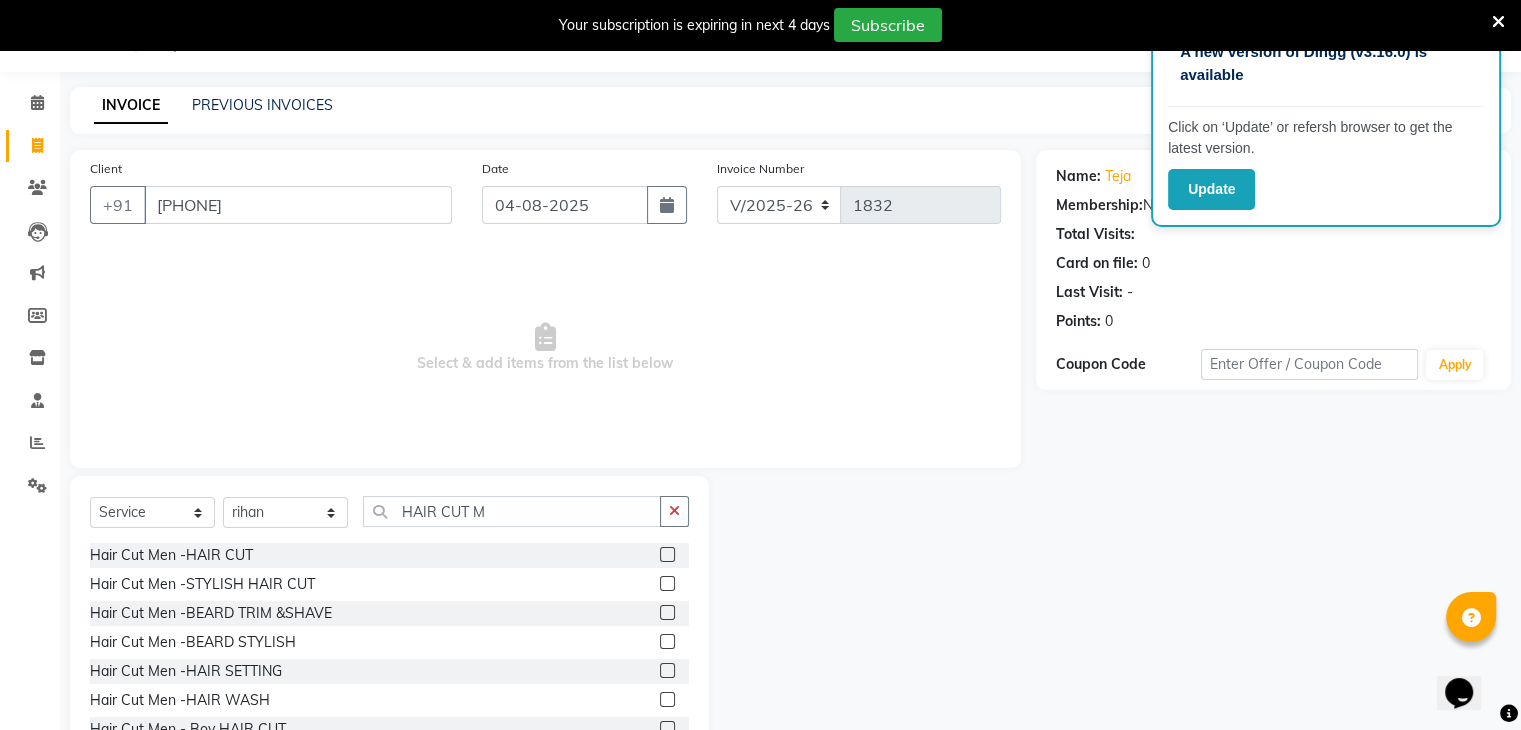 click 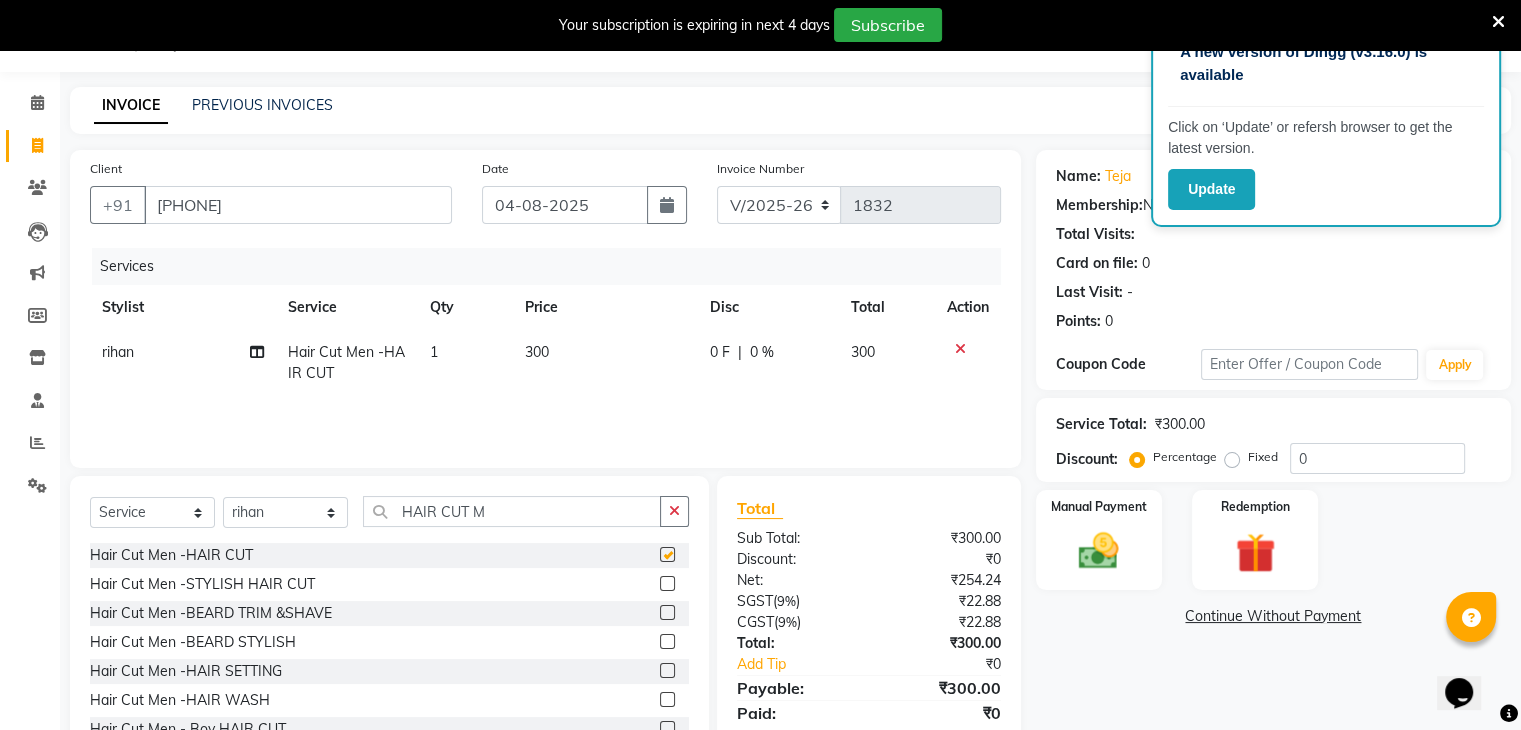 checkbox on "false" 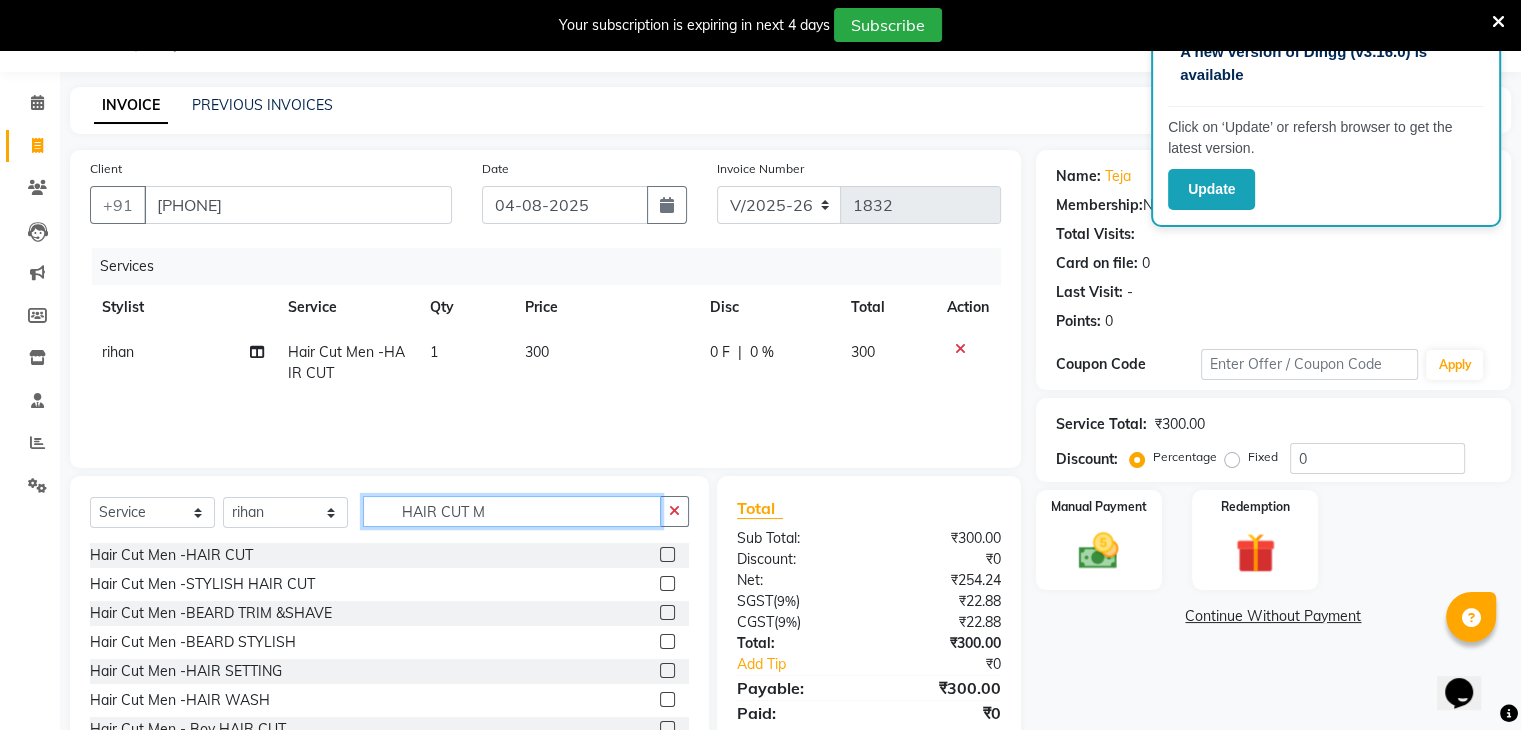 click on "HAIR CUT M" 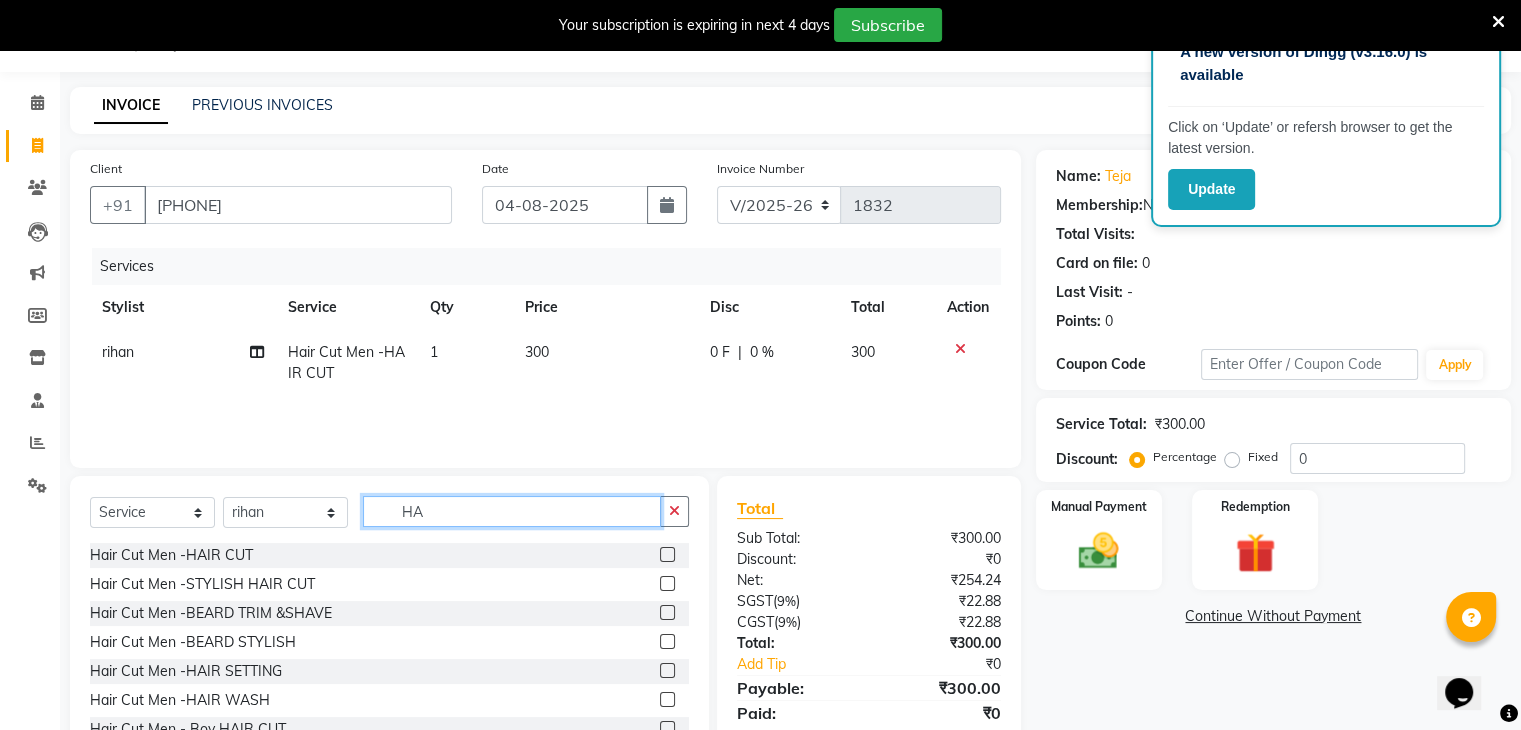 type on "H" 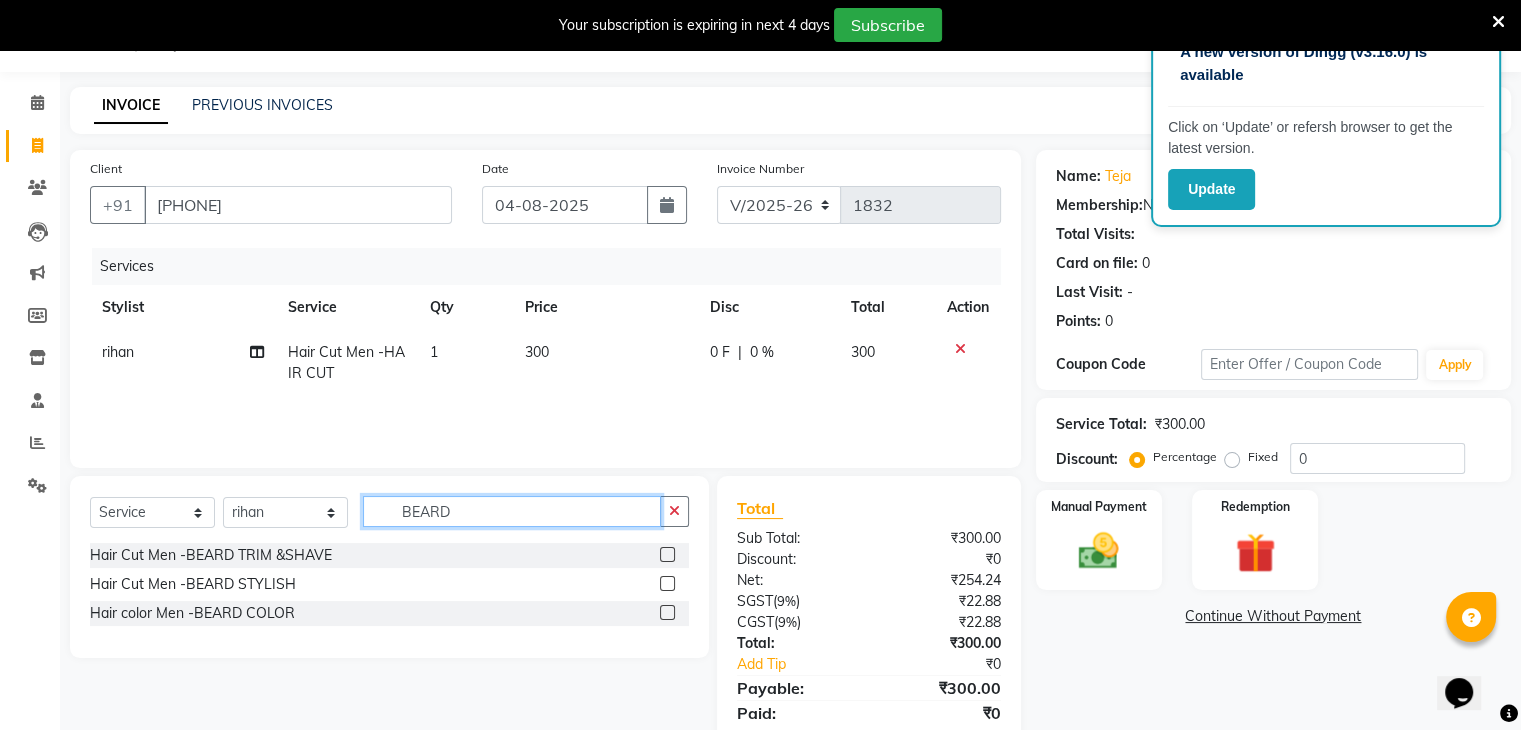 type on "BEARD" 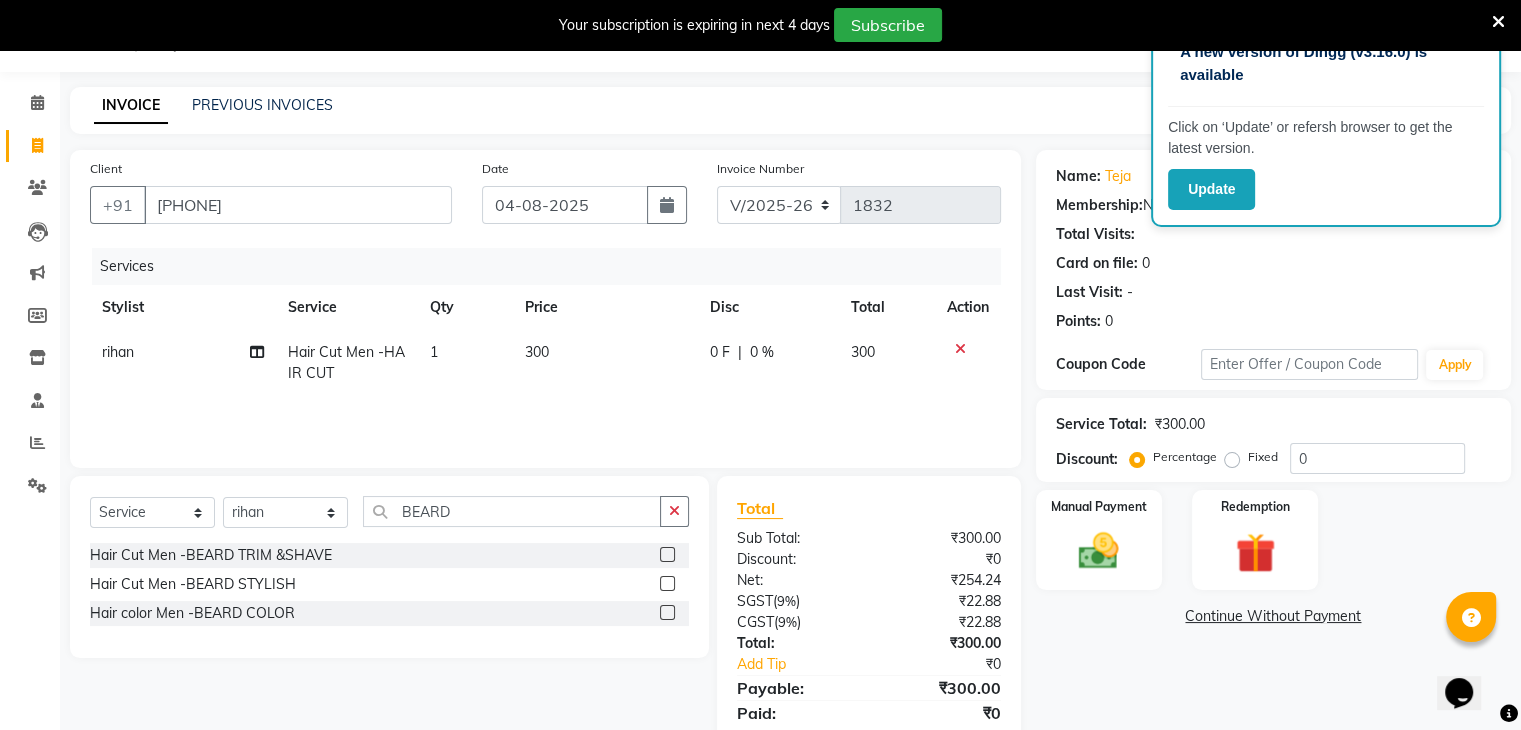 click 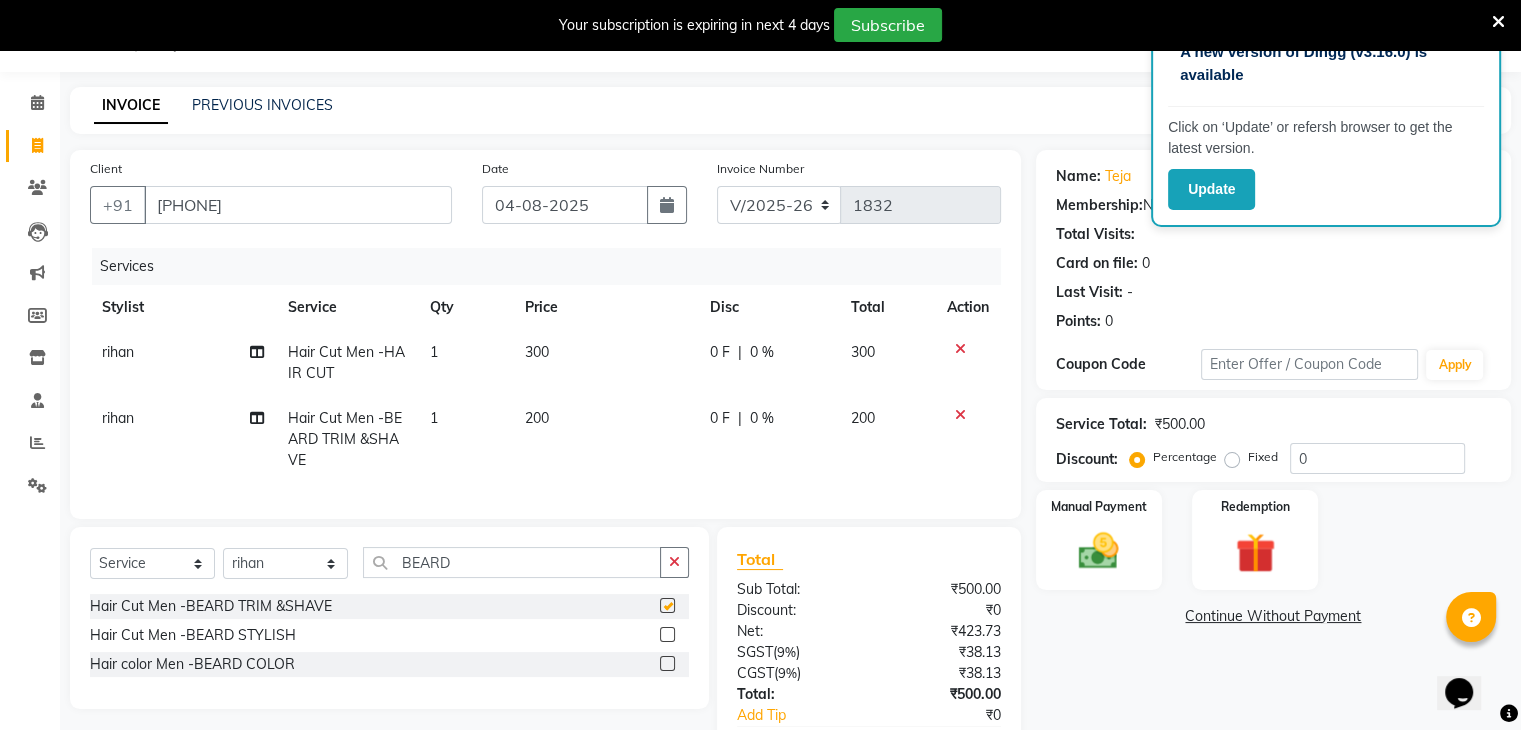 checkbox on "false" 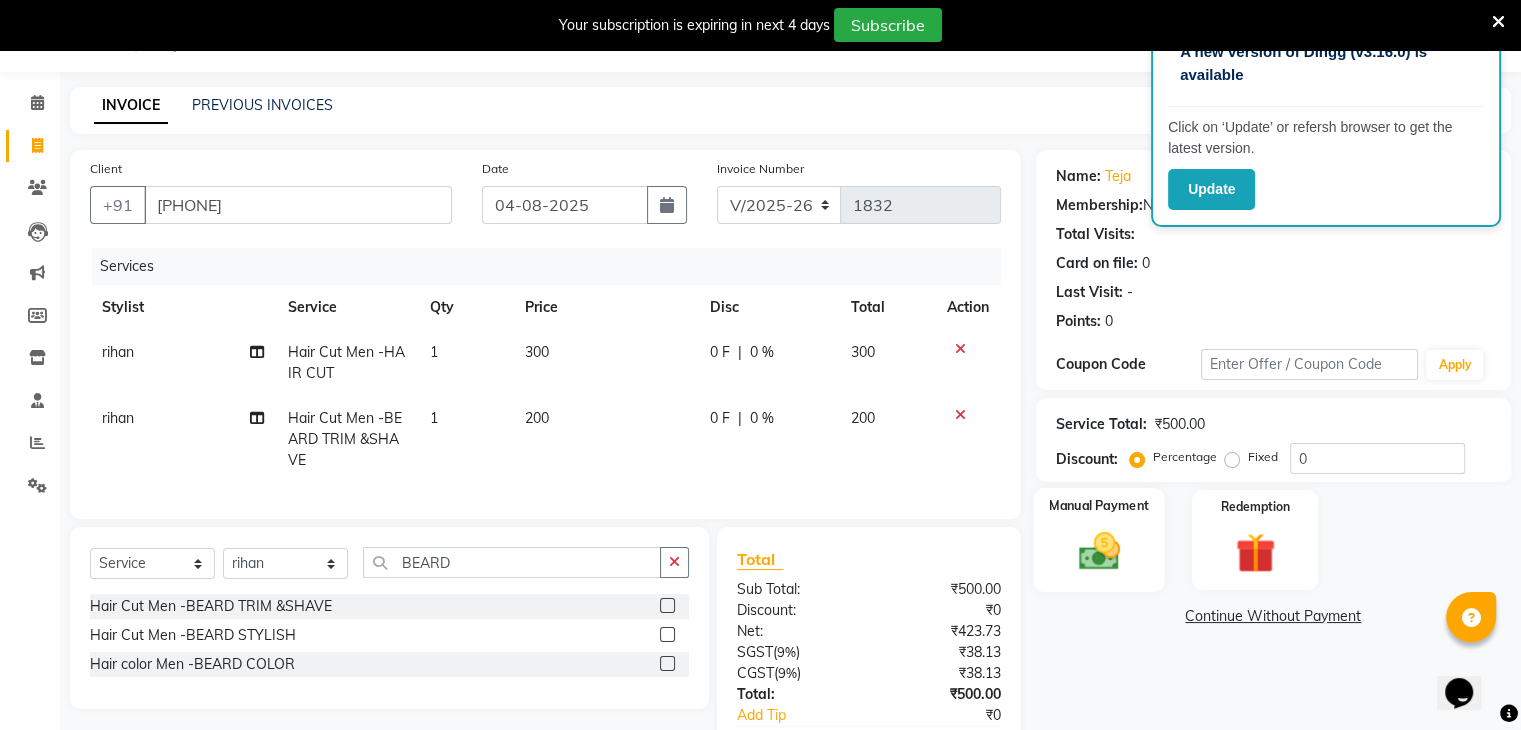 click on "Manual Payment" 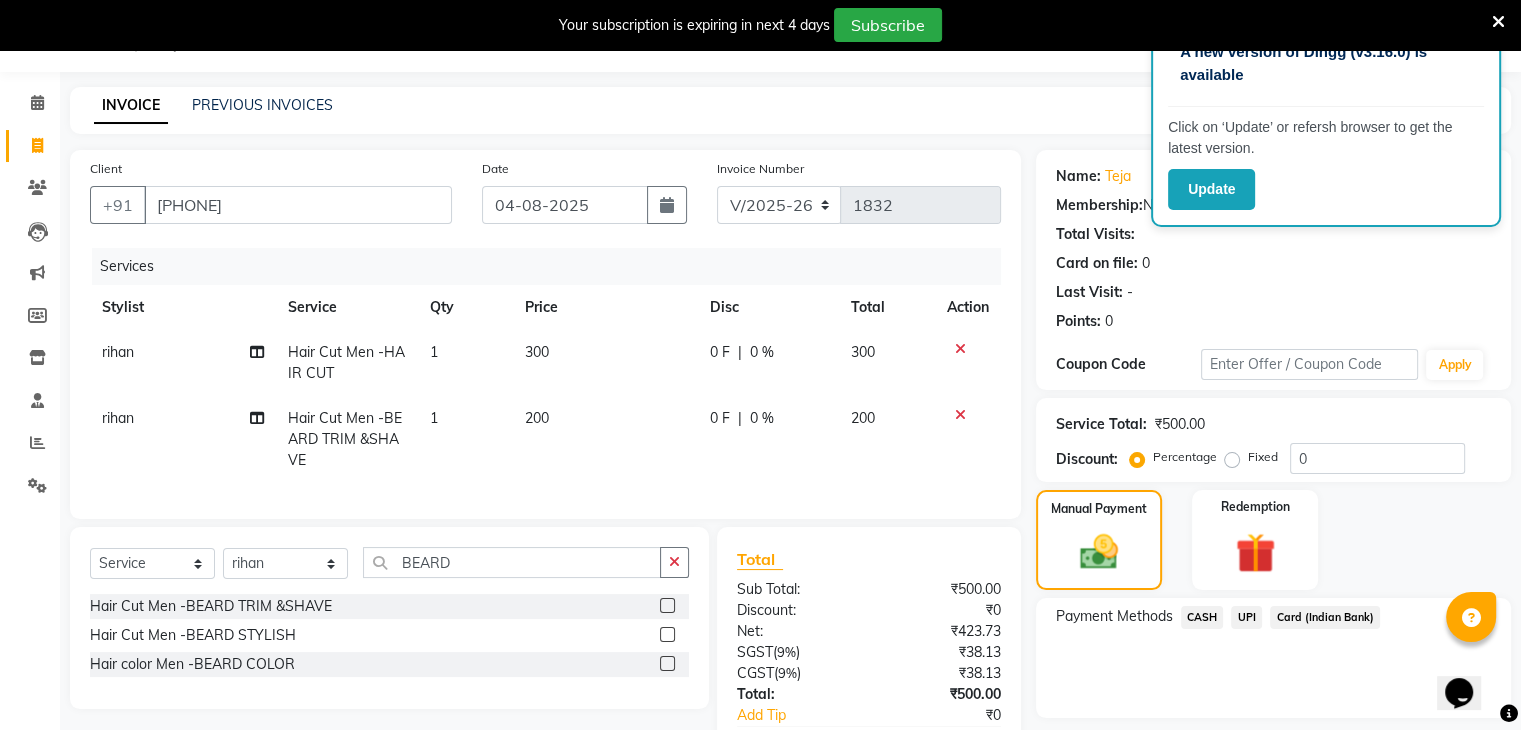 click on "UPI" 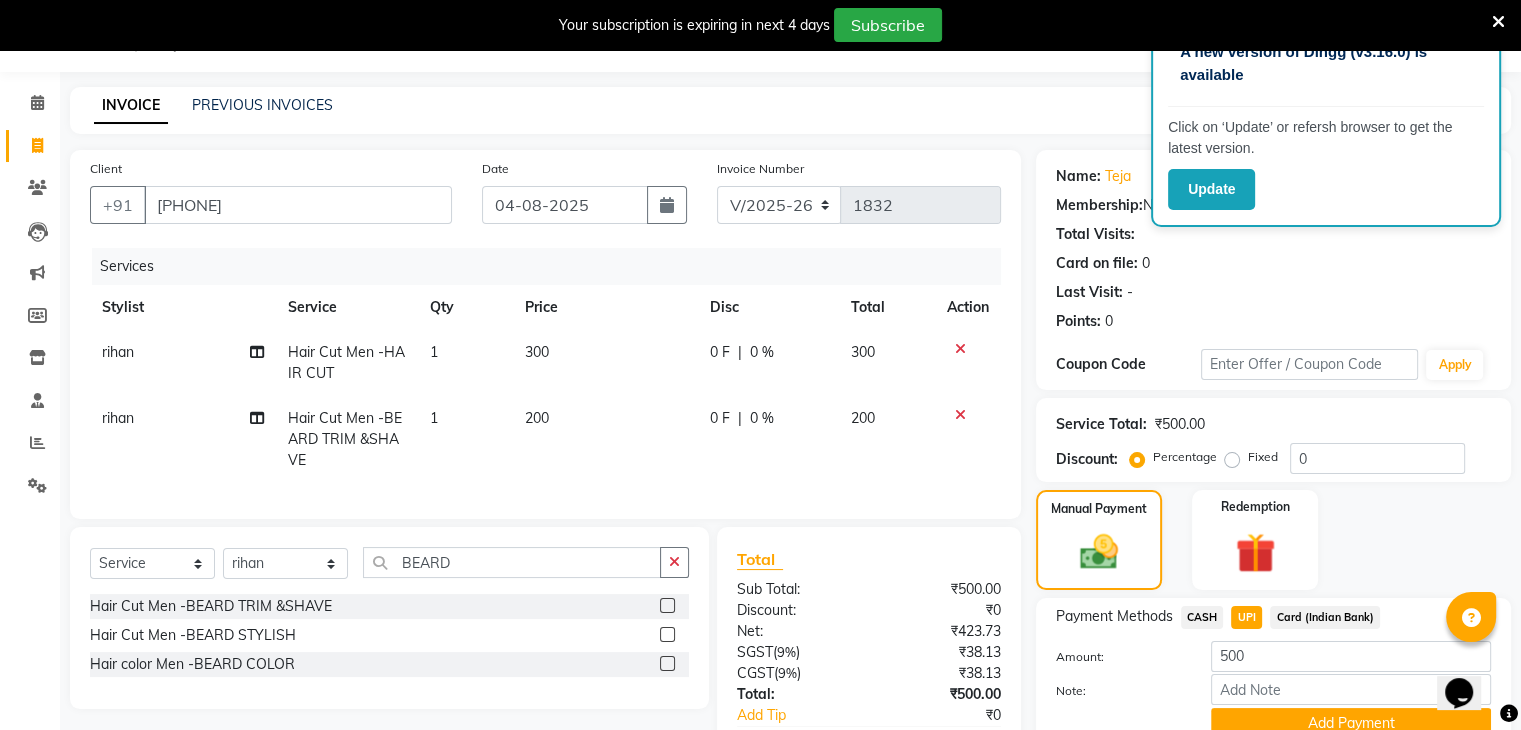 scroll, scrollTop: 129, scrollLeft: 0, axis: vertical 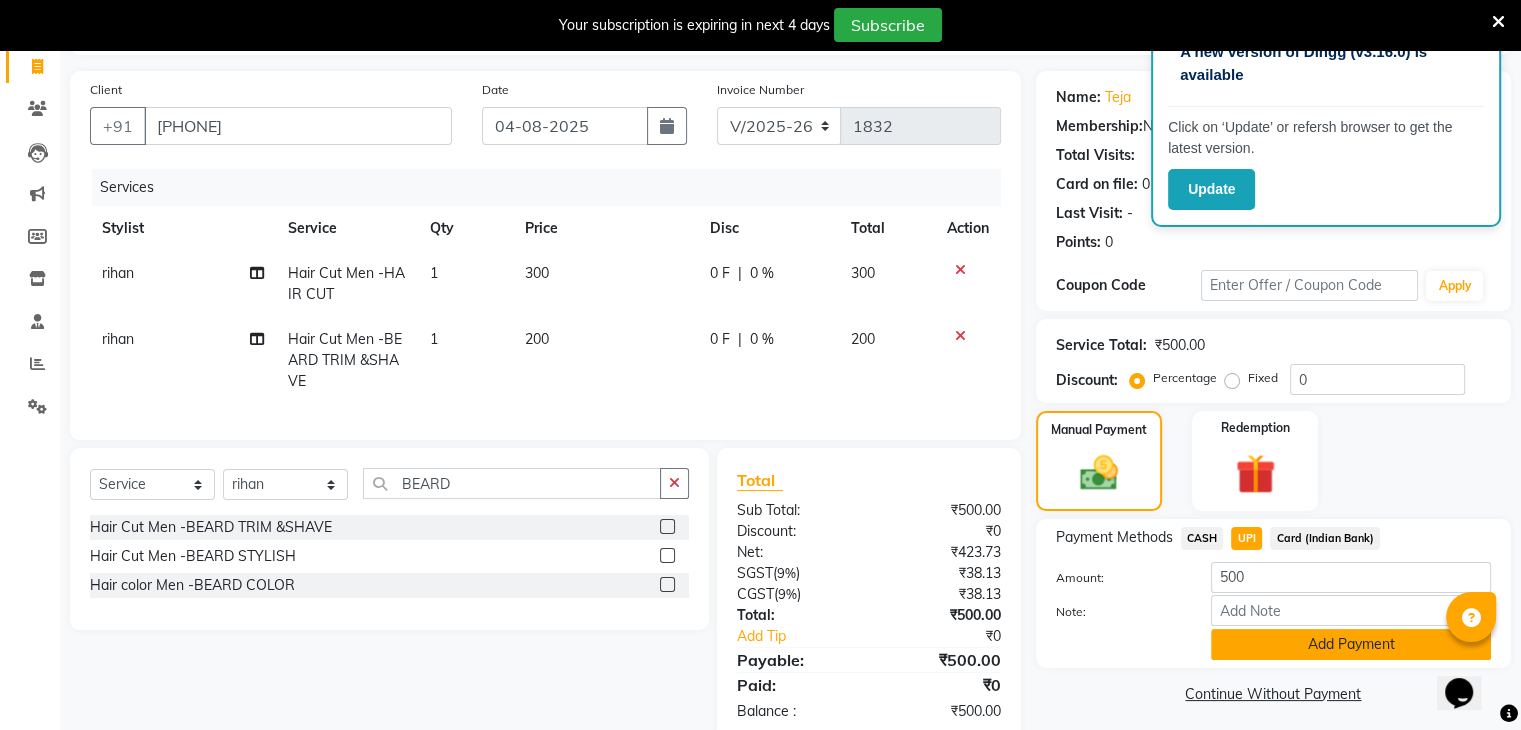 click on "Add Payment" 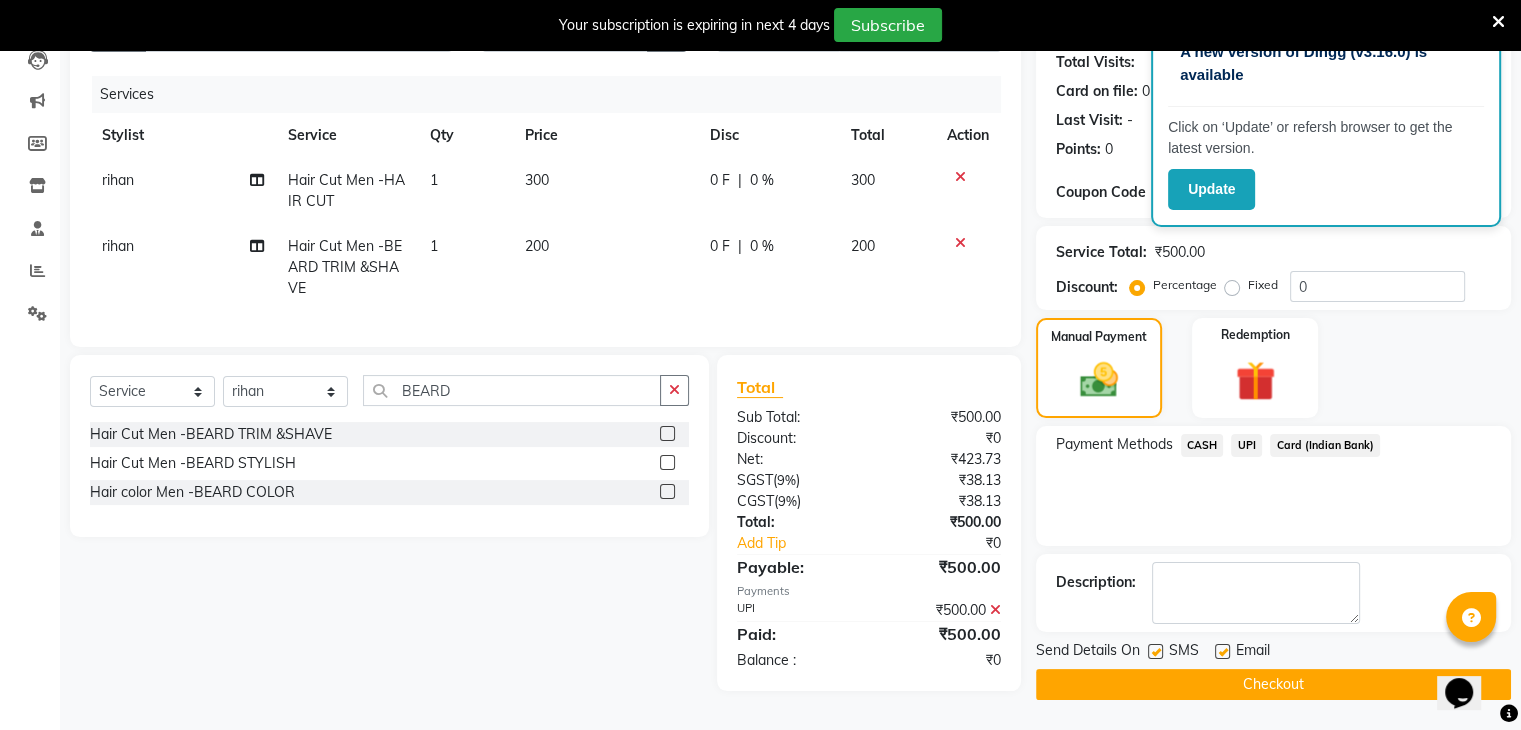 scroll, scrollTop: 228, scrollLeft: 0, axis: vertical 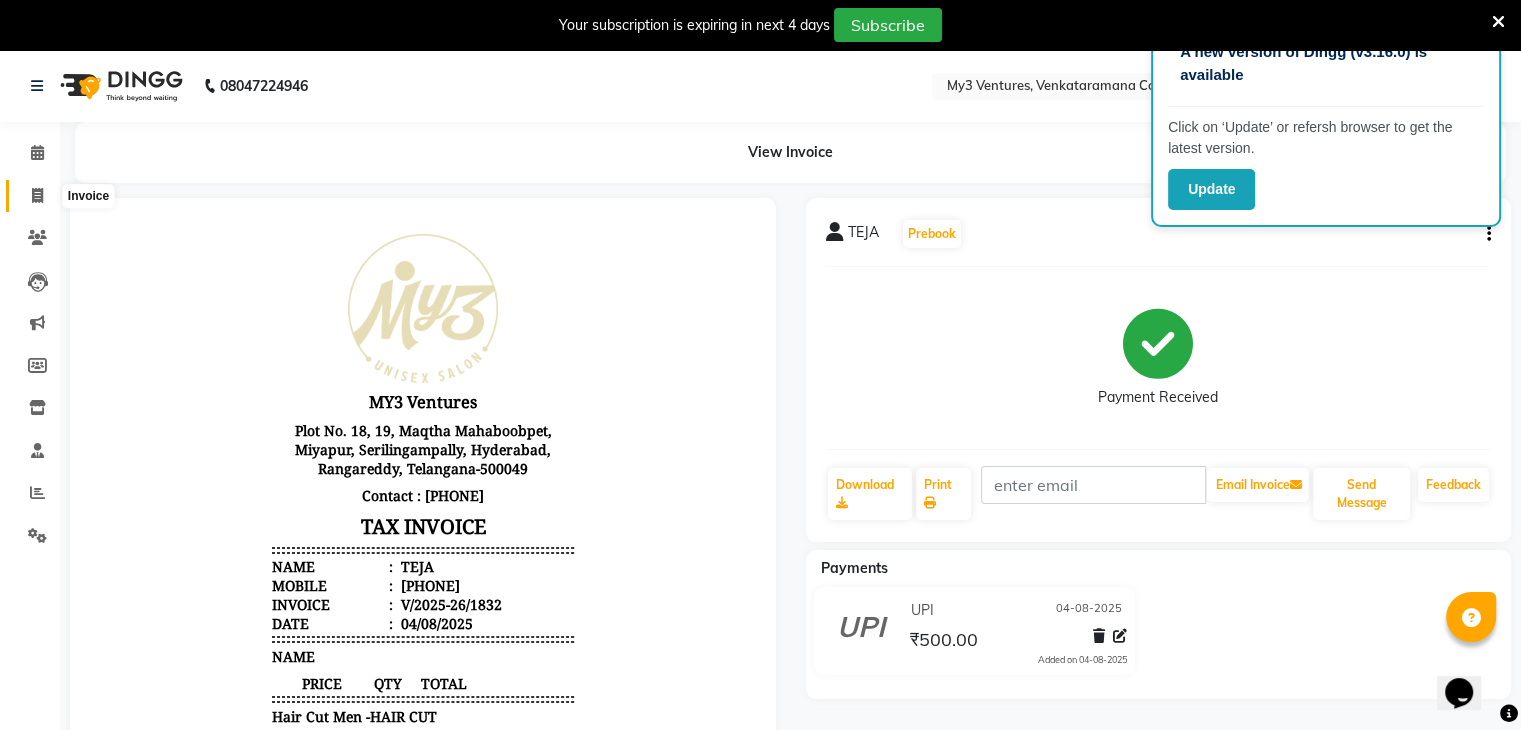 click 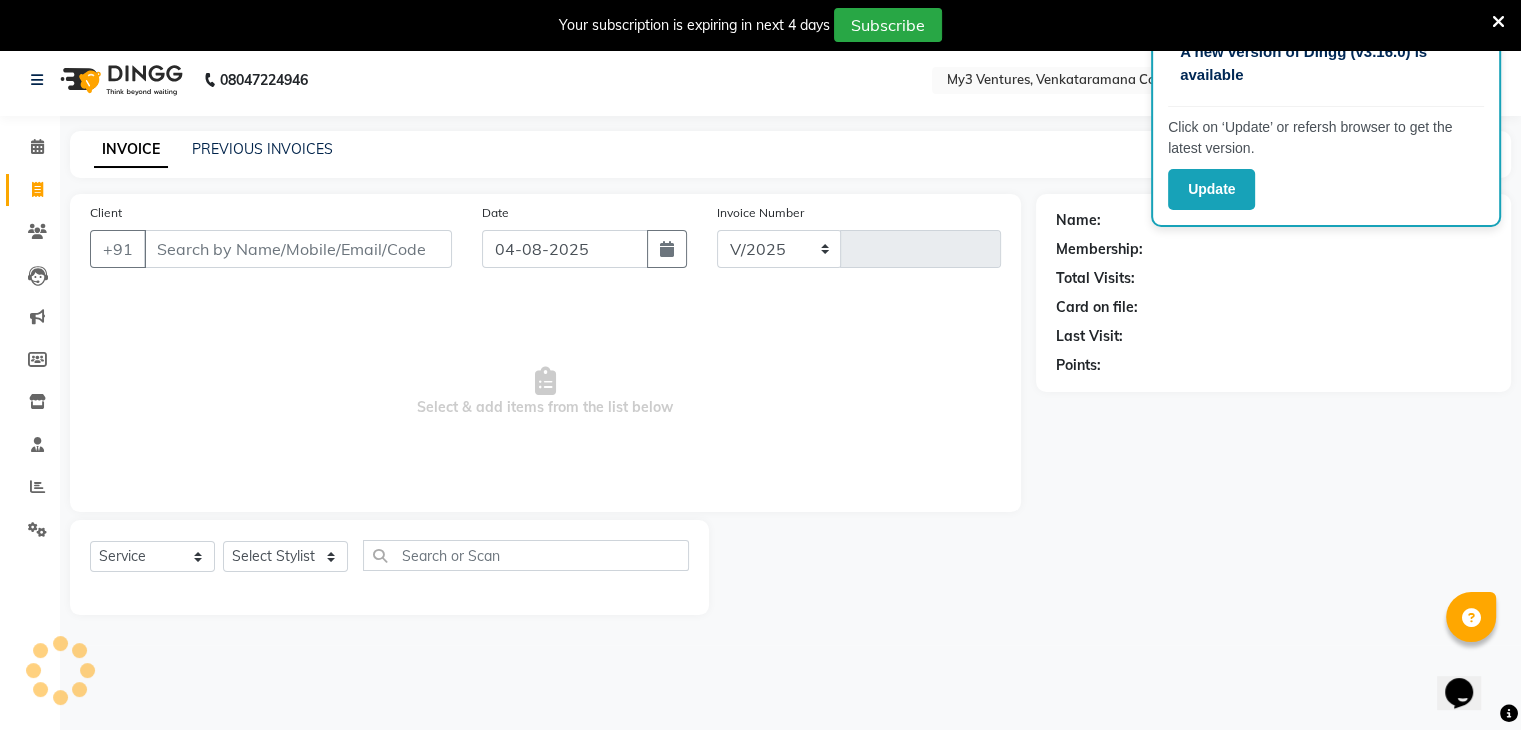 select on "6707" 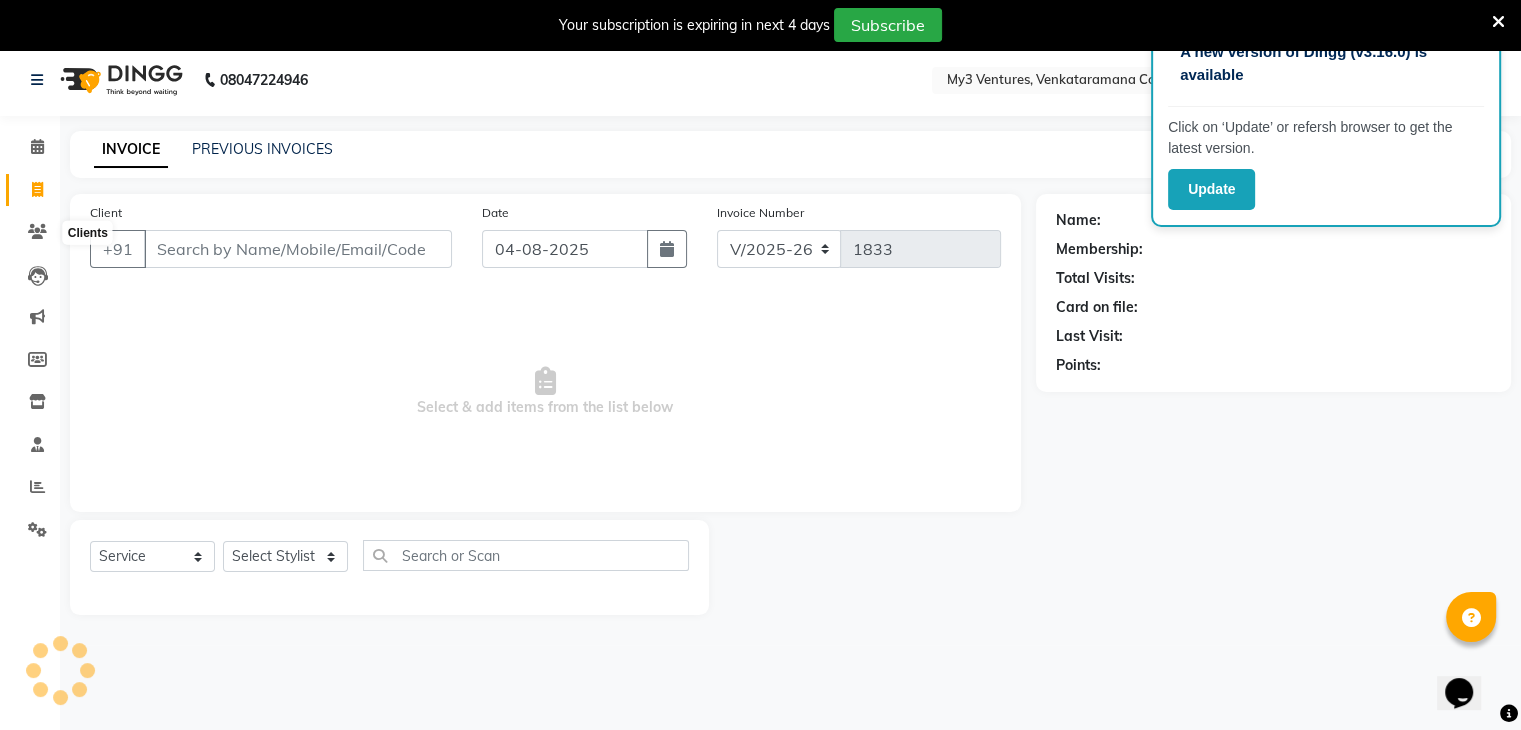 scroll, scrollTop: 50, scrollLeft: 0, axis: vertical 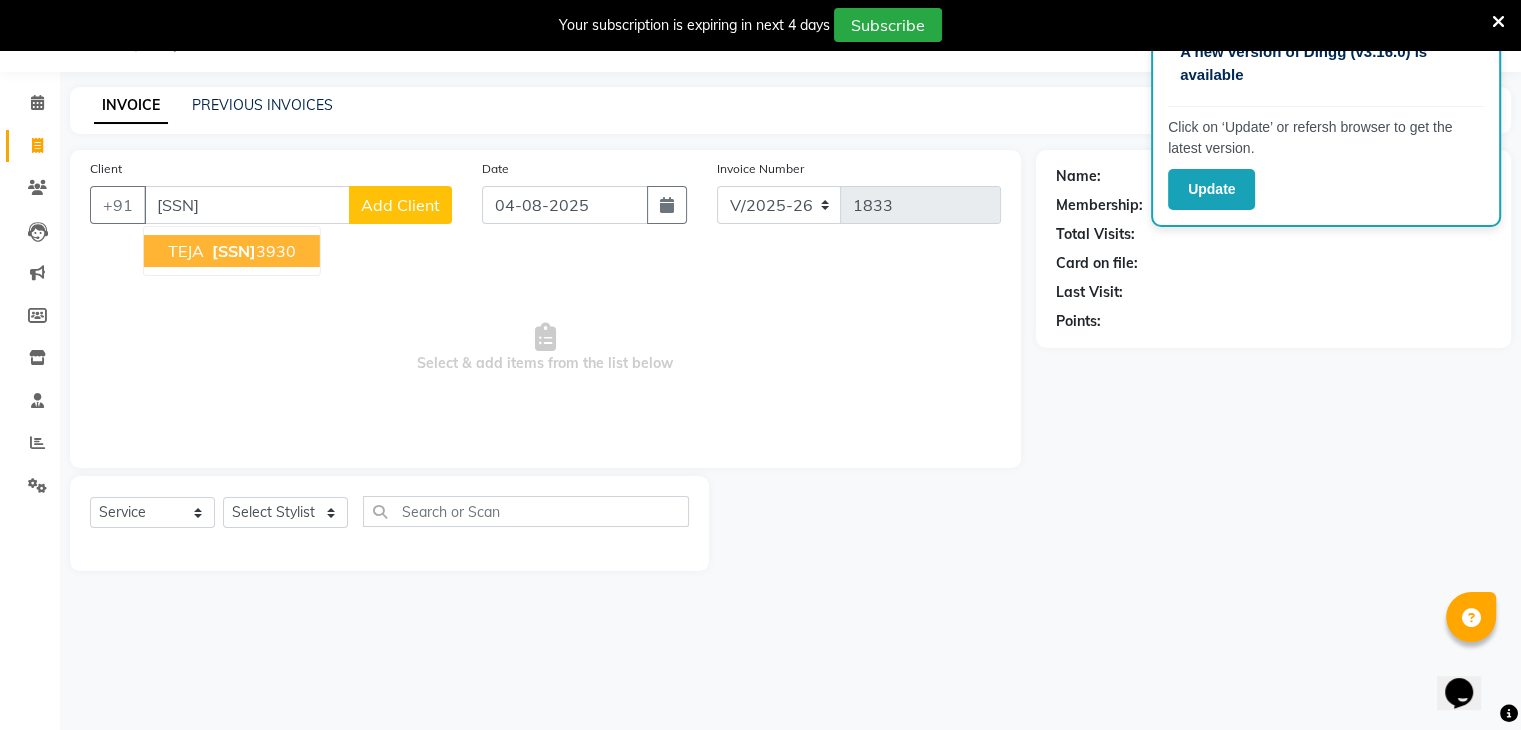 click on "TEJA" at bounding box center [186, 251] 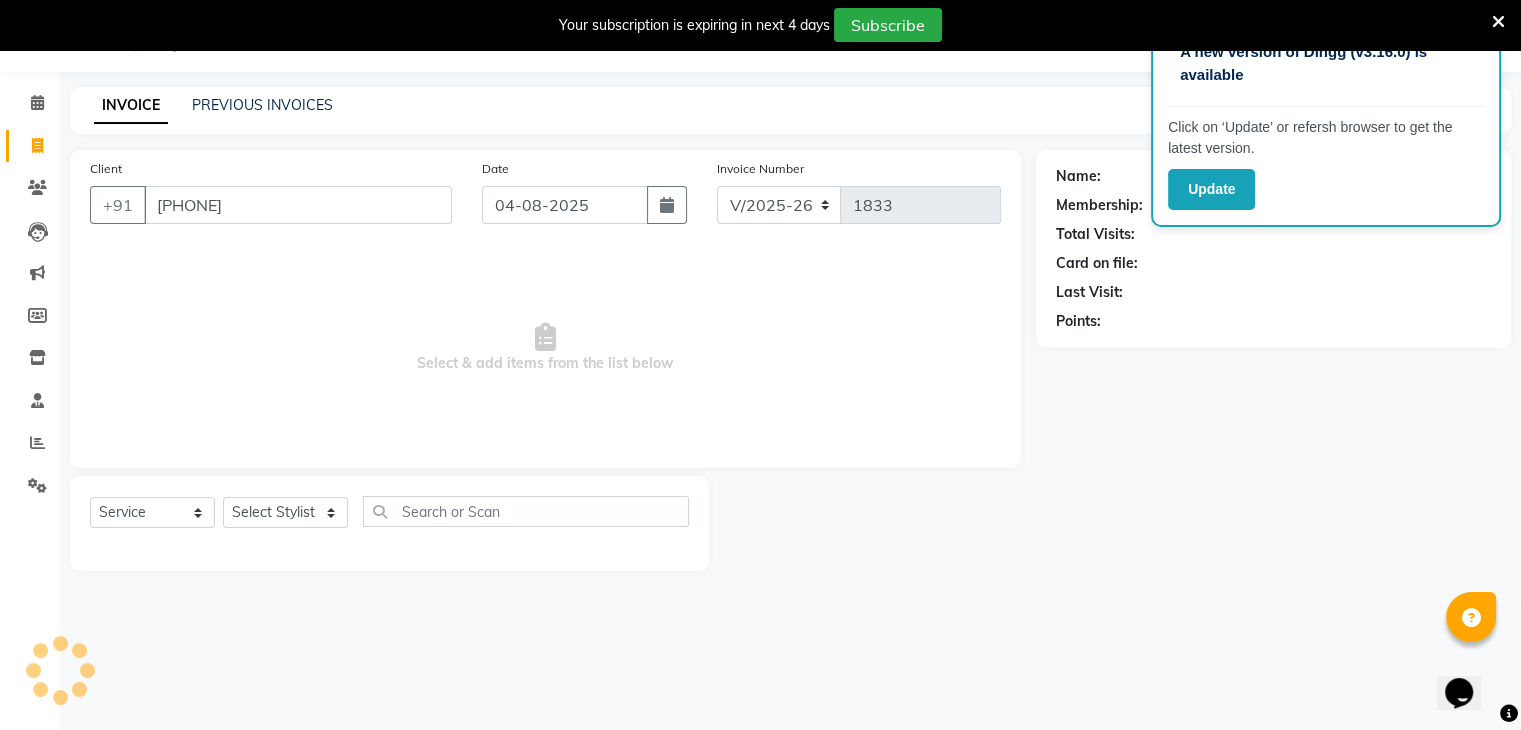 type on "[PHONE]" 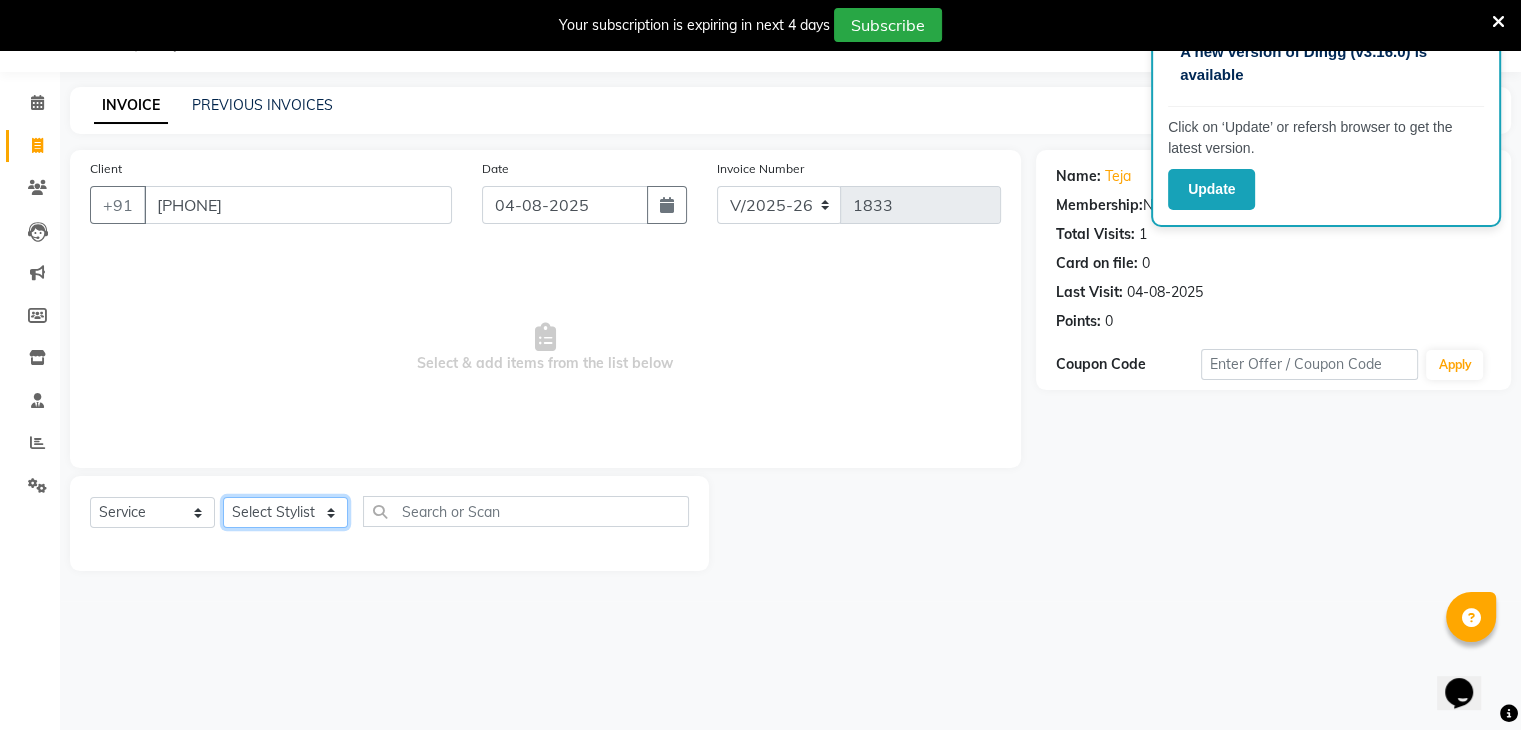 click on "Select Stylist ajju azam divya rihan Sahzad sowjanya srilatha Swapna Zeeshan" 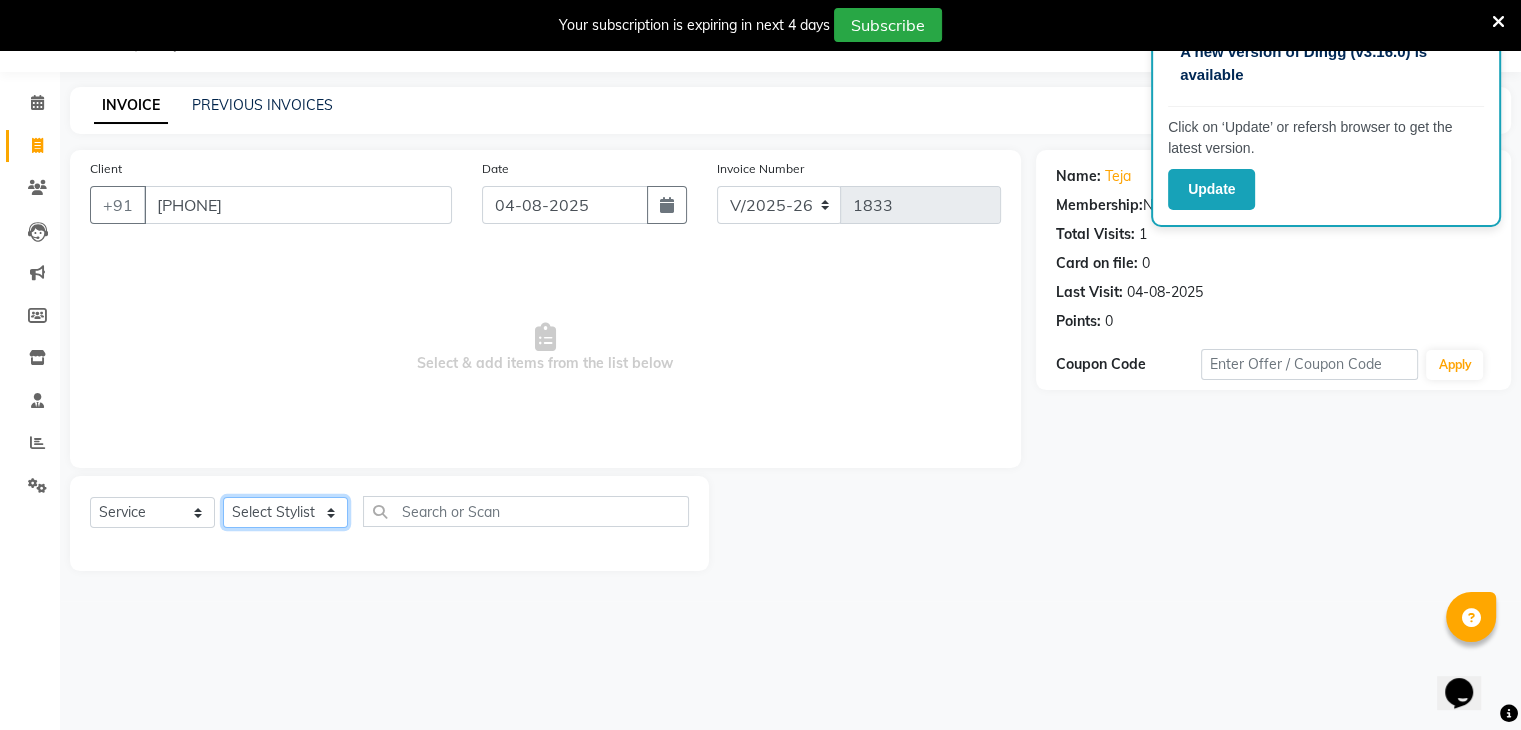 select on "[SSN]" 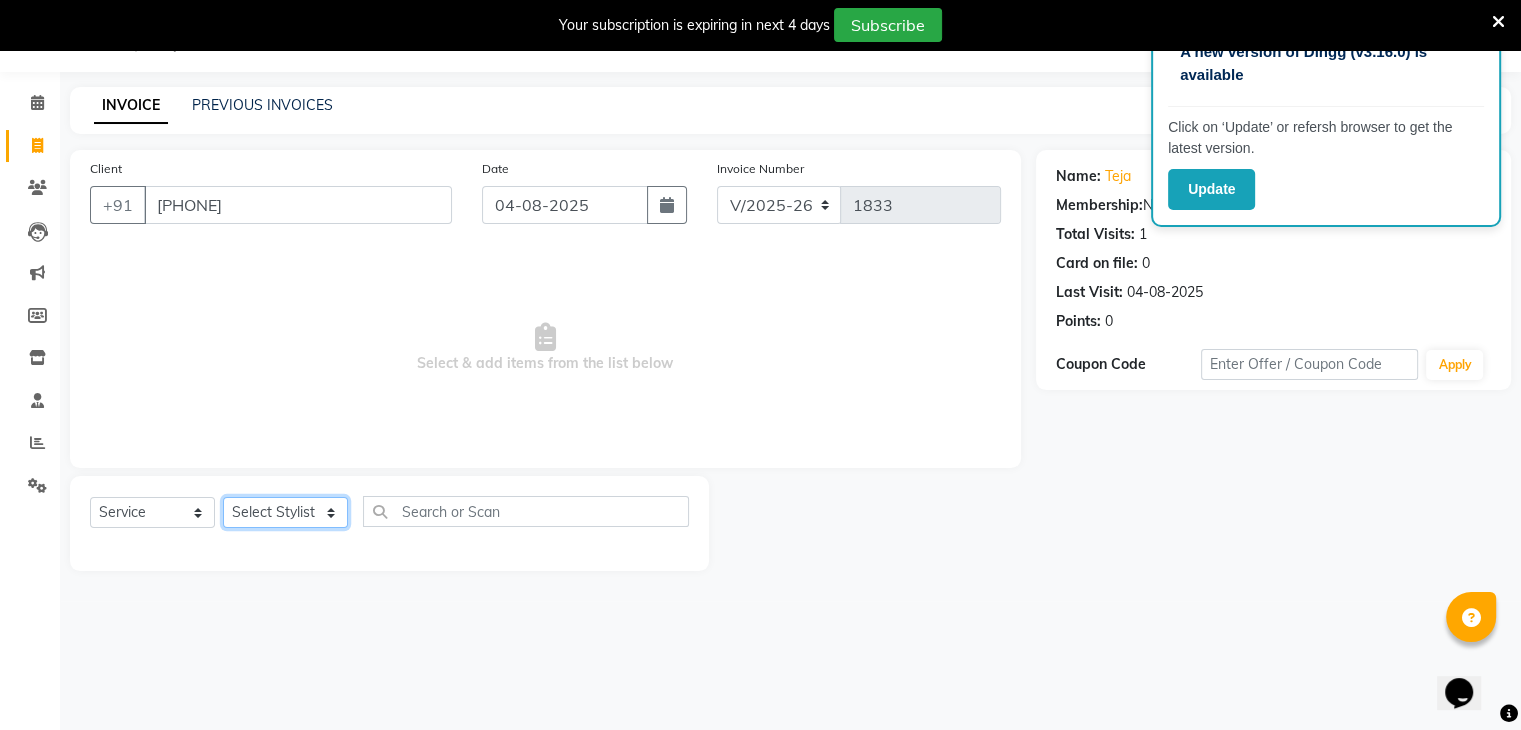 click on "Select Stylist ajju azam divya rihan Sahzad sowjanya srilatha Swapna Zeeshan" 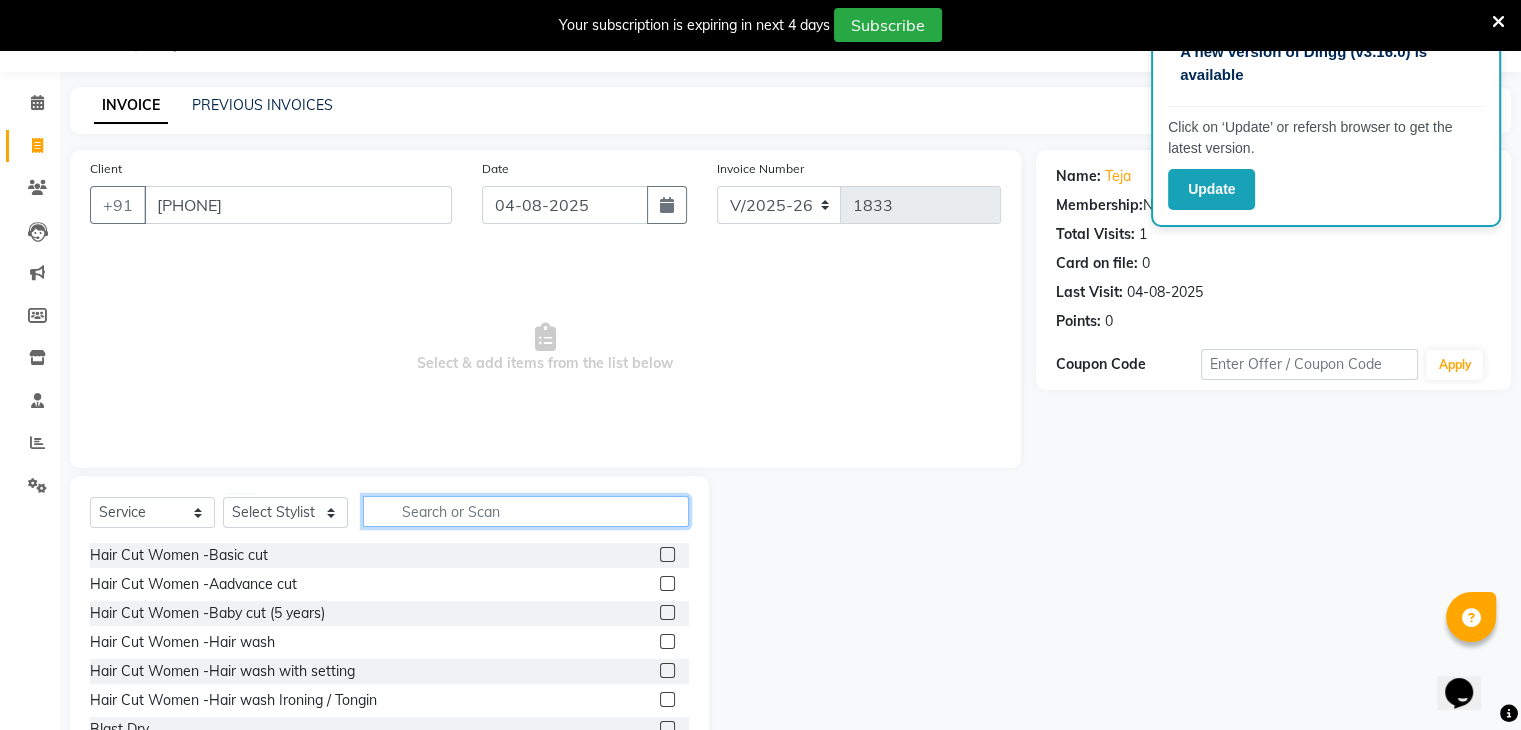 click 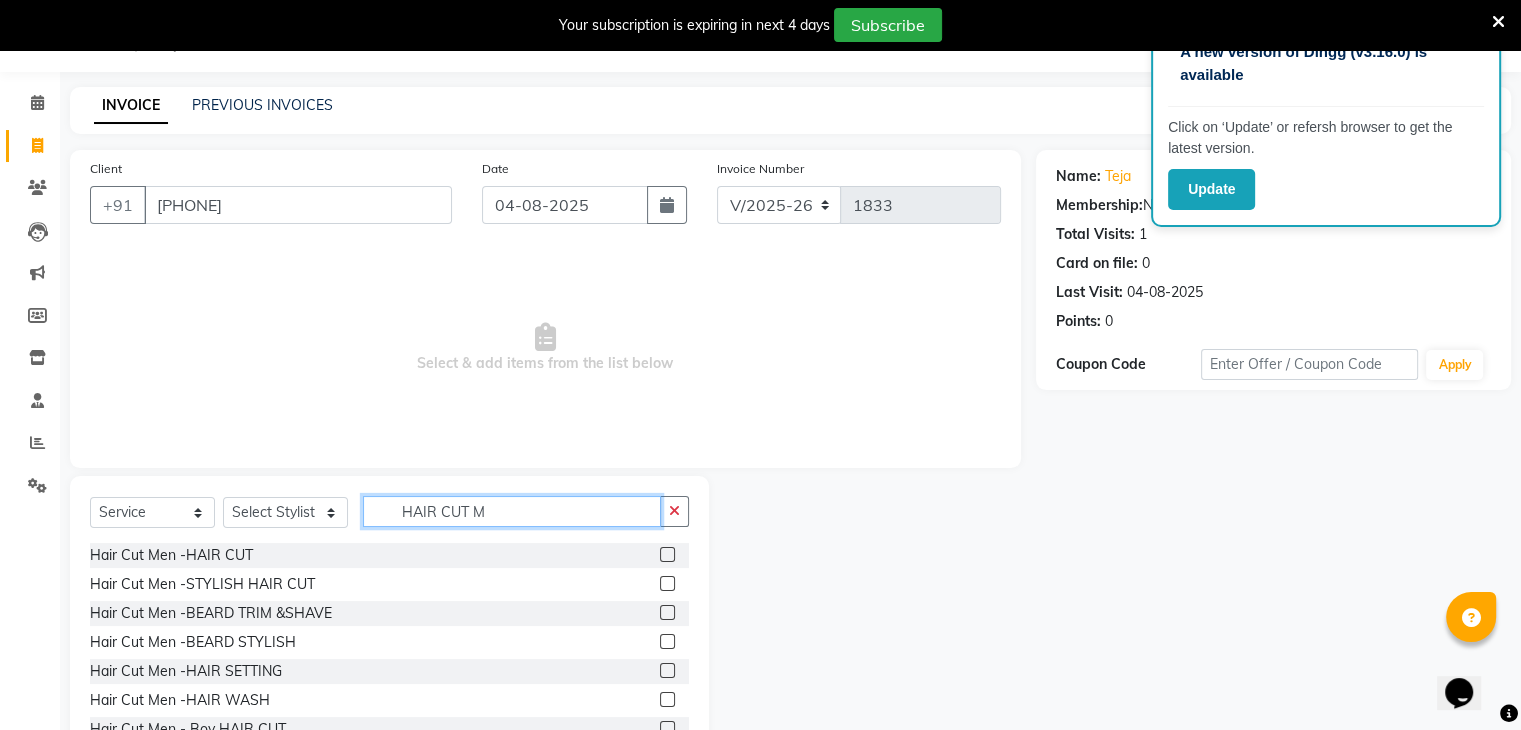 scroll, scrollTop: 3, scrollLeft: 0, axis: vertical 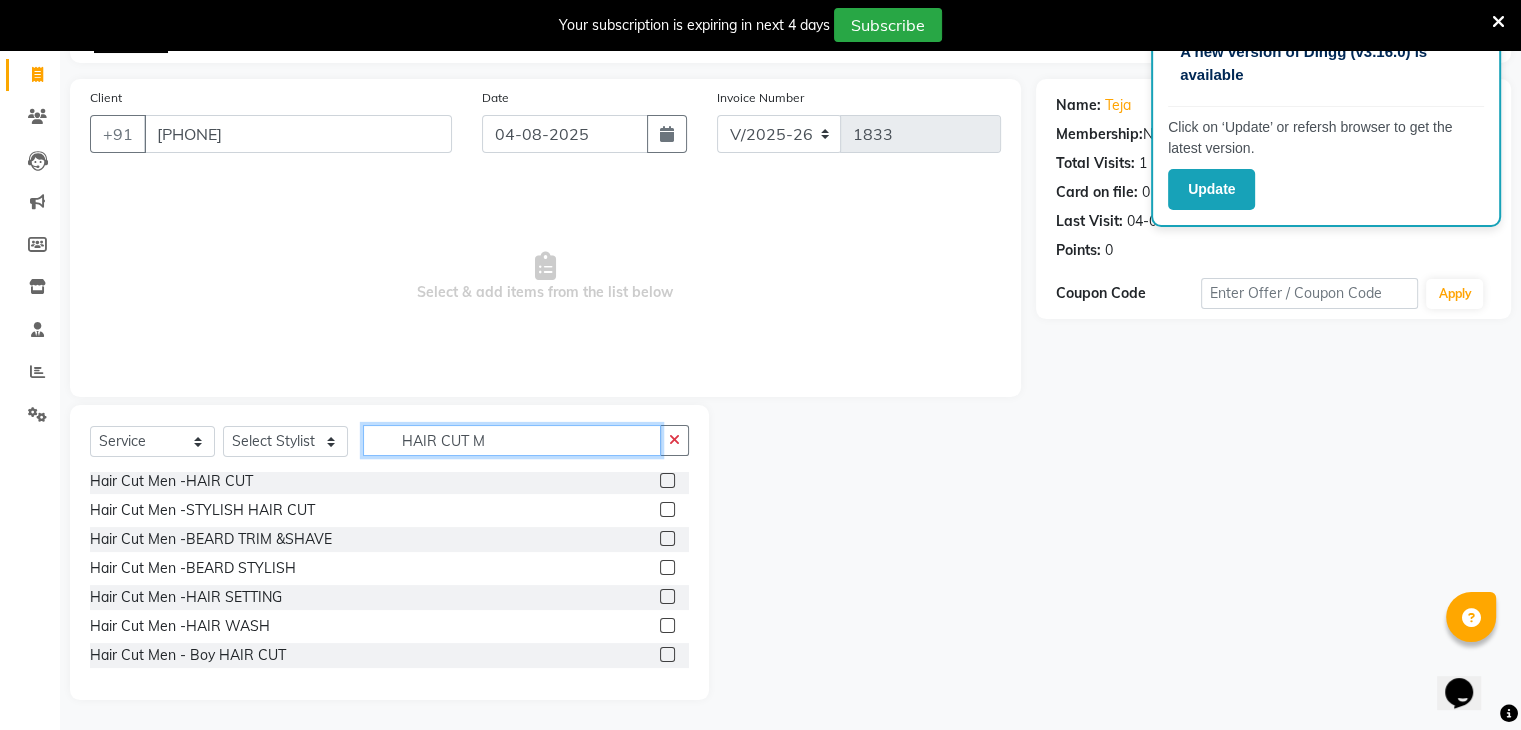type on "HAIR CUT M" 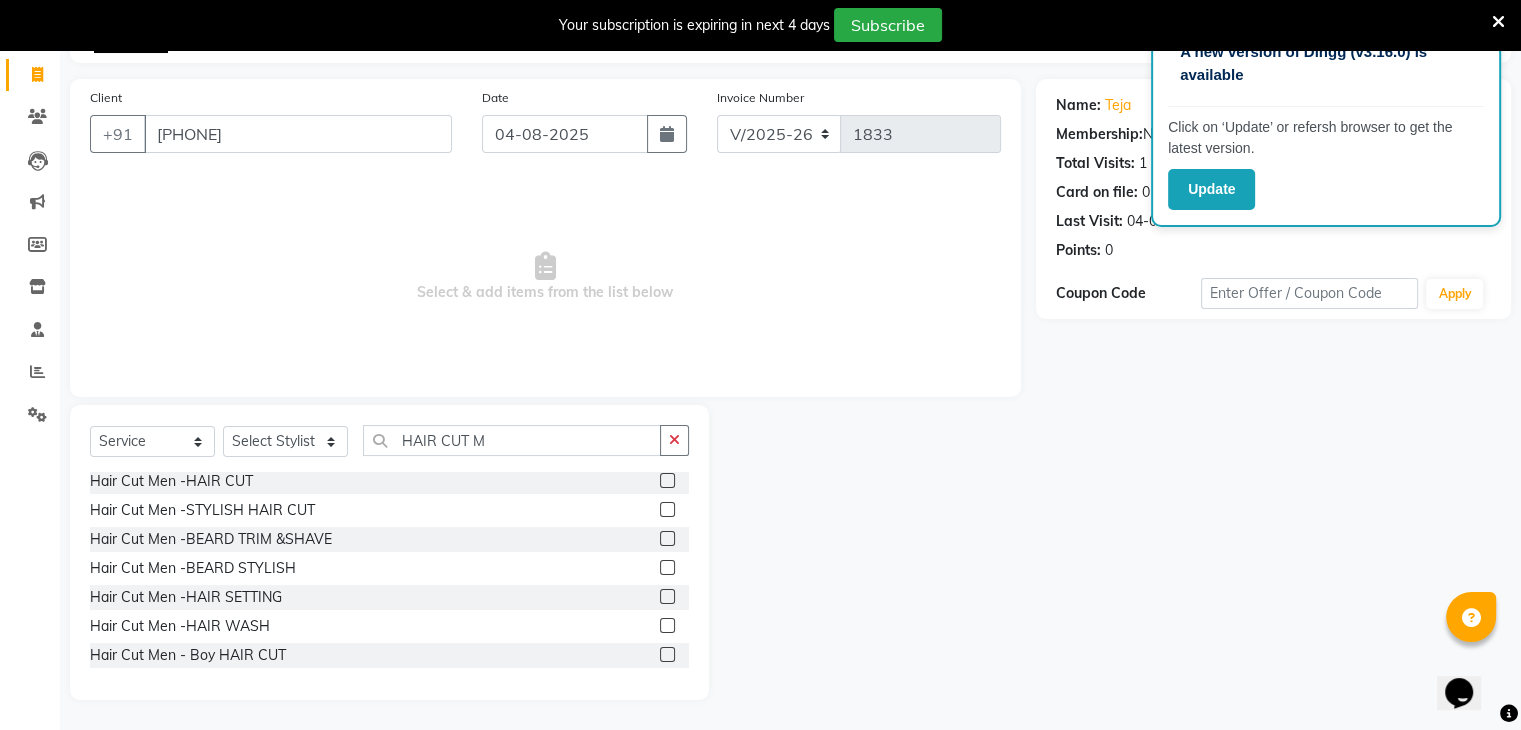 click 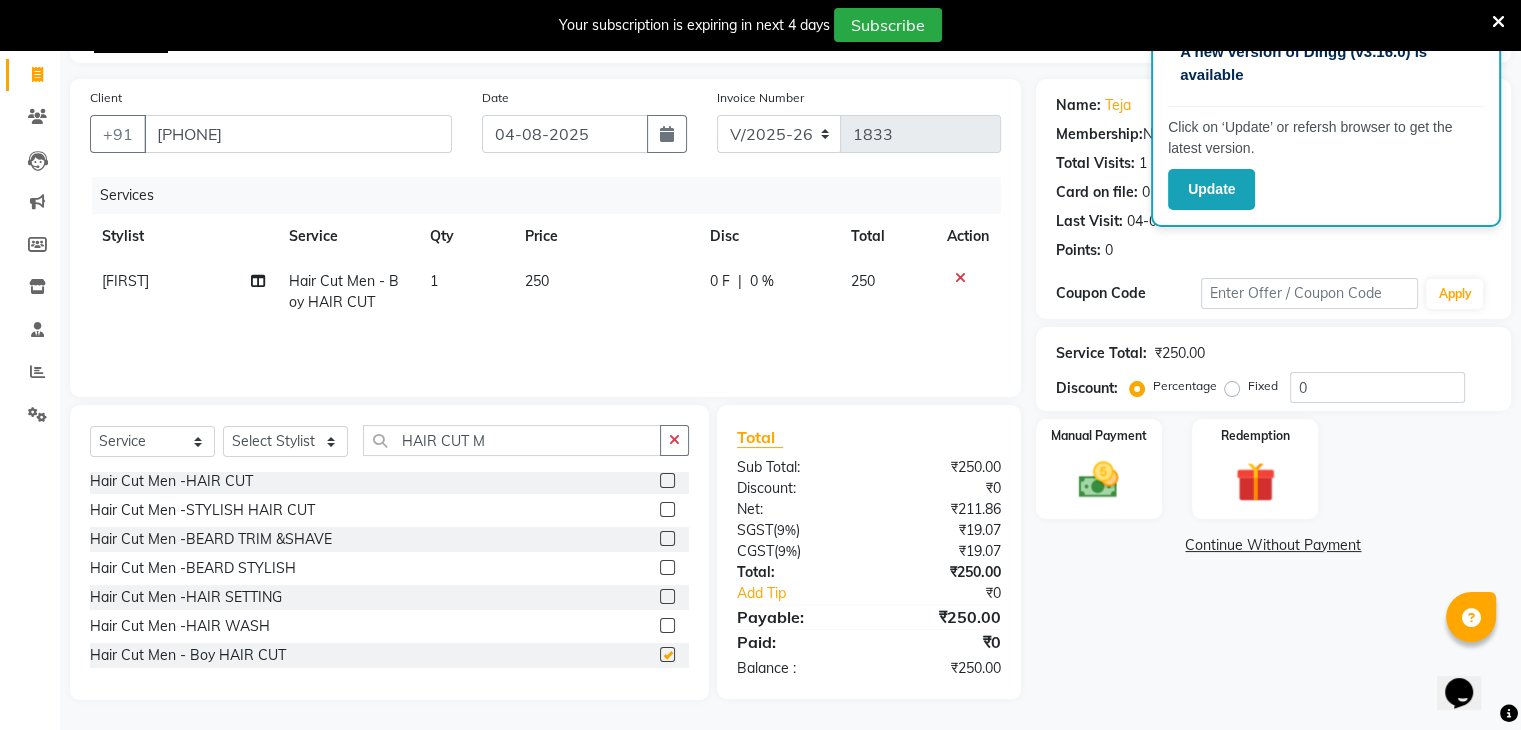 checkbox on "false" 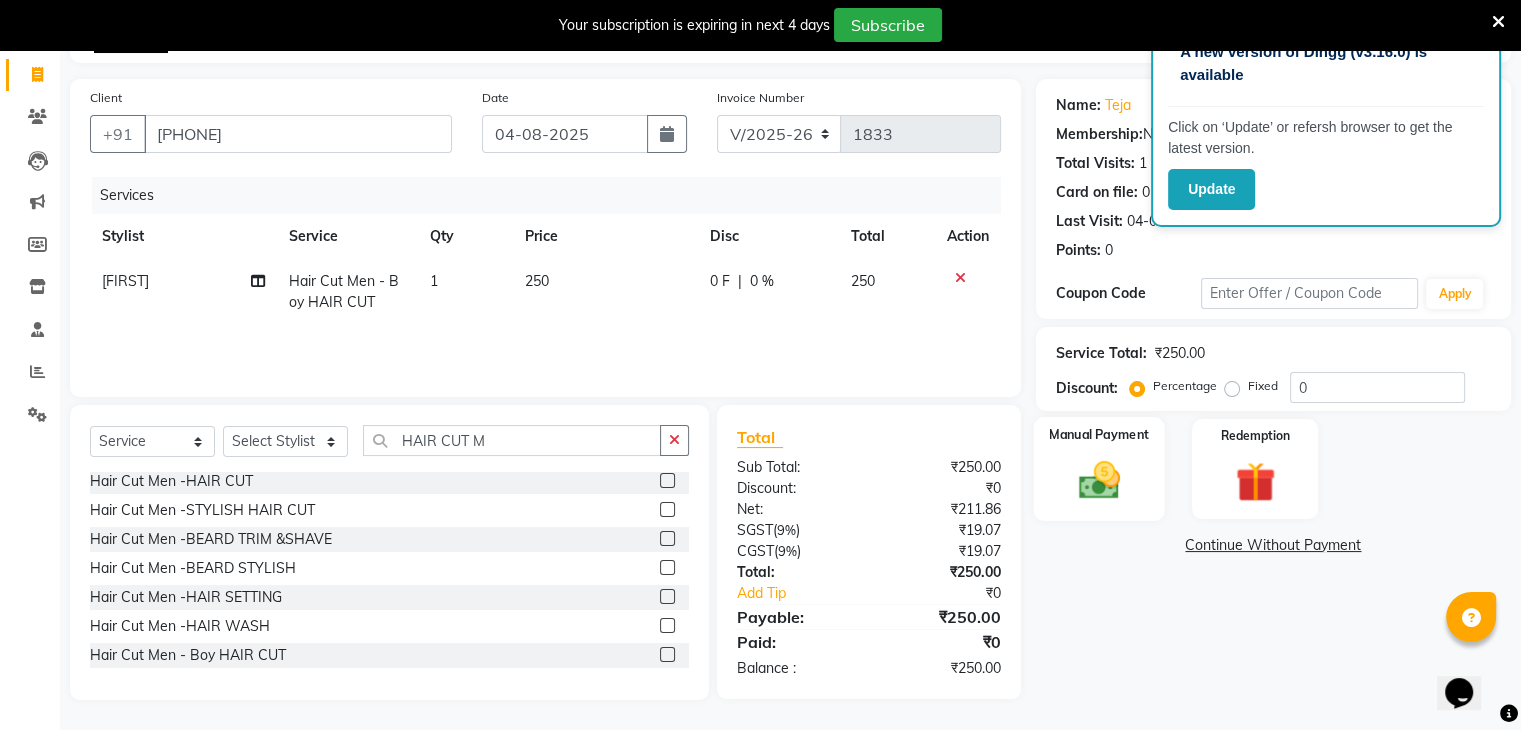click on "Manual Payment" 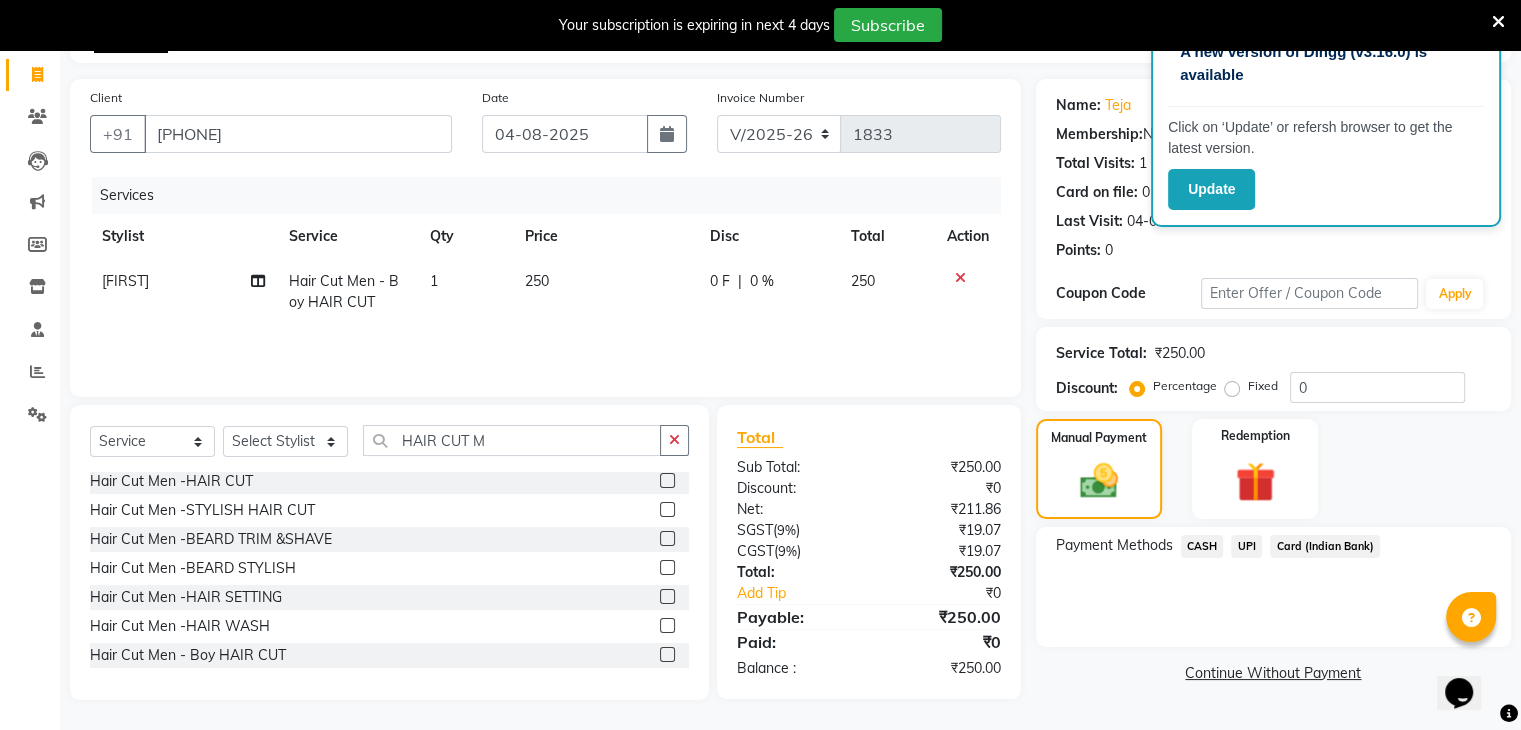 click on "UPI" 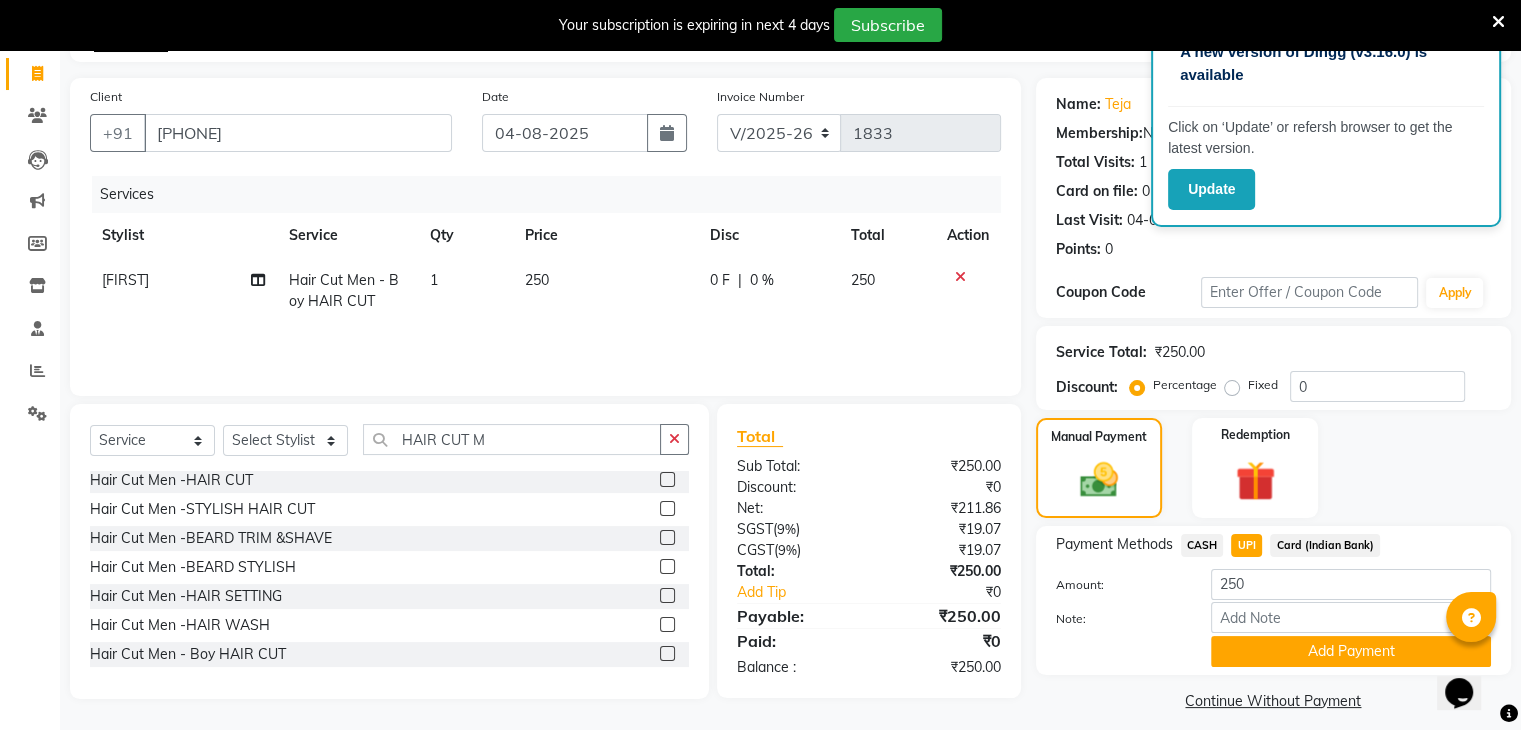 scroll, scrollTop: 140, scrollLeft: 0, axis: vertical 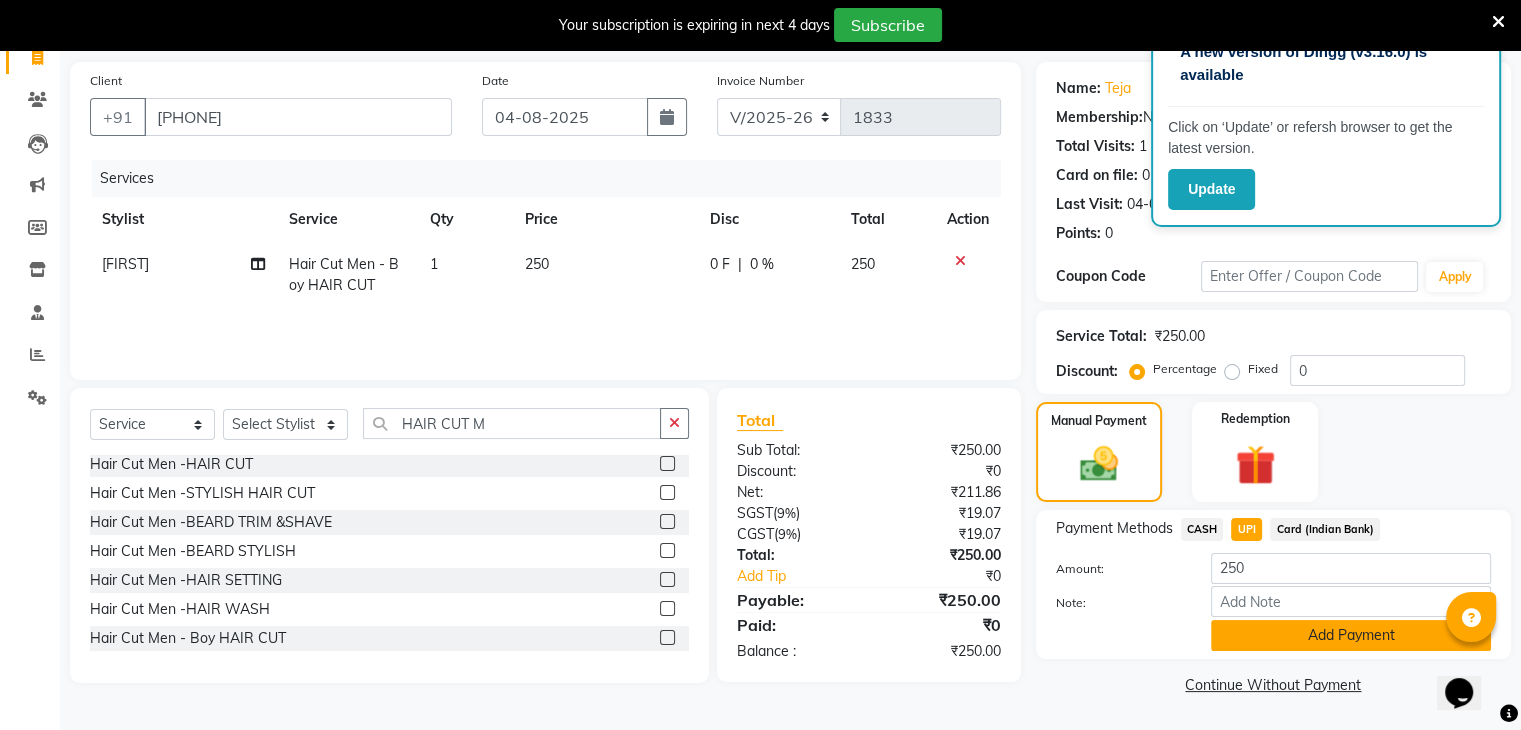 click on "Add Payment" 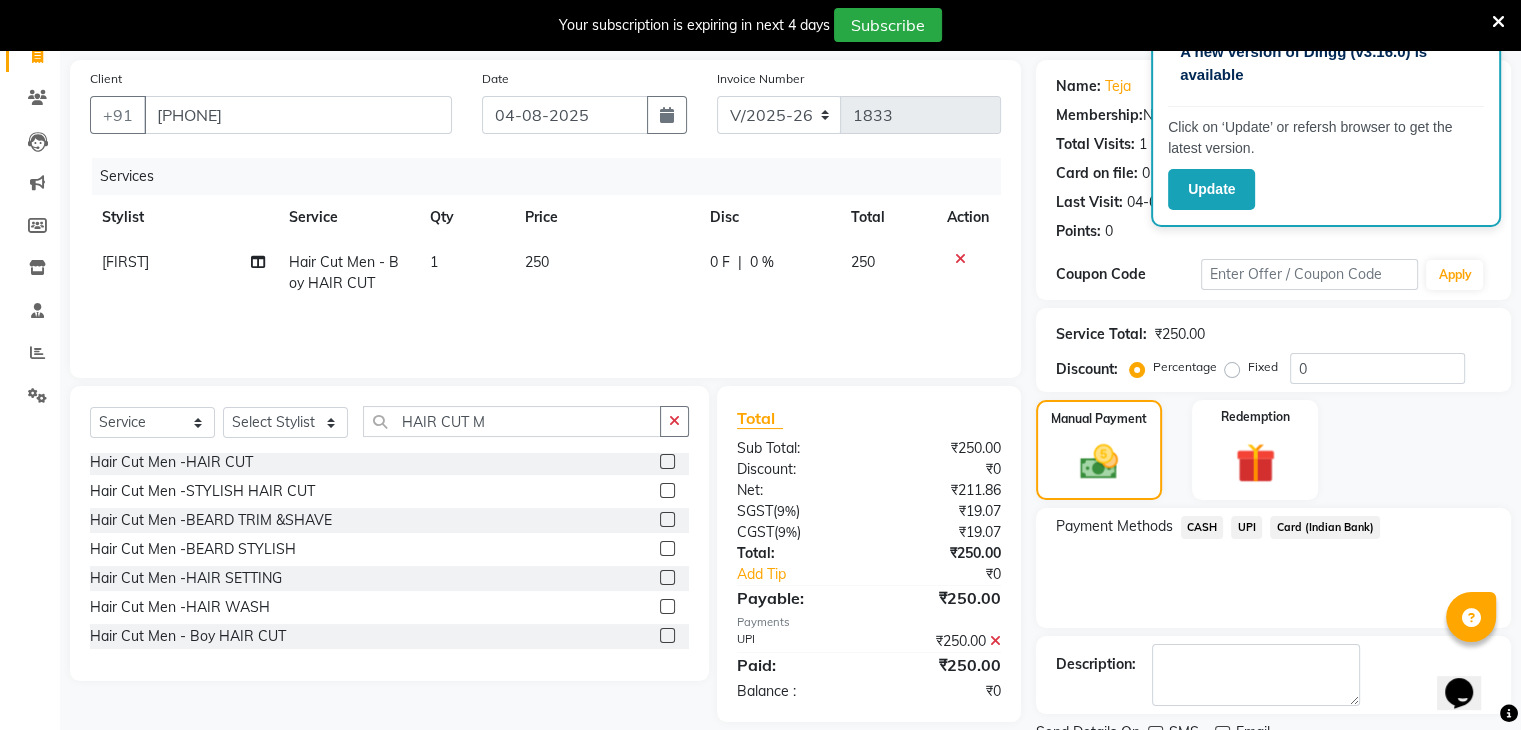 scroll, scrollTop: 220, scrollLeft: 0, axis: vertical 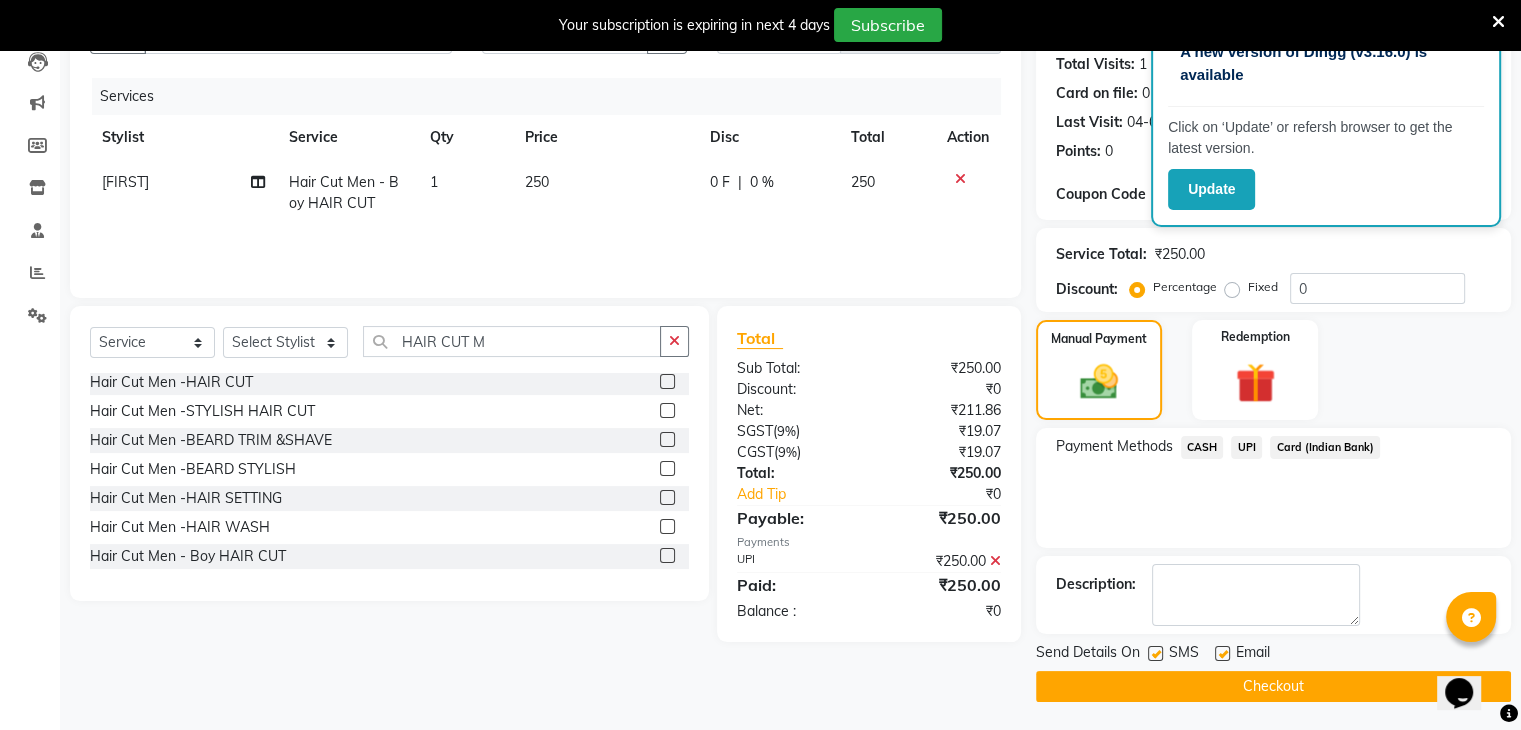 click on "Checkout" 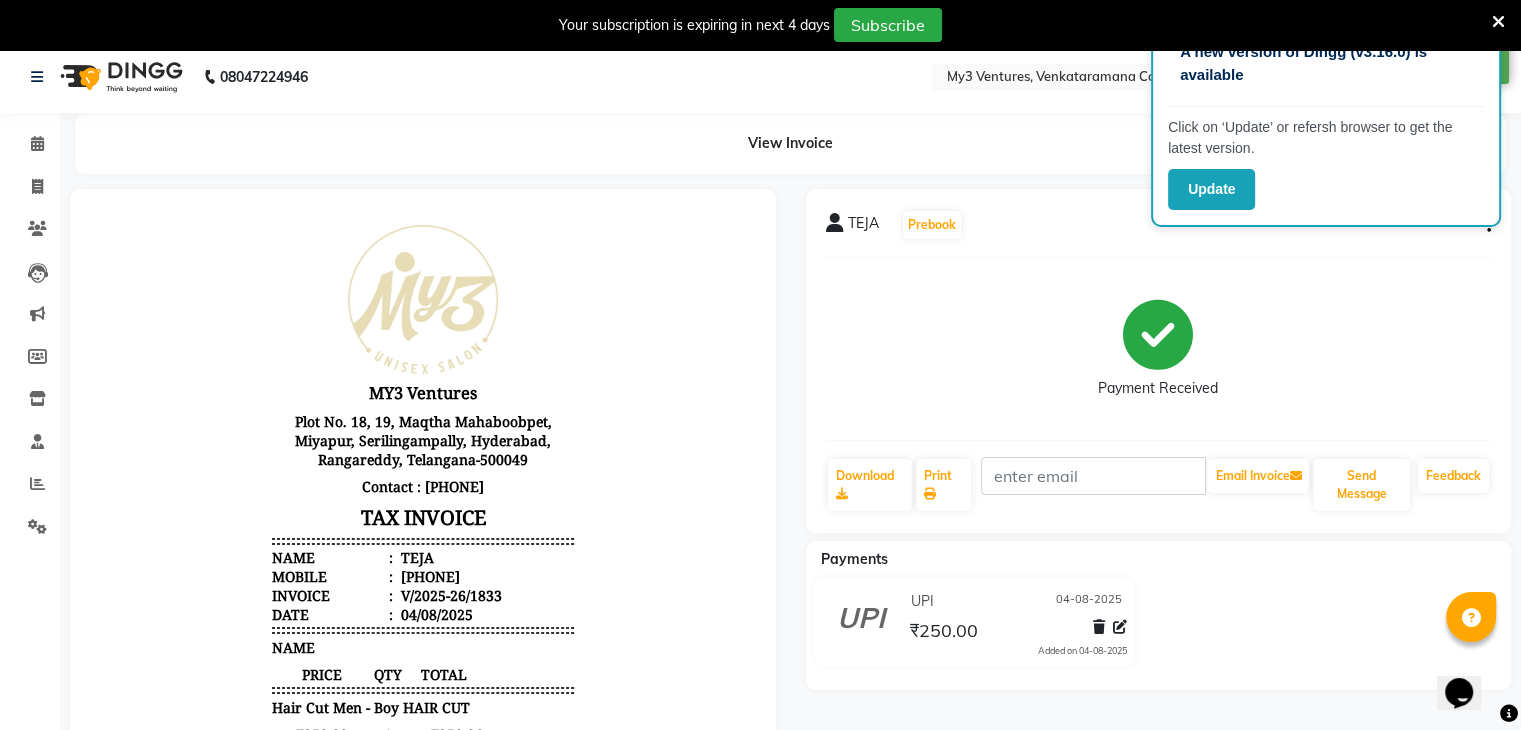 scroll, scrollTop: 0, scrollLeft: 0, axis: both 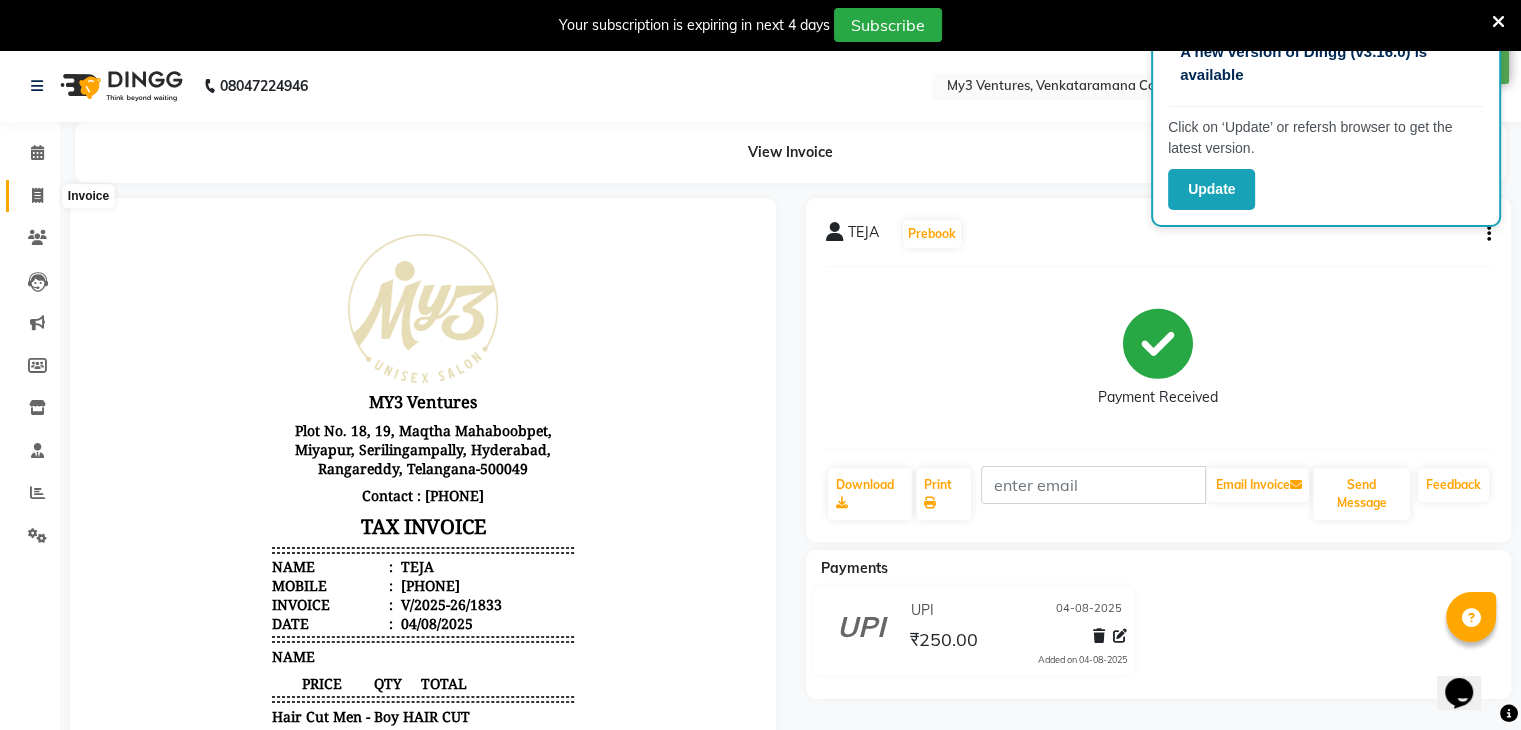 click 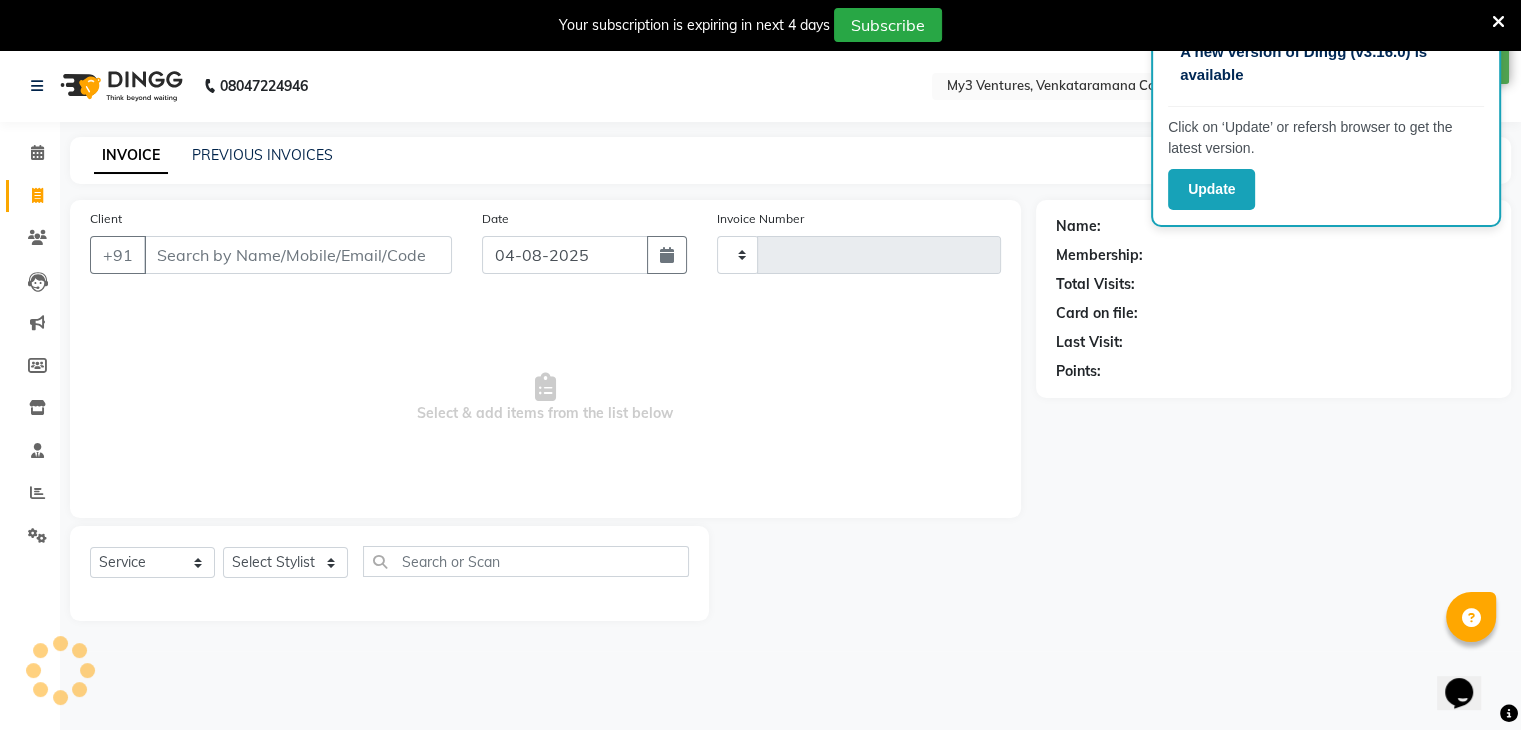 scroll, scrollTop: 50, scrollLeft: 0, axis: vertical 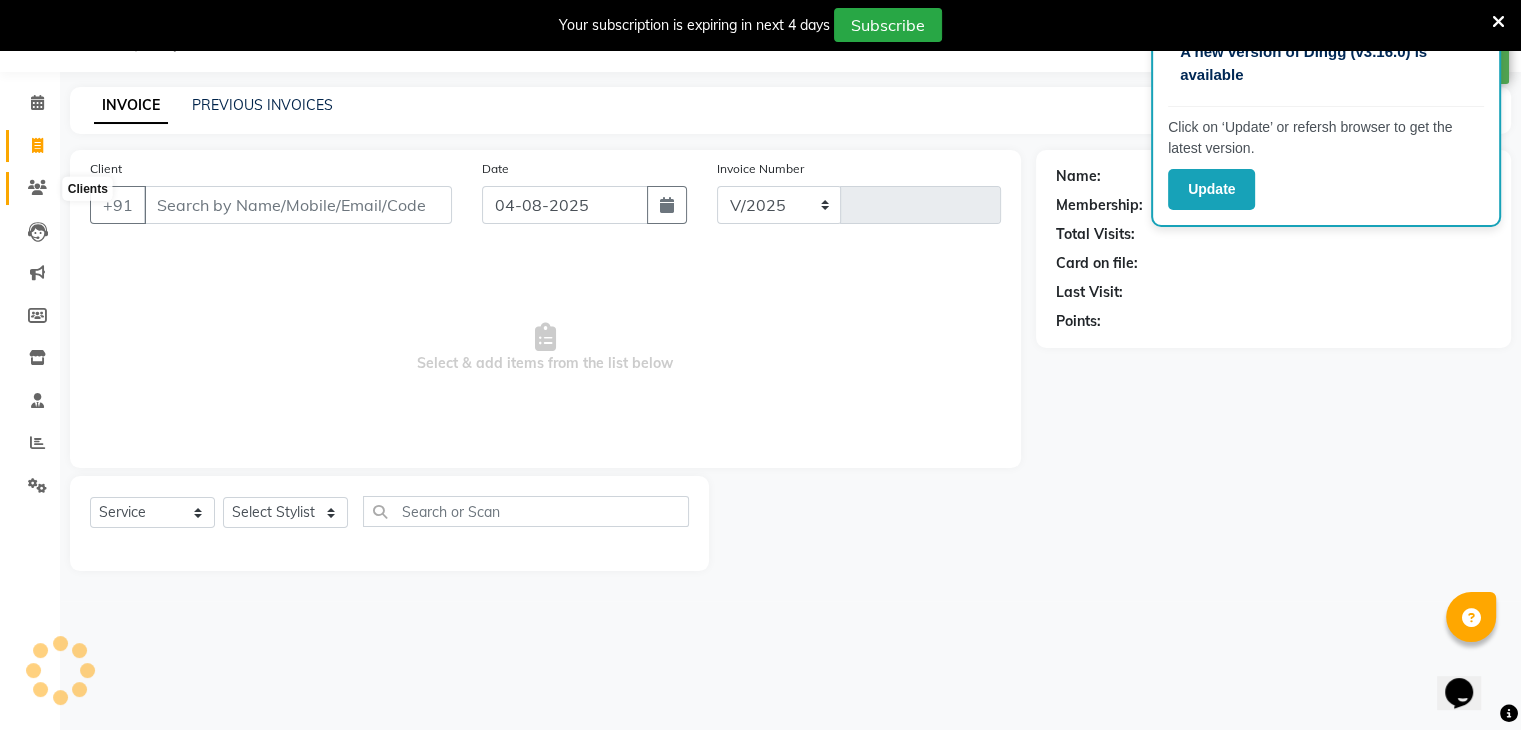 select on "6707" 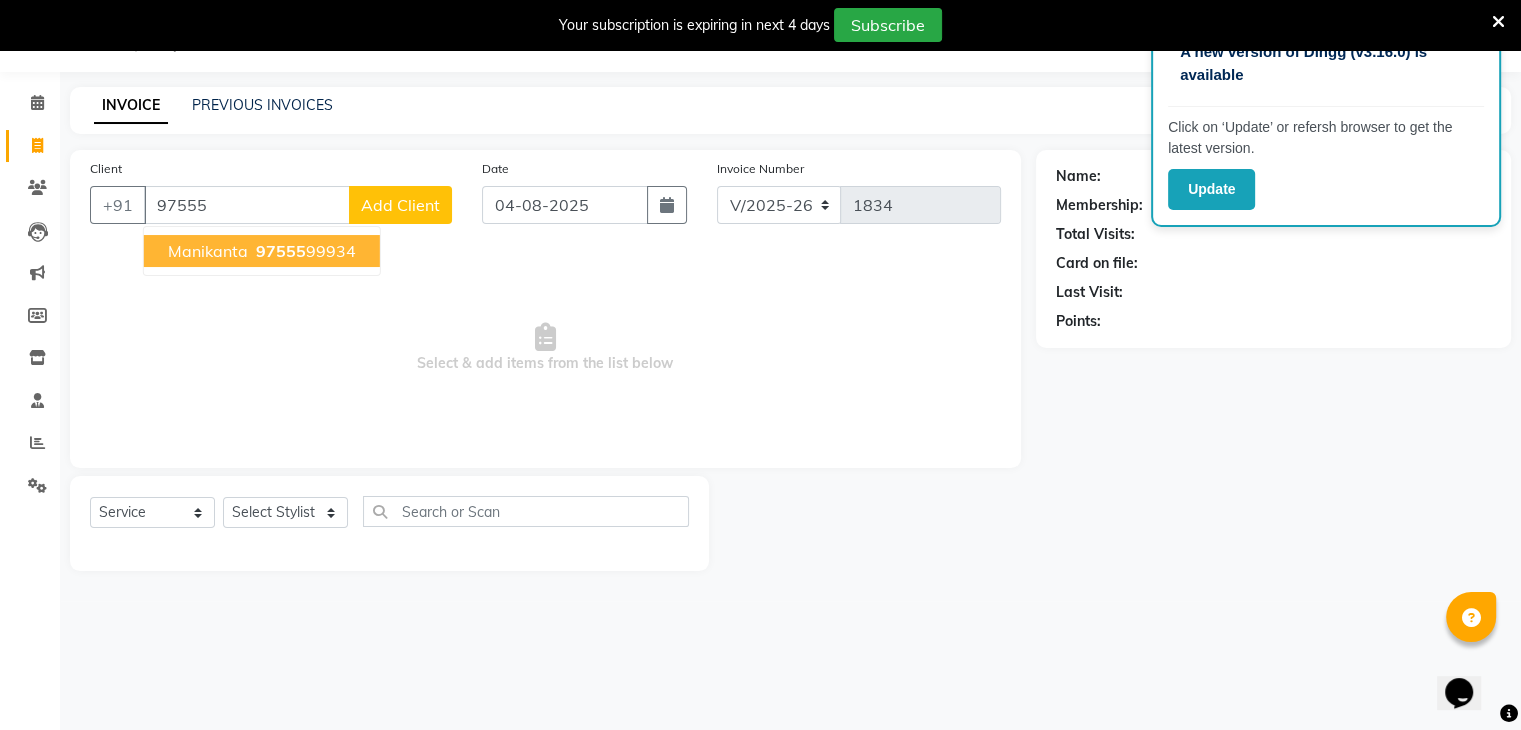click on "[FIRST] [PHONE]" at bounding box center (262, 251) 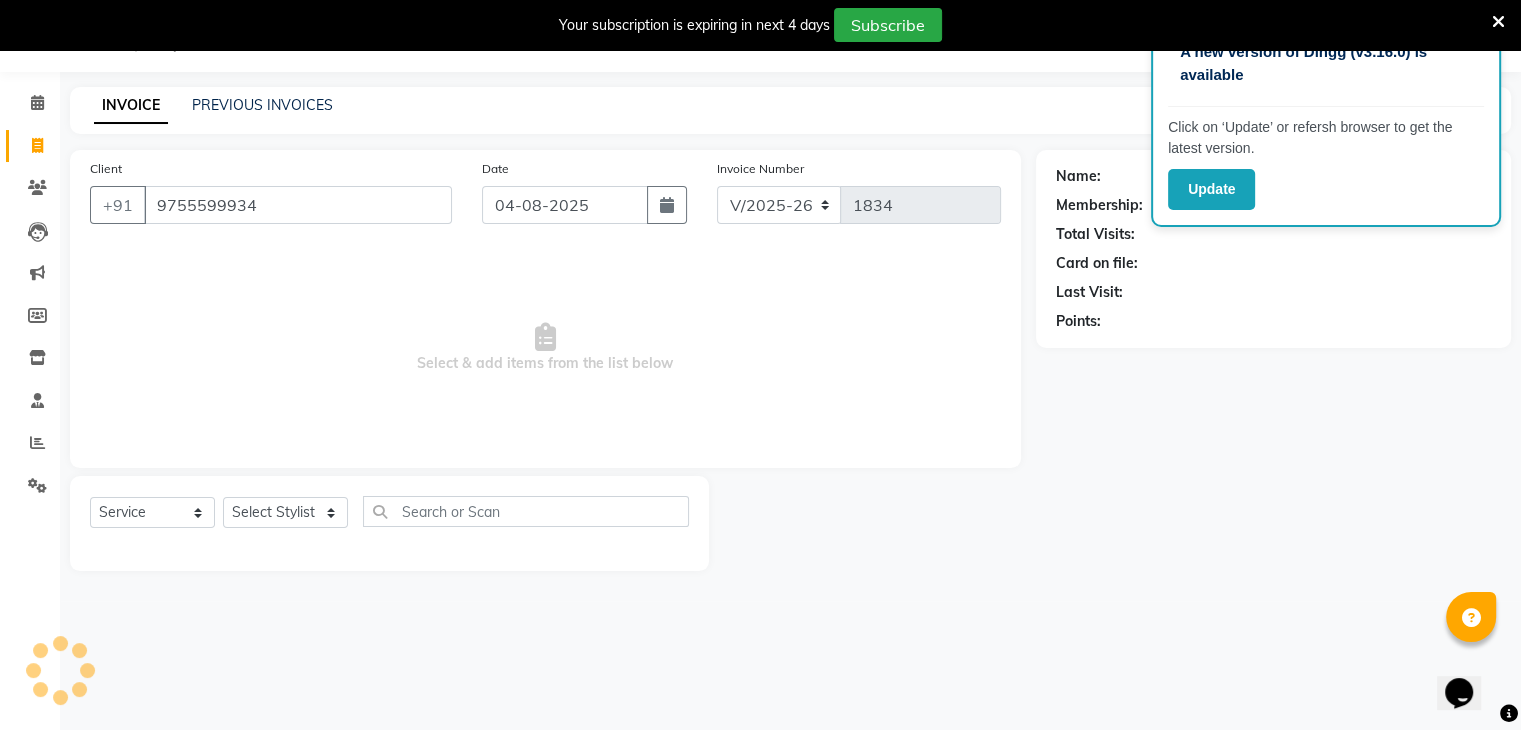 type on "9755599934" 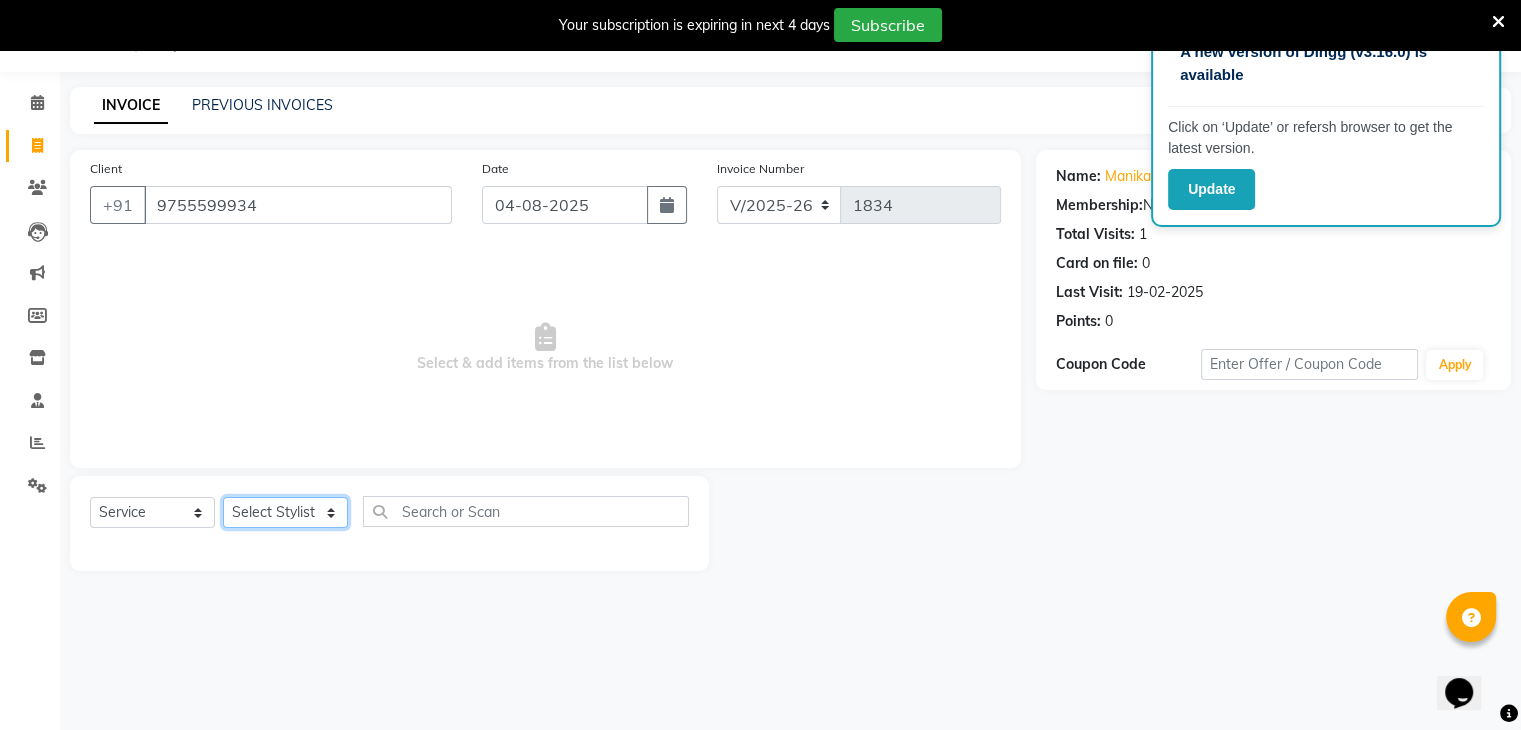 click on "Select Stylist ajju azam divya rihan Sahzad sowjanya srilatha Swapna Zeeshan" 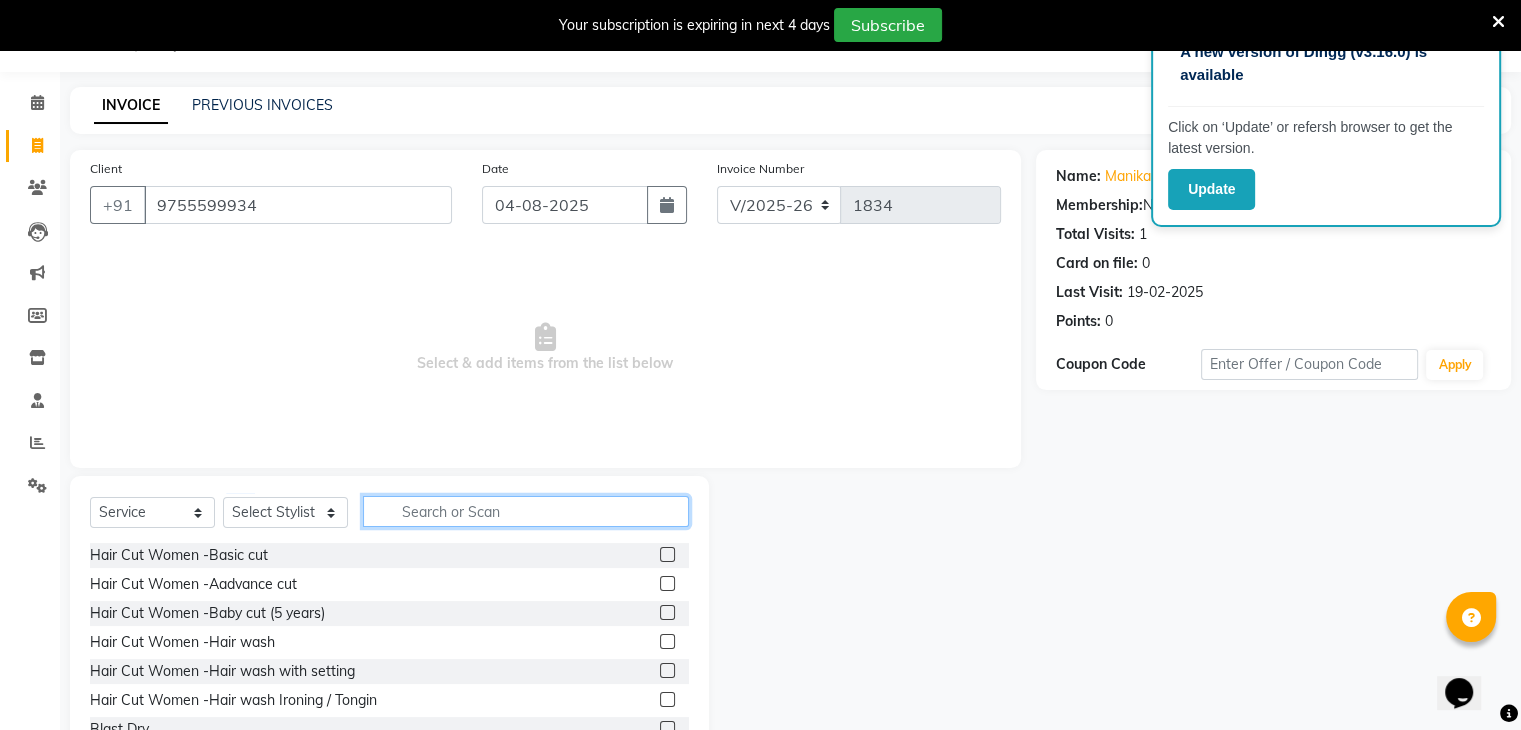 click 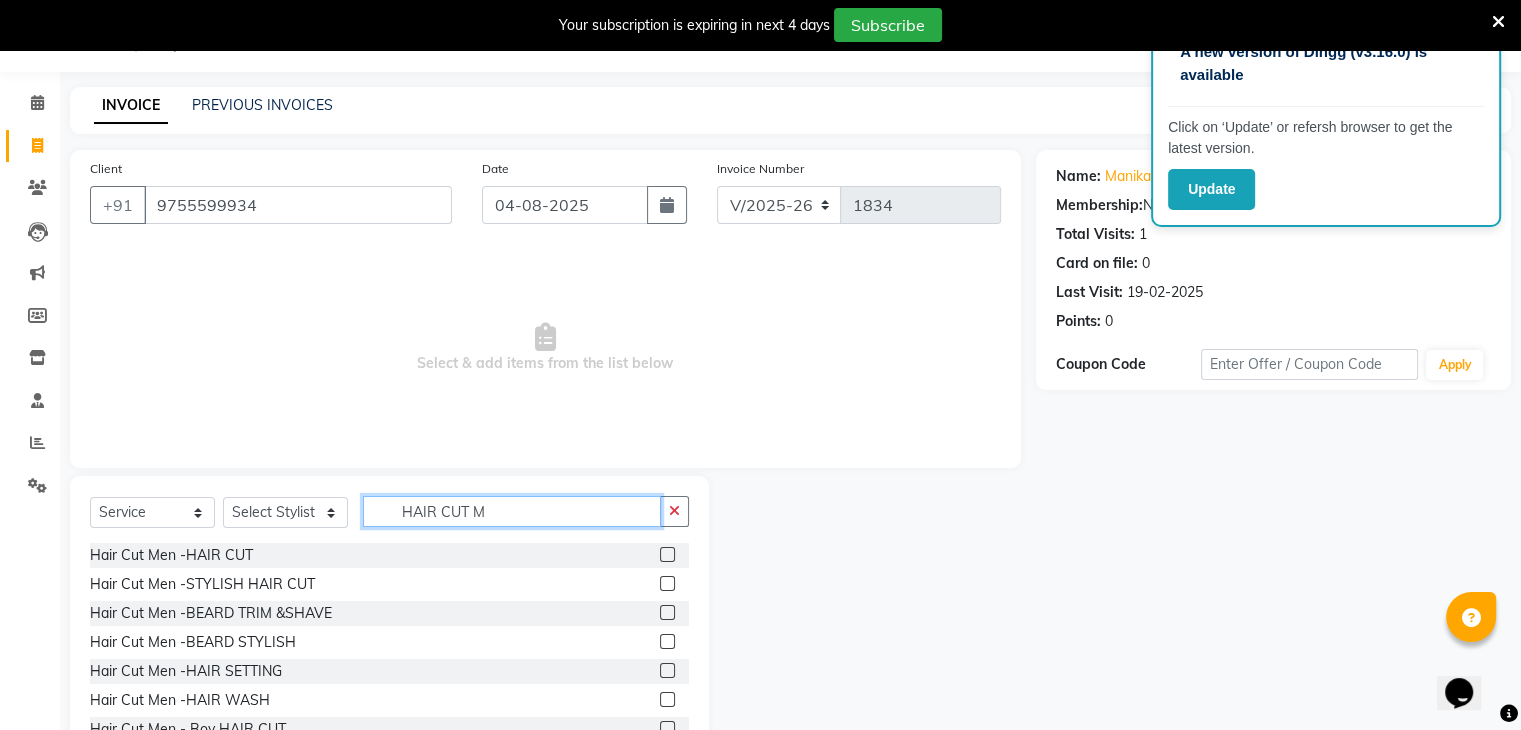 type on "HAIR CUT M" 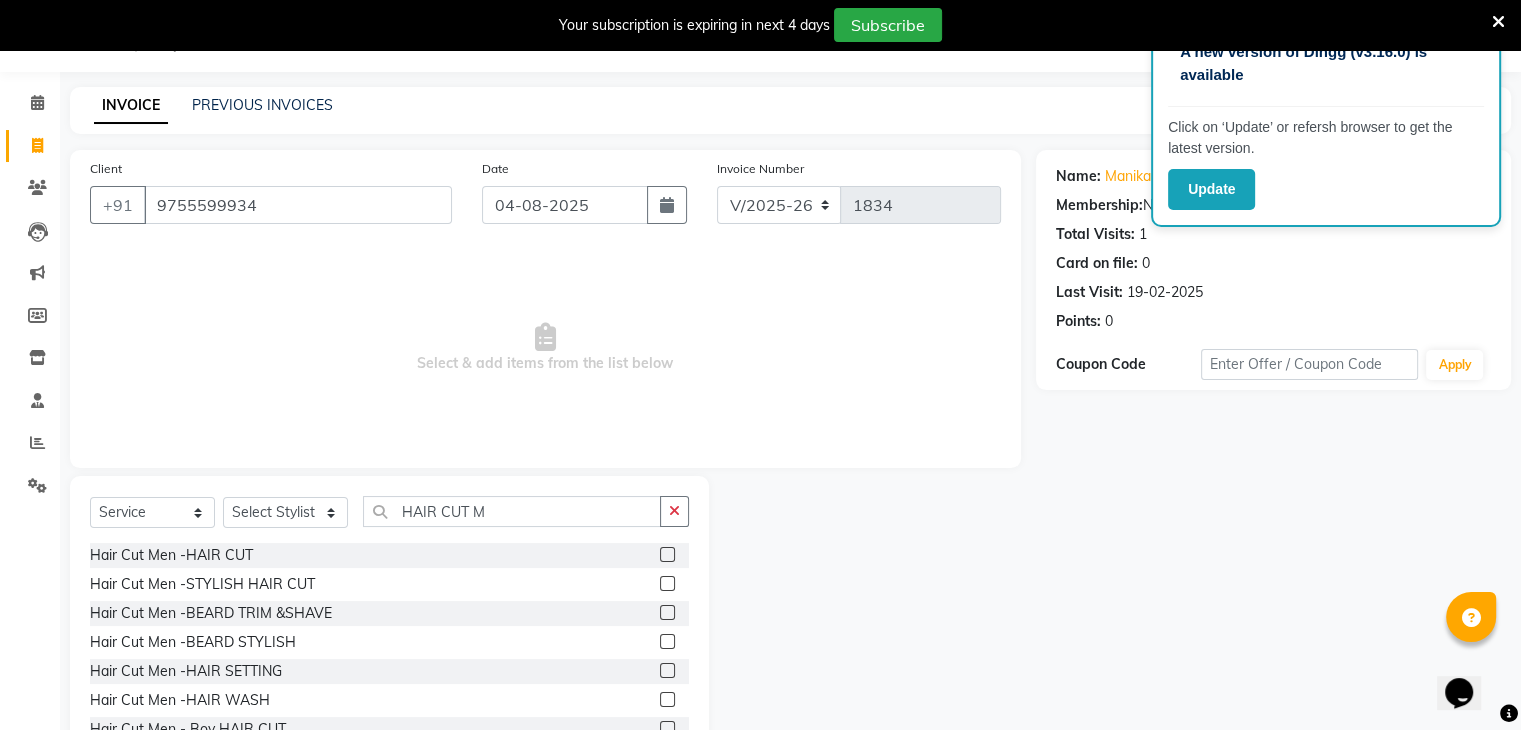 click 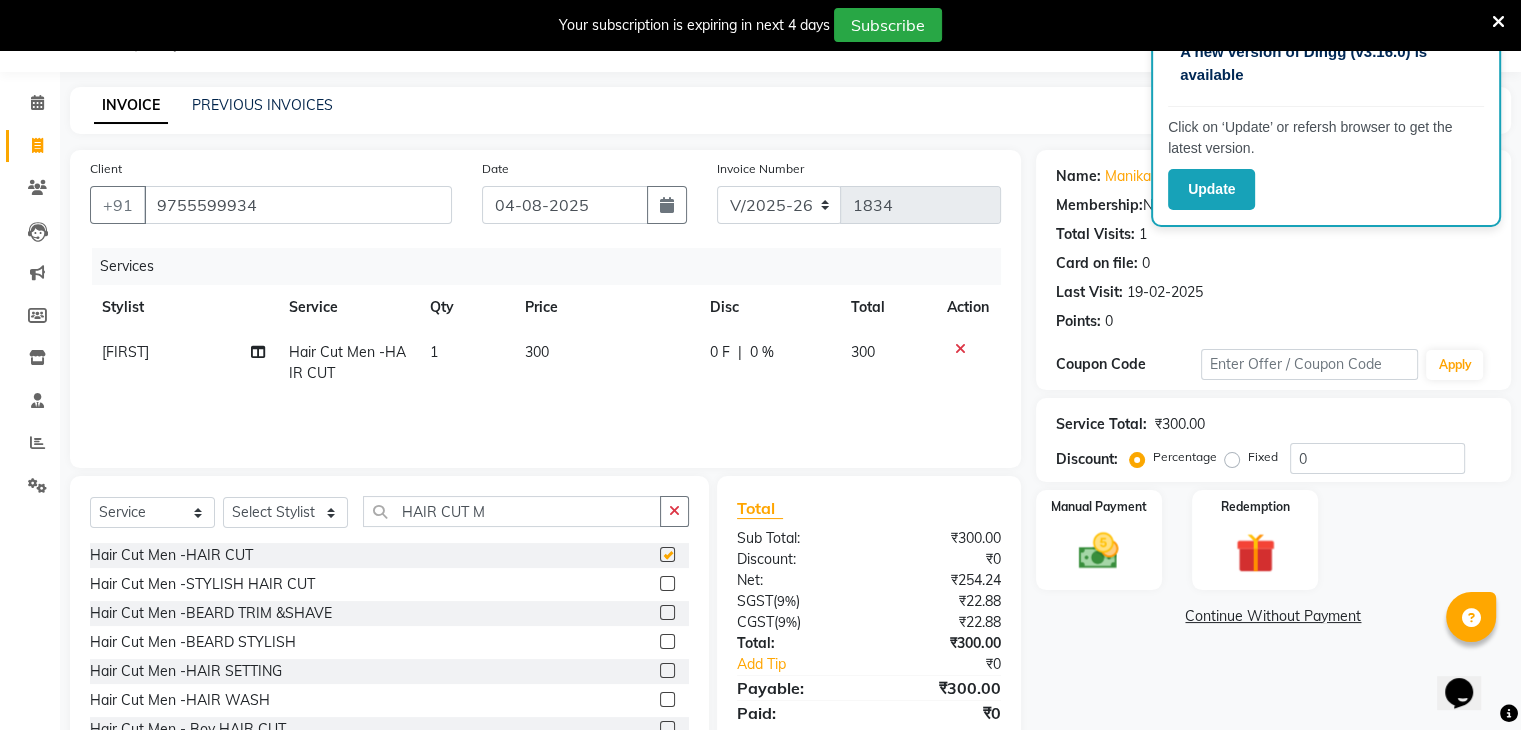 checkbox on "false" 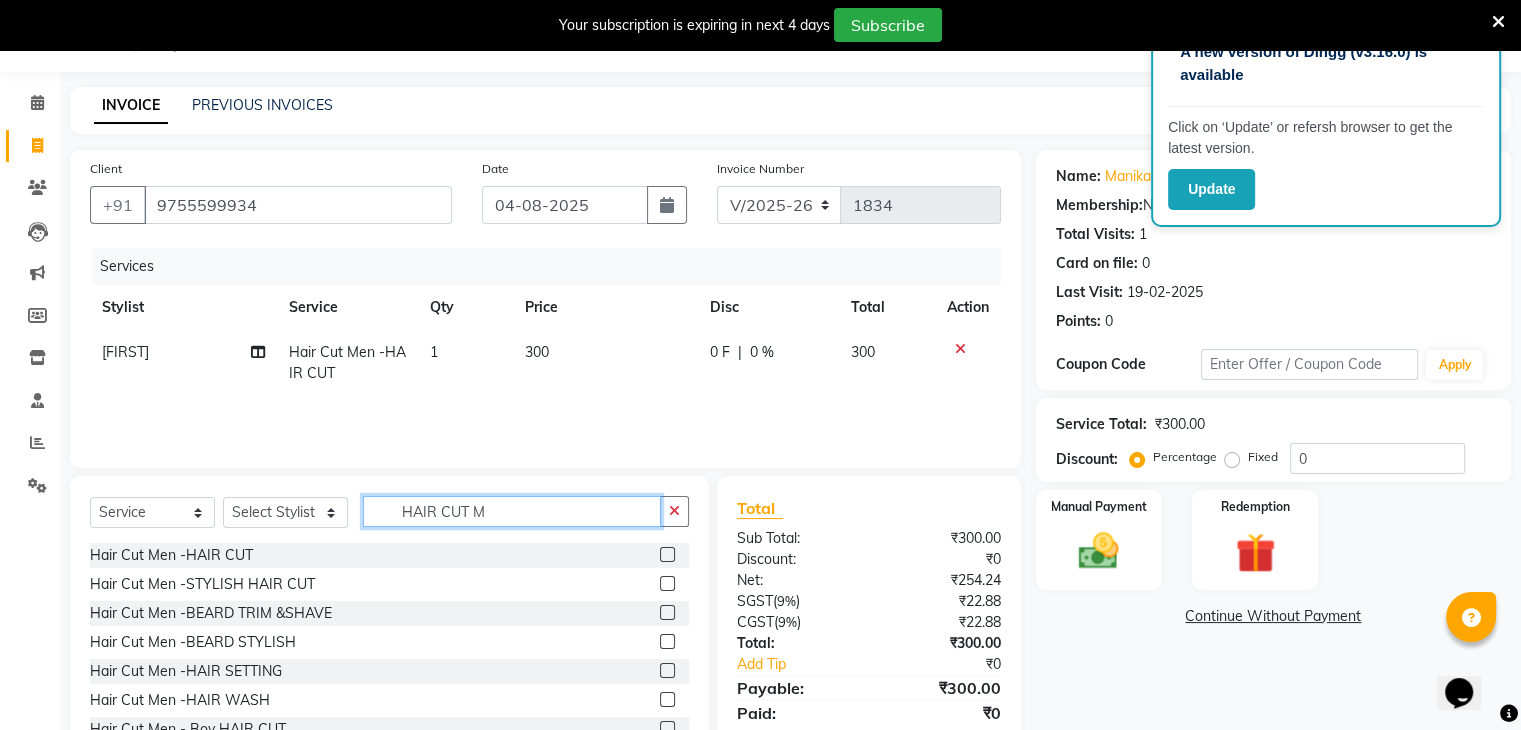 click on "HAIR CUT M" 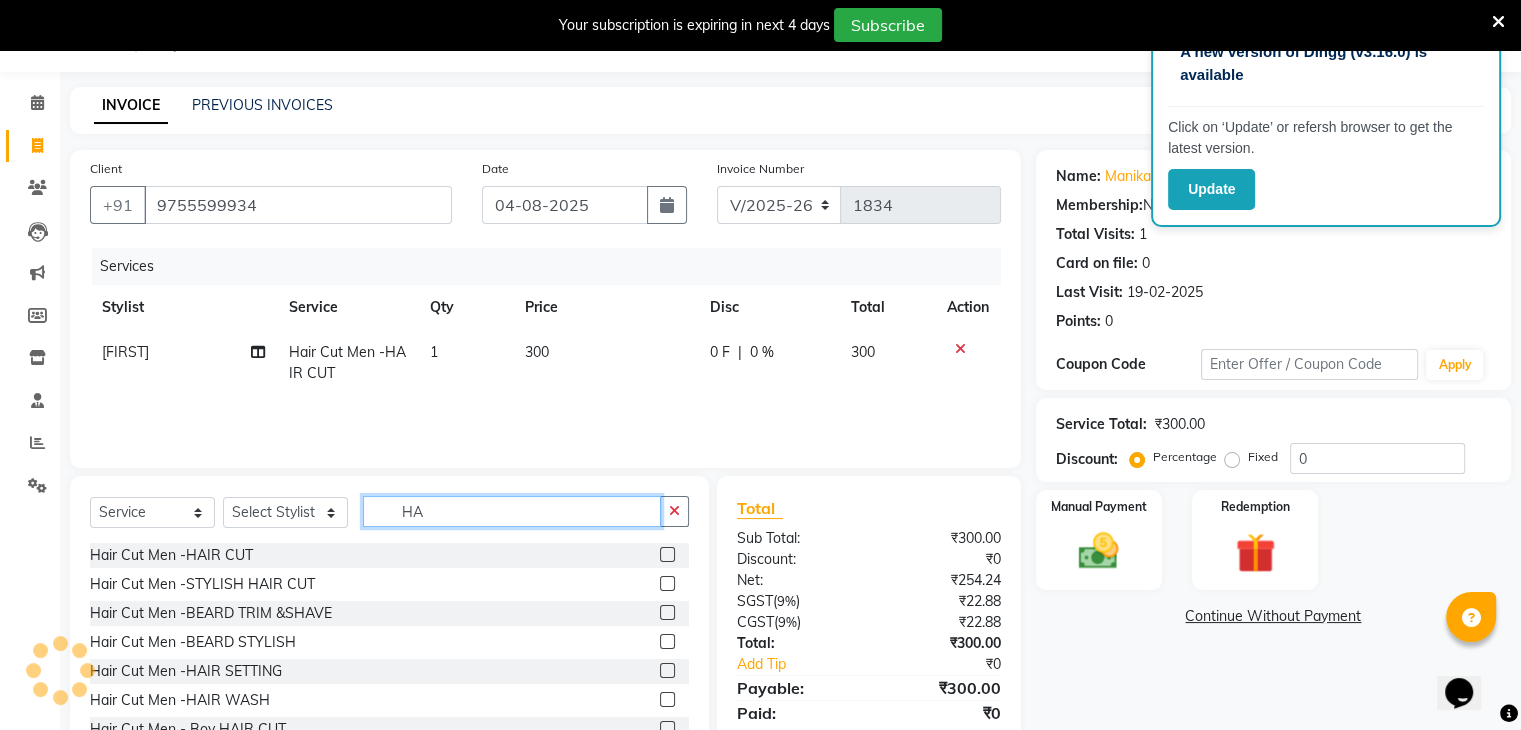 type on "H" 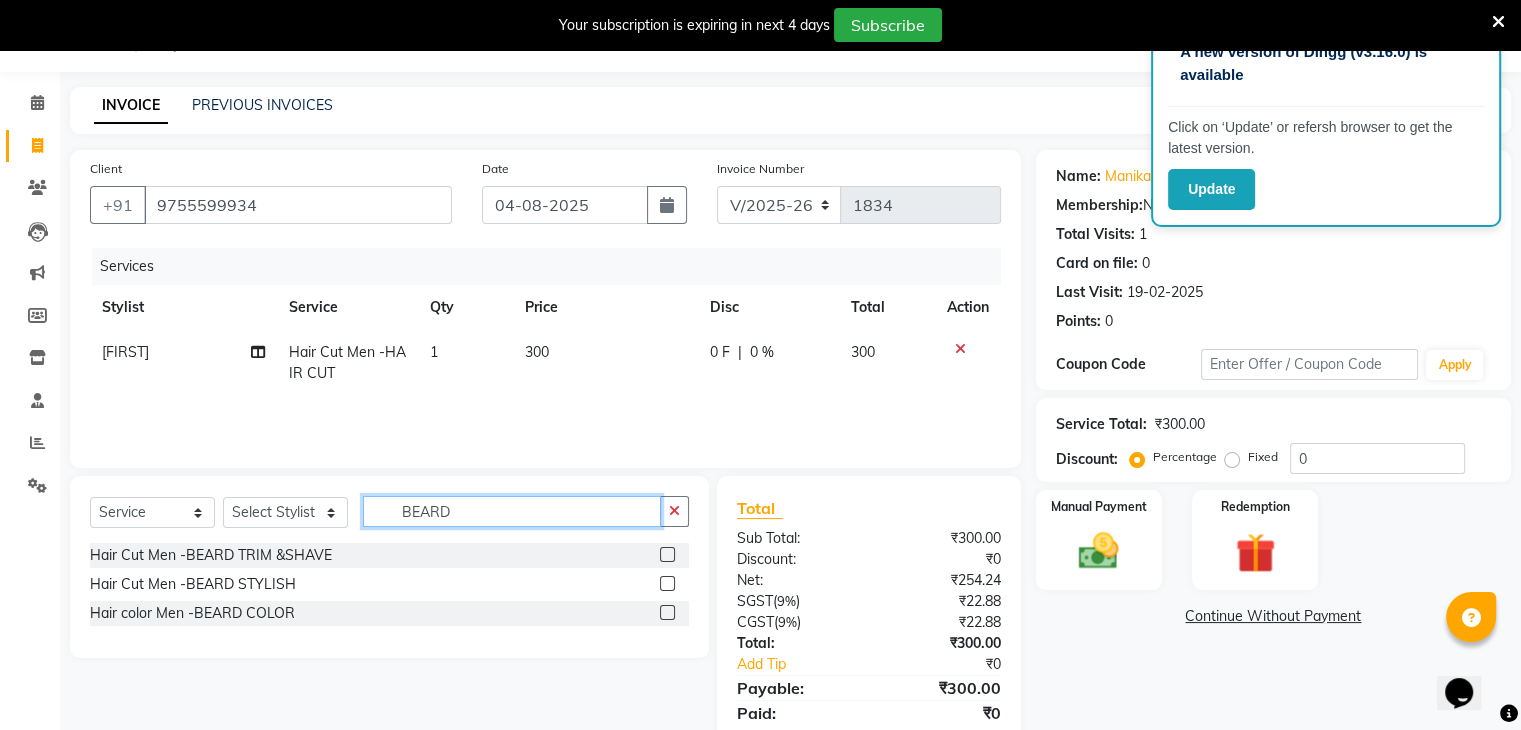 type on "BEARD" 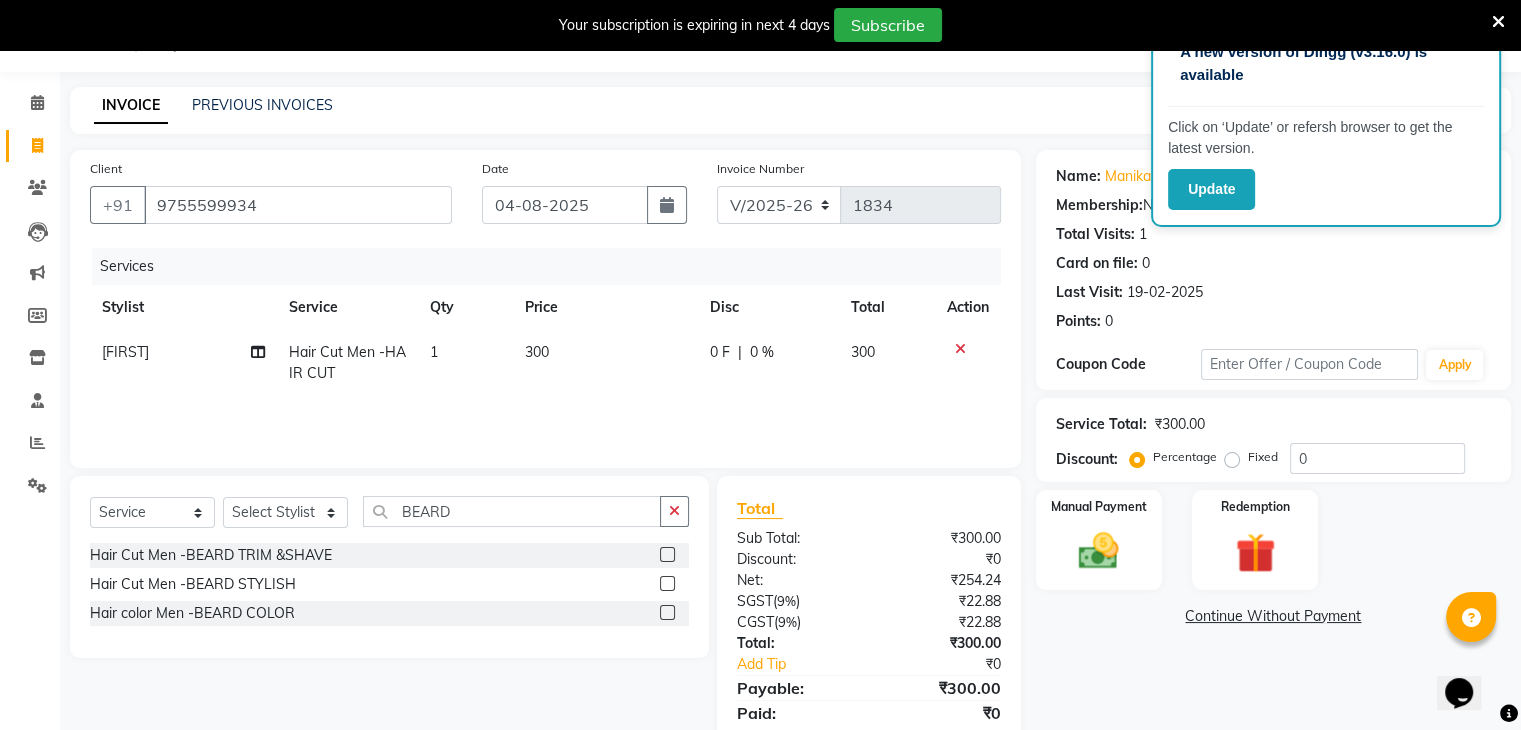 click 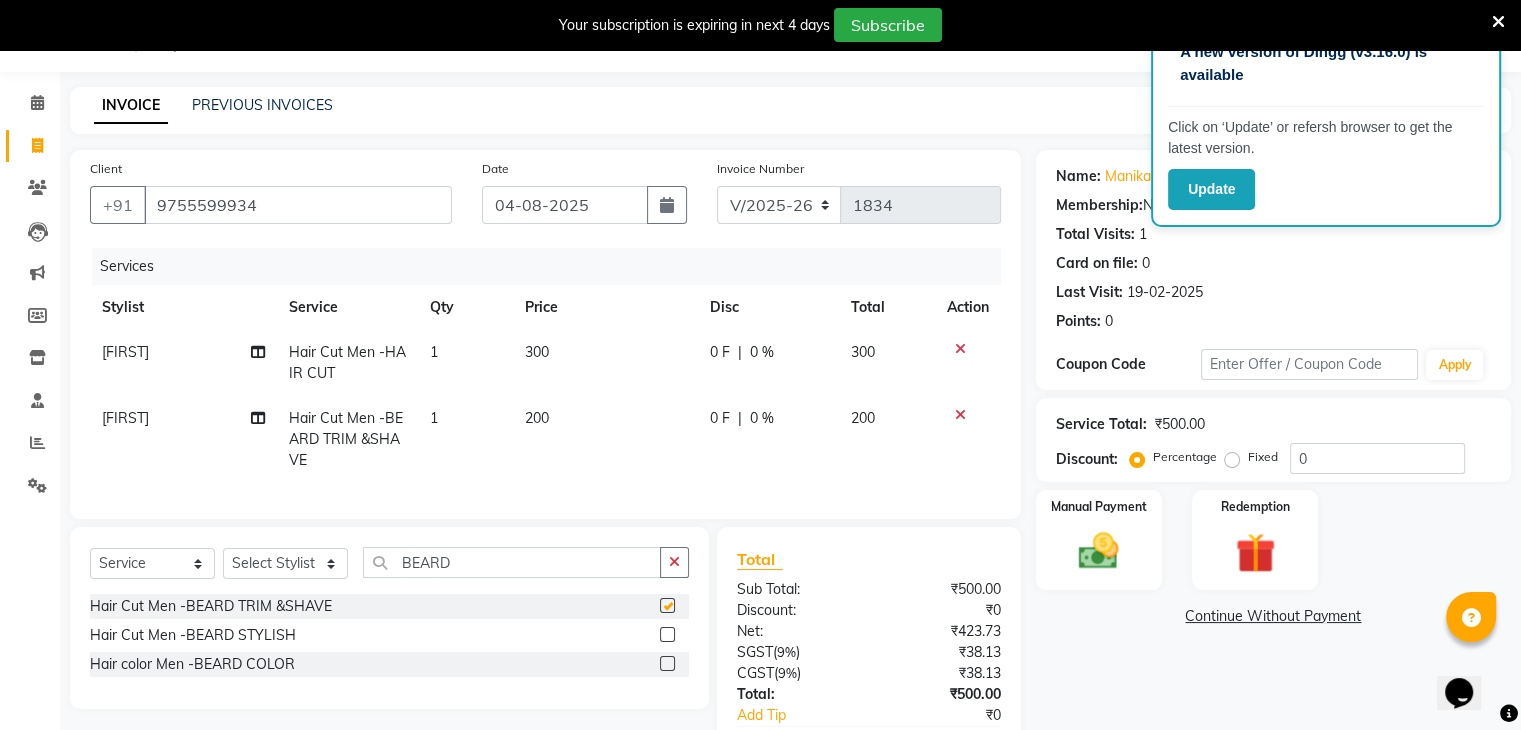 checkbox on "false" 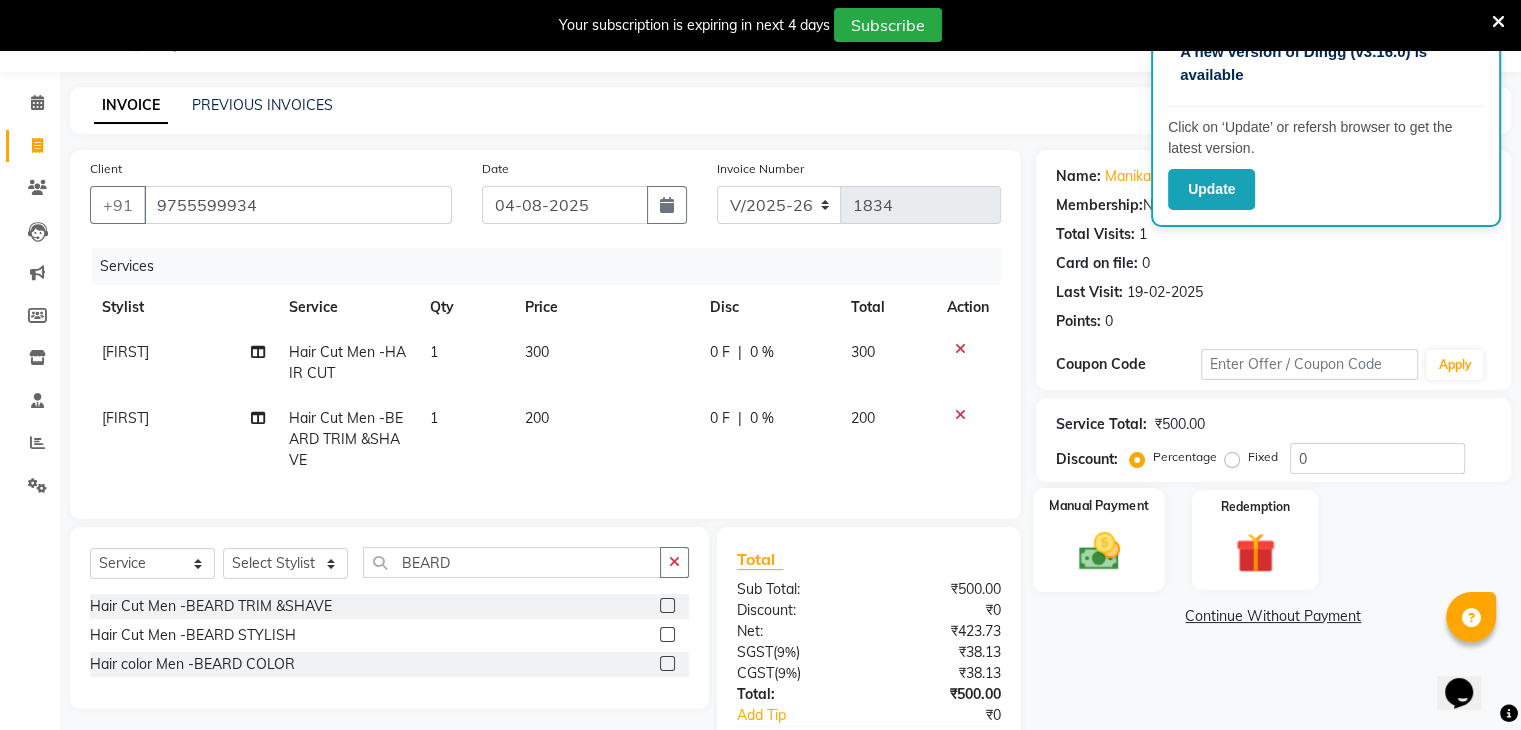 click on "Manual Payment" 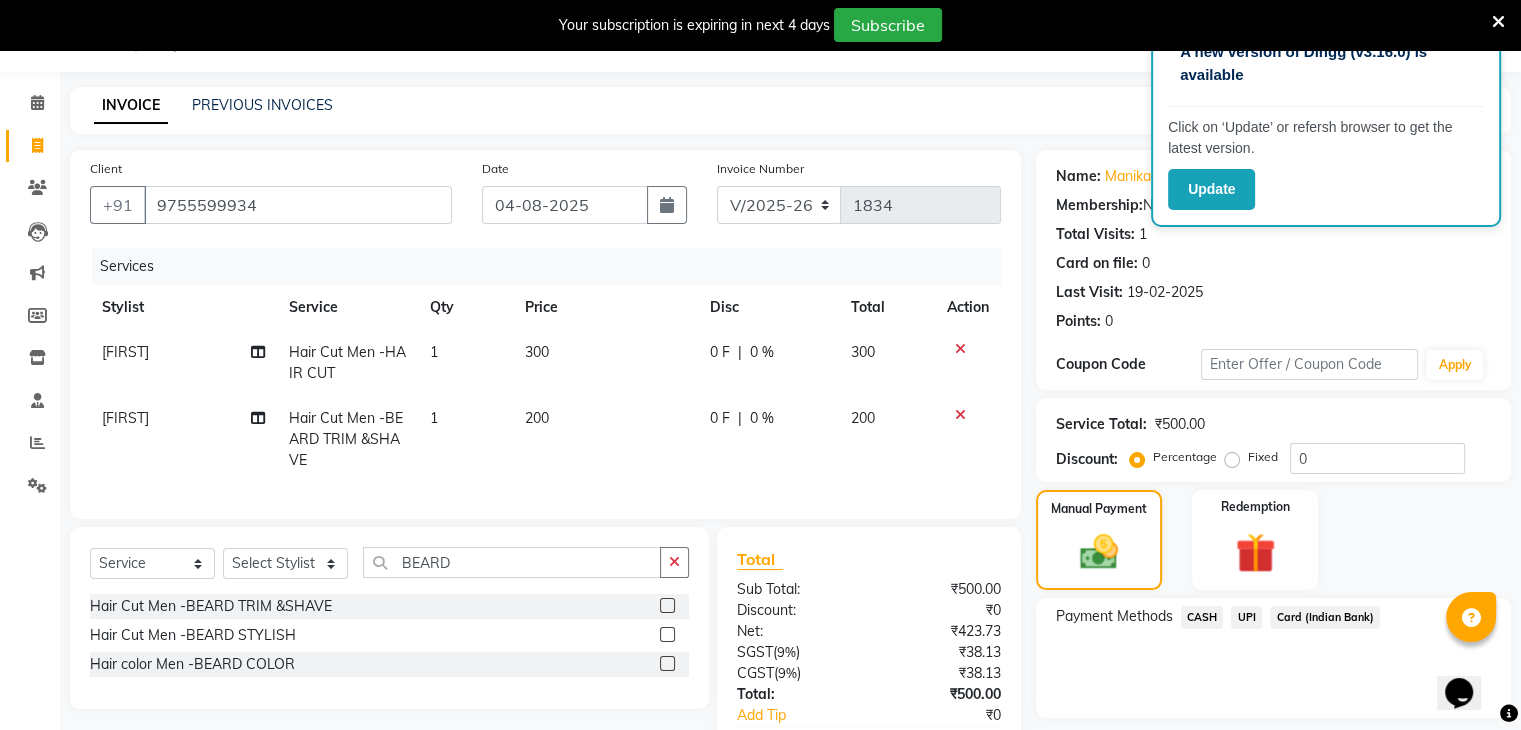 click on "CASH" 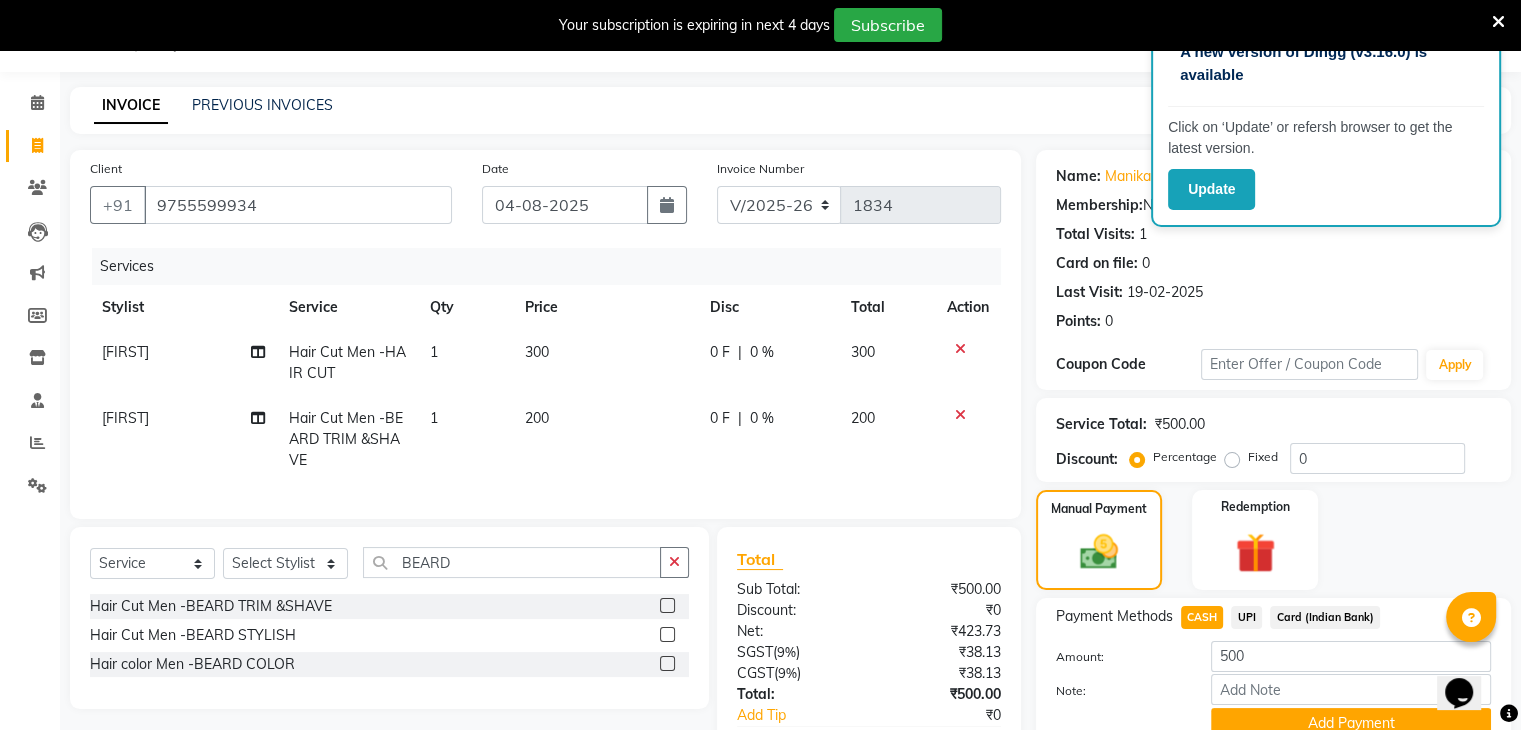 scroll, scrollTop: 187, scrollLeft: 0, axis: vertical 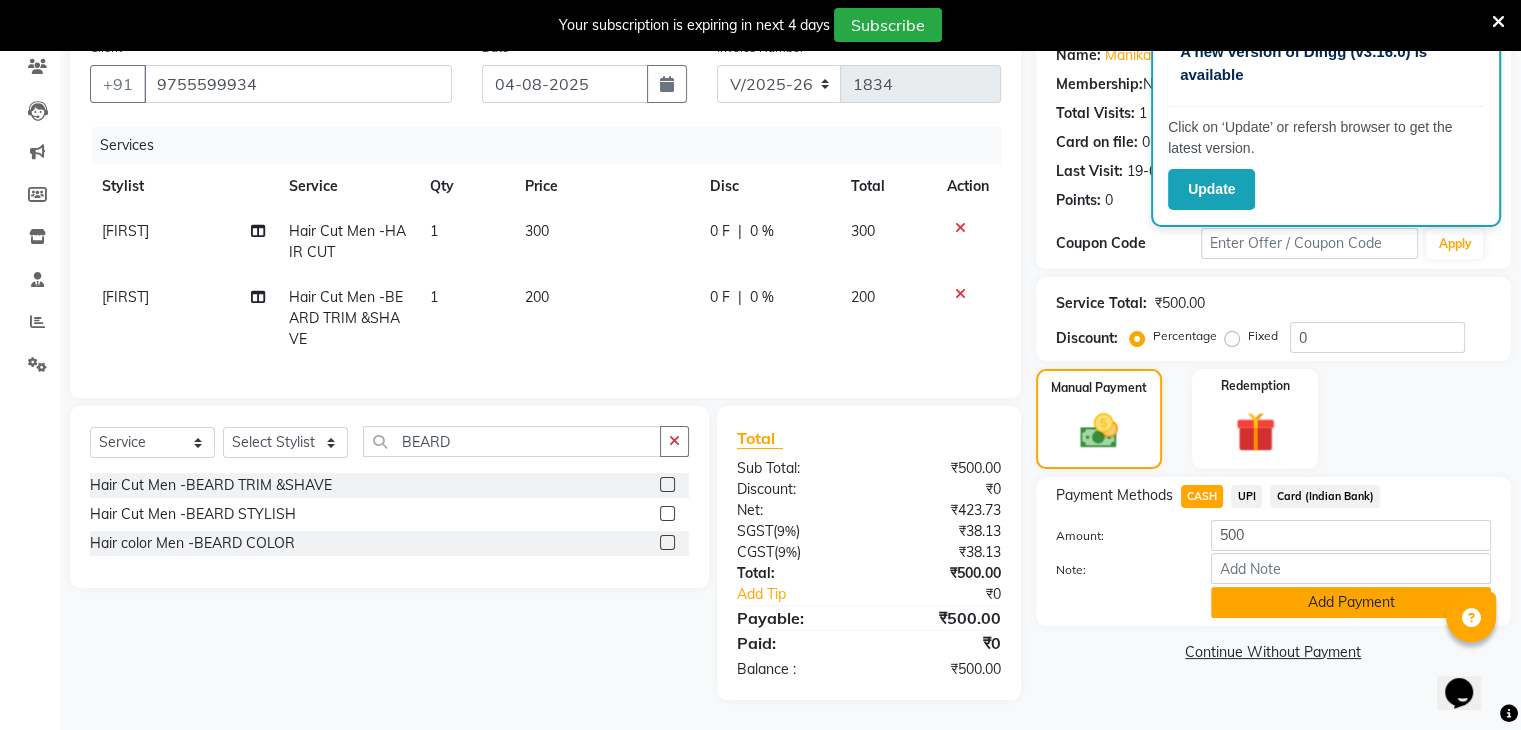 click on "Add Payment" 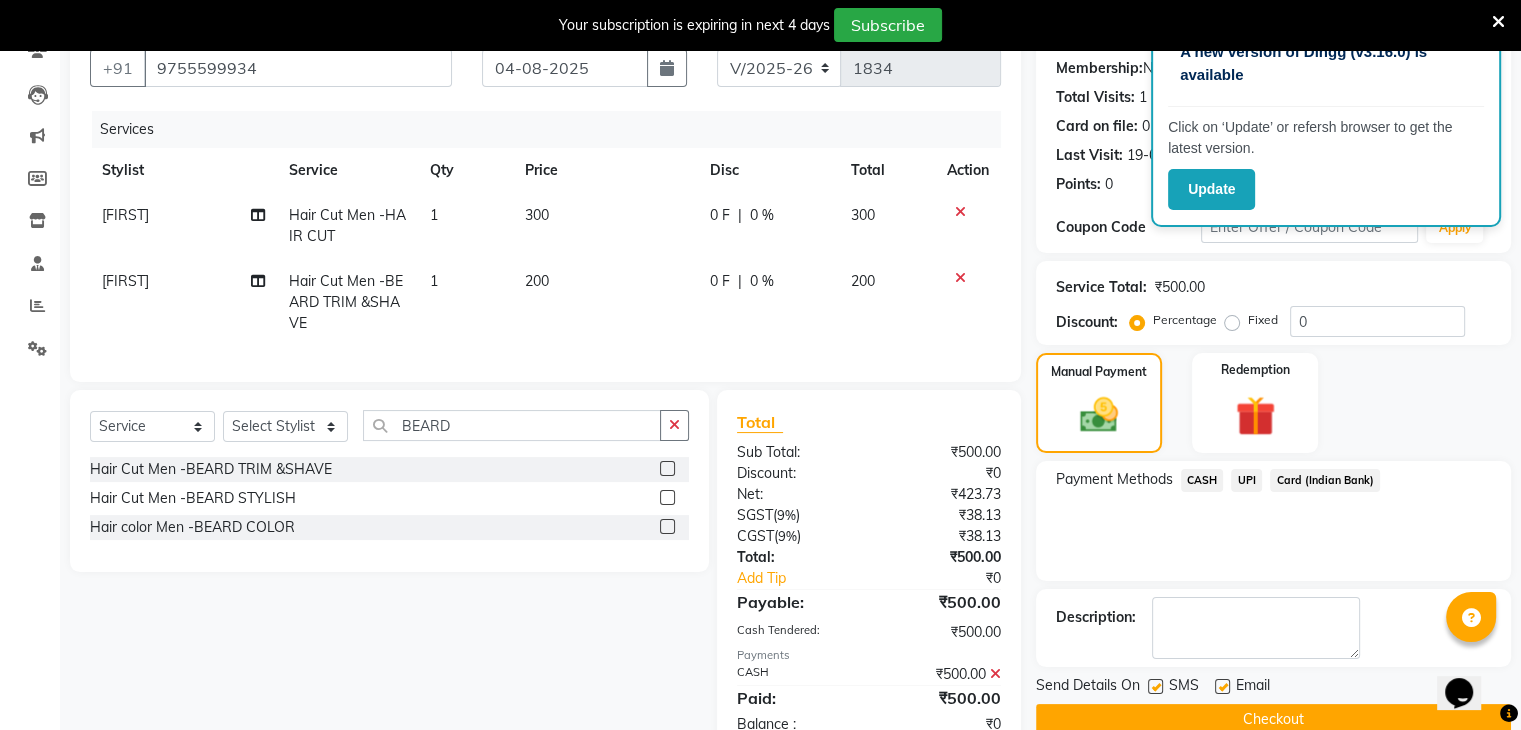 scroll, scrollTop: 258, scrollLeft: 0, axis: vertical 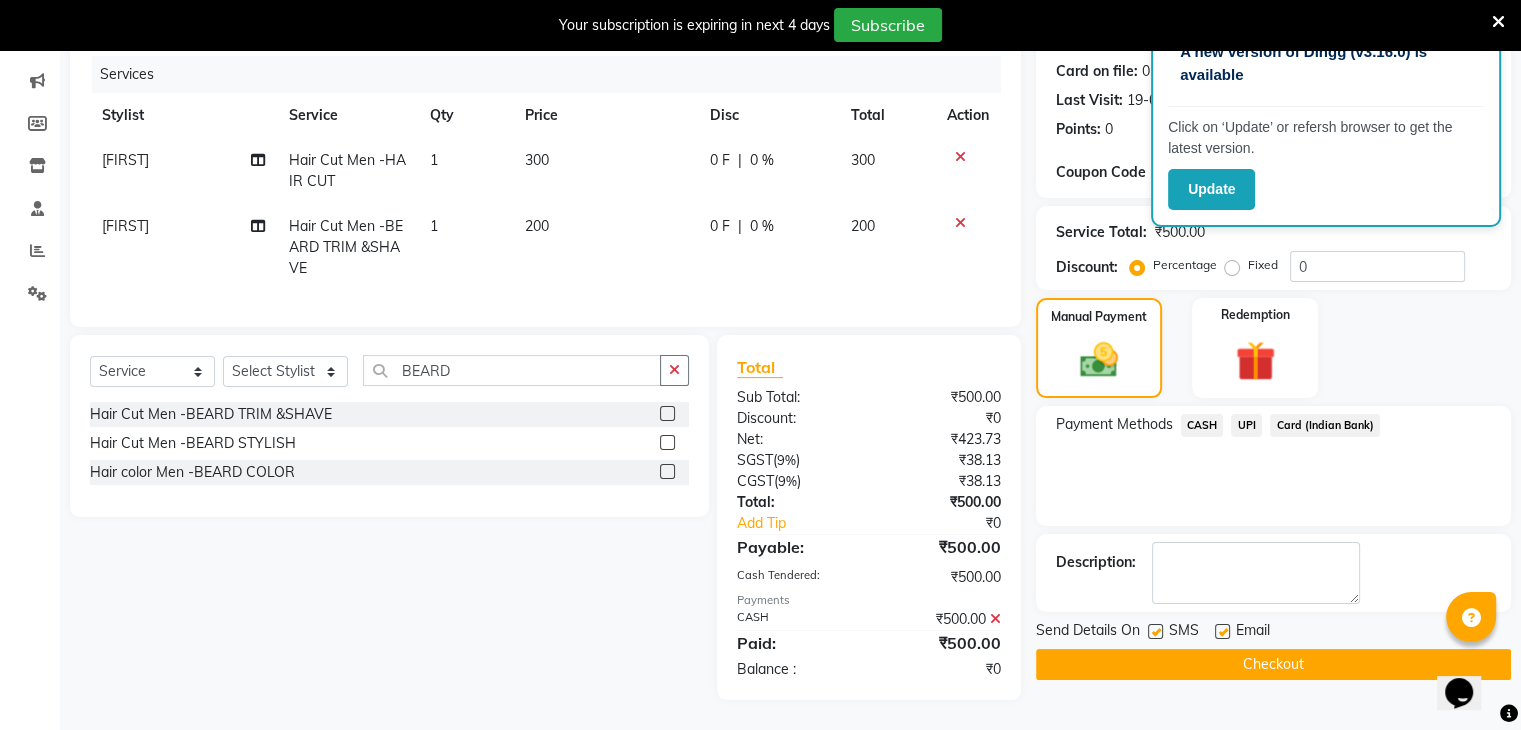 click on "Checkout" 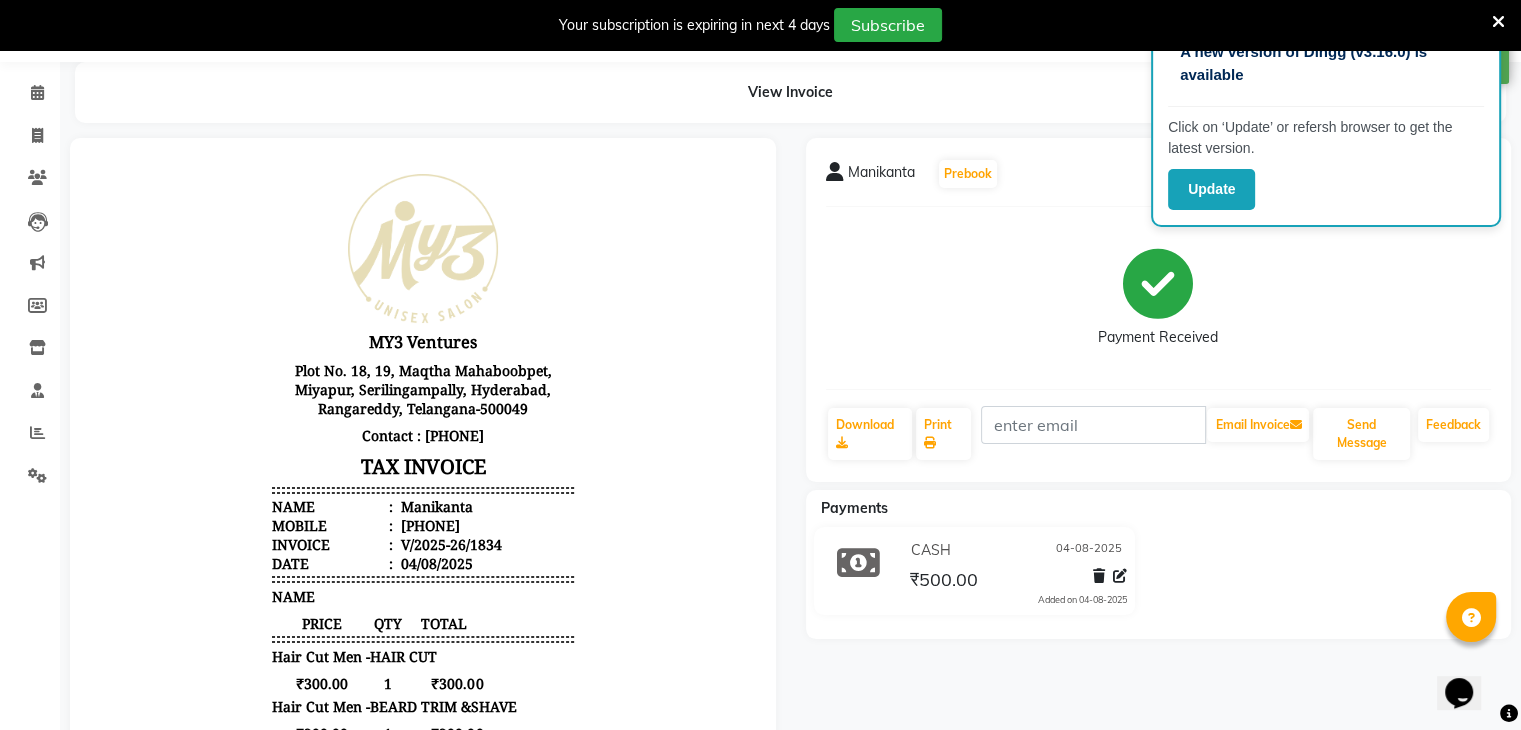scroll, scrollTop: 0, scrollLeft: 0, axis: both 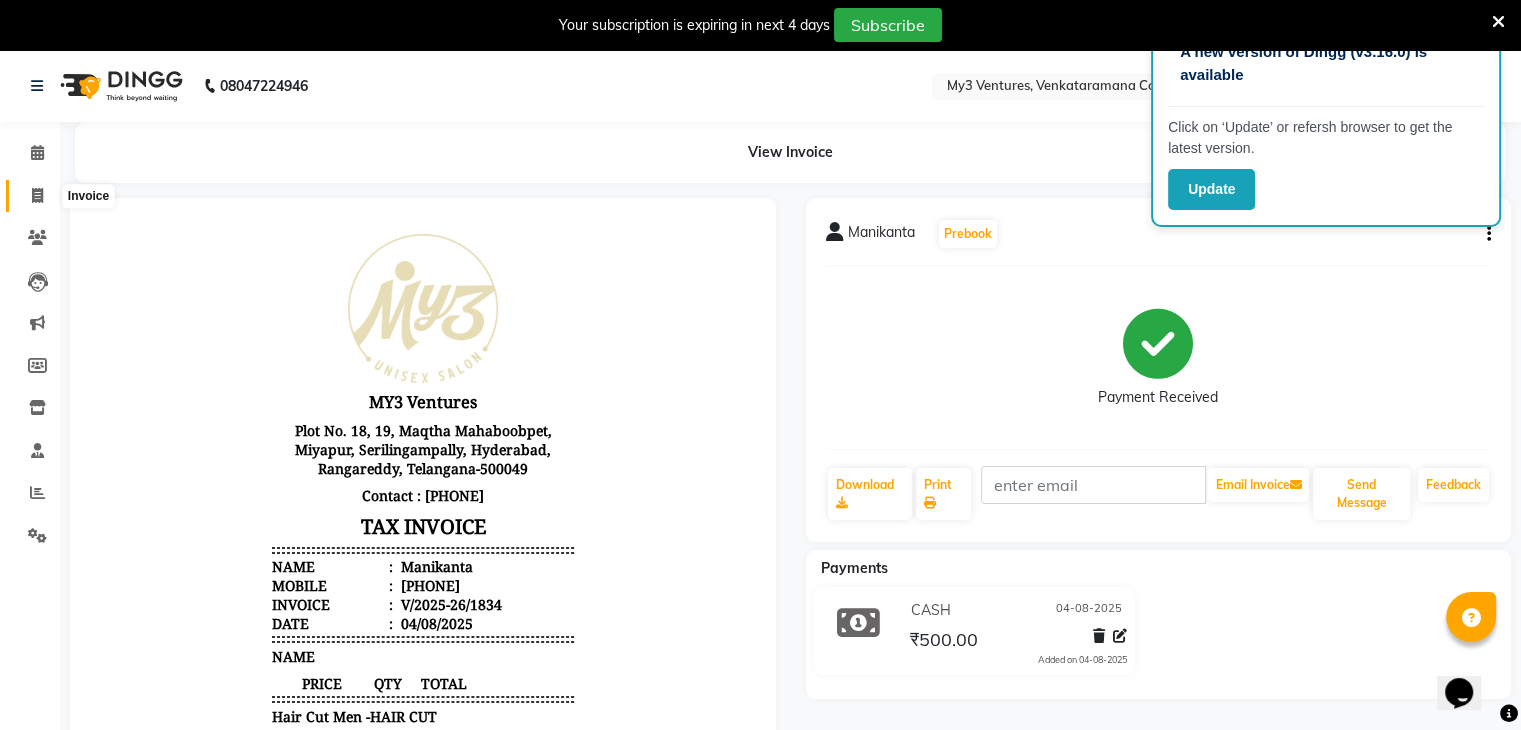 click 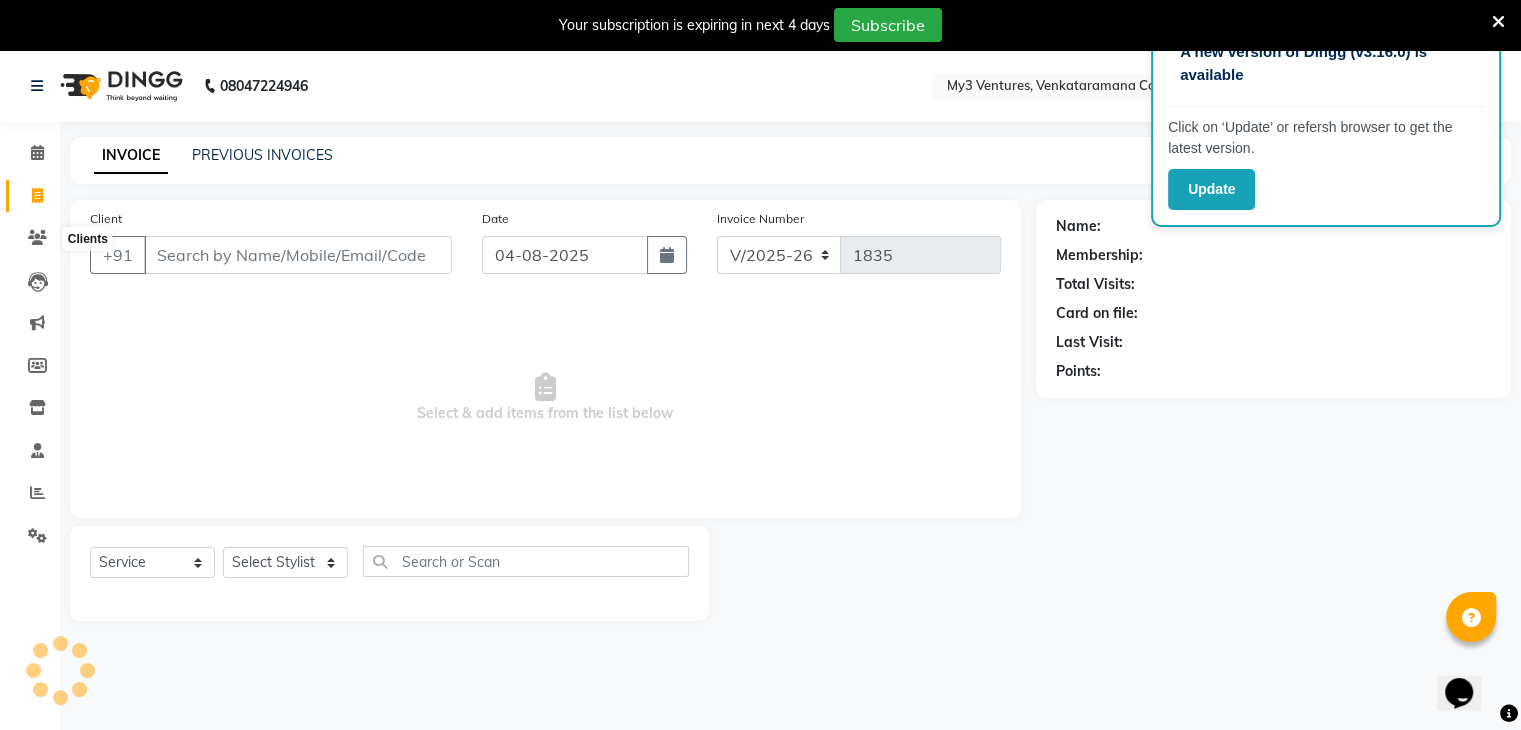 scroll, scrollTop: 50, scrollLeft: 0, axis: vertical 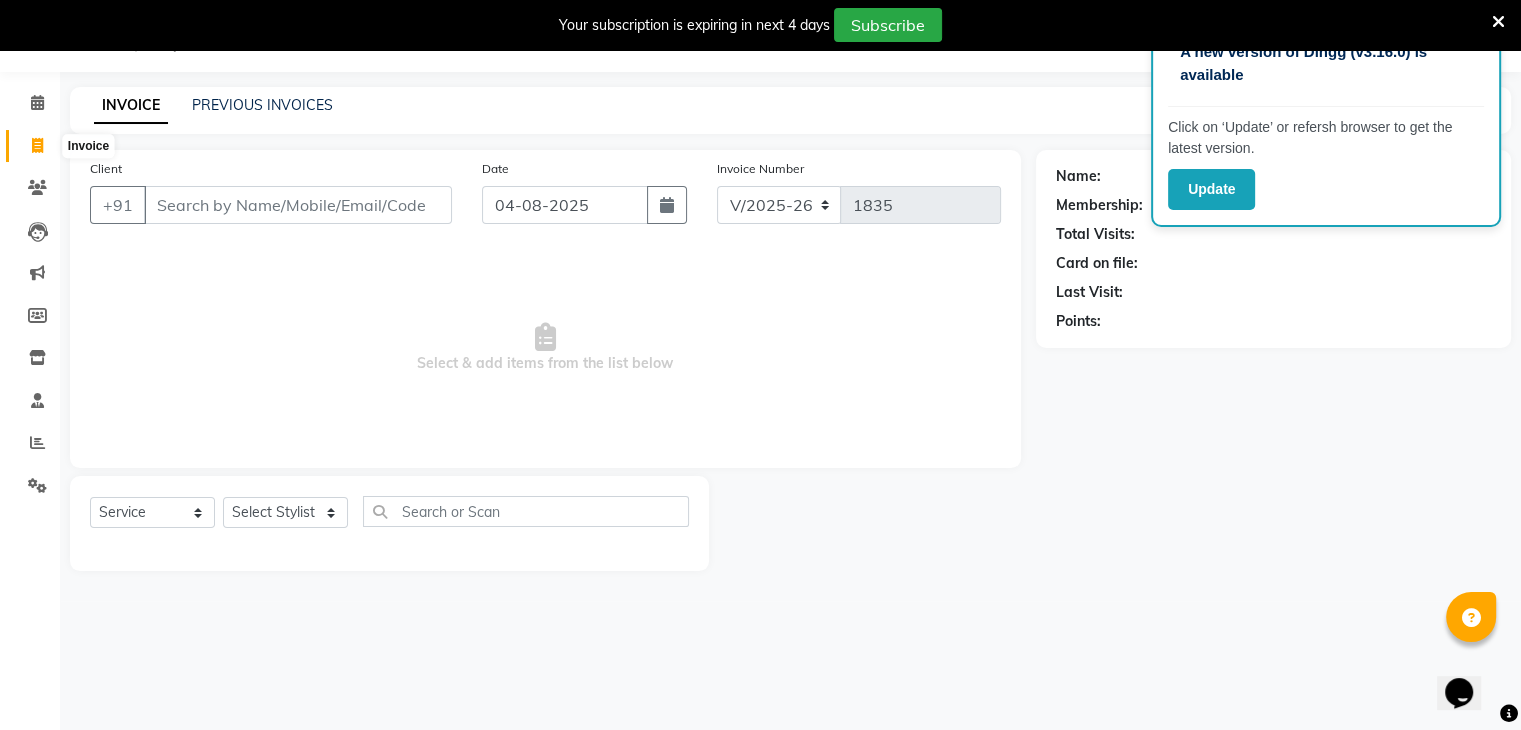 click 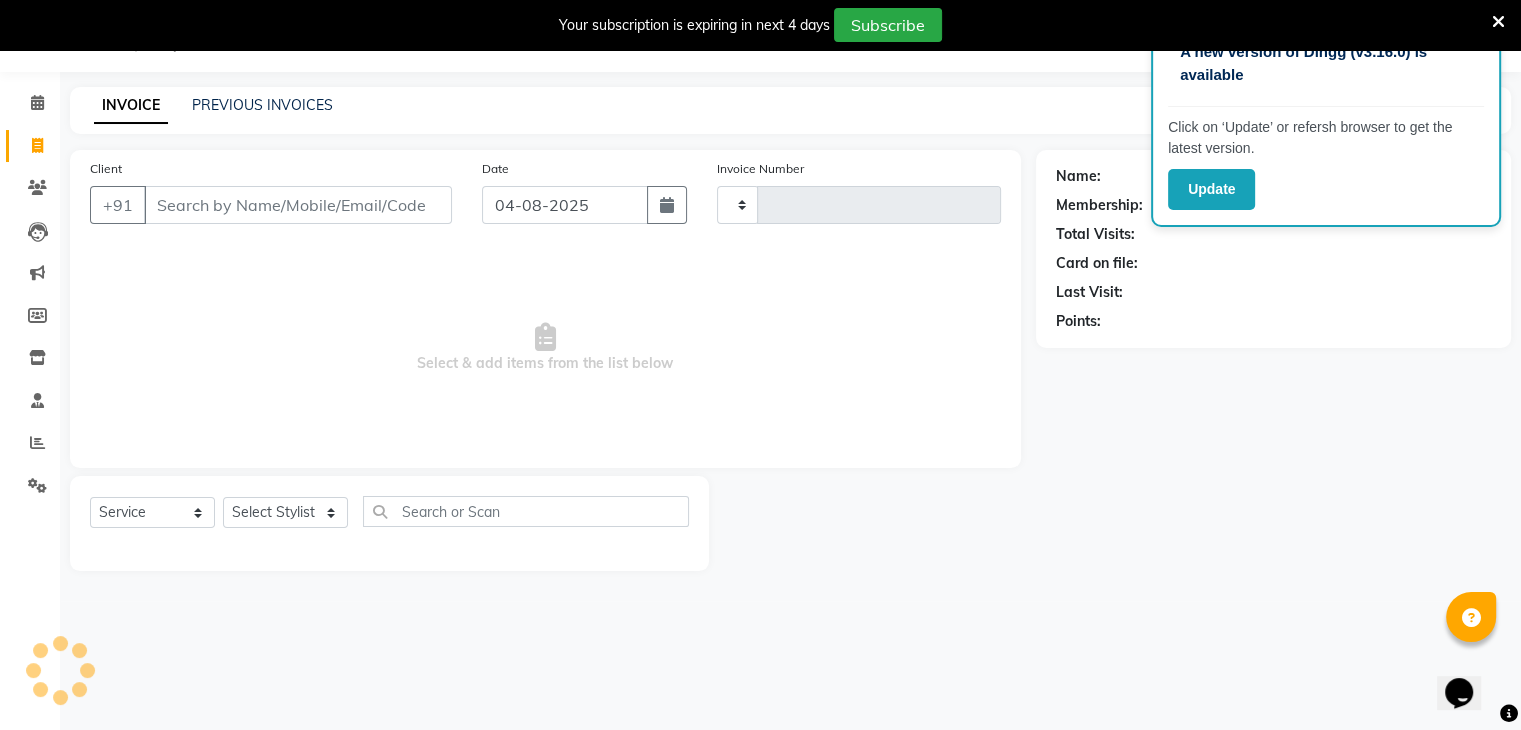 type on "1835" 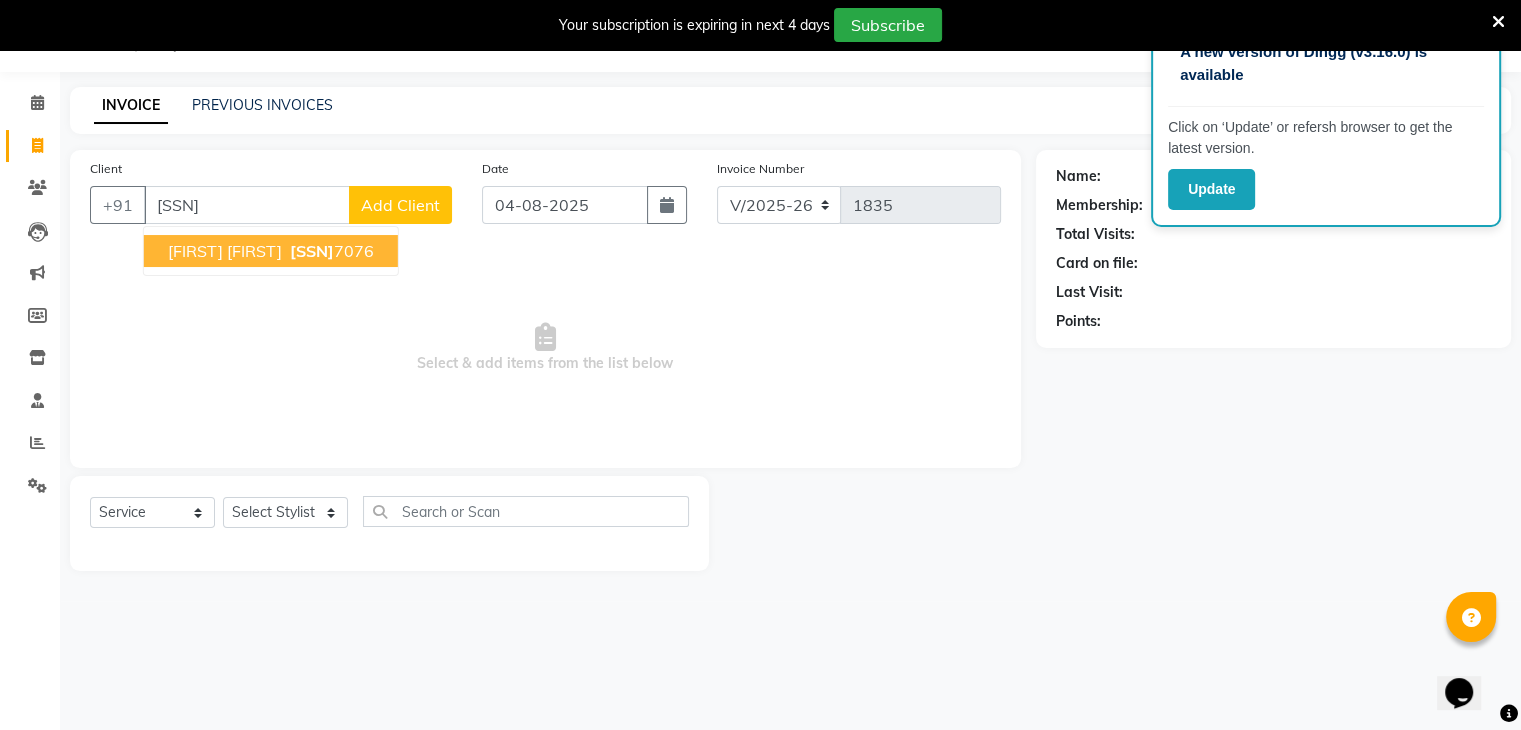 click on "[FIRST] [FIRST]" at bounding box center (225, 251) 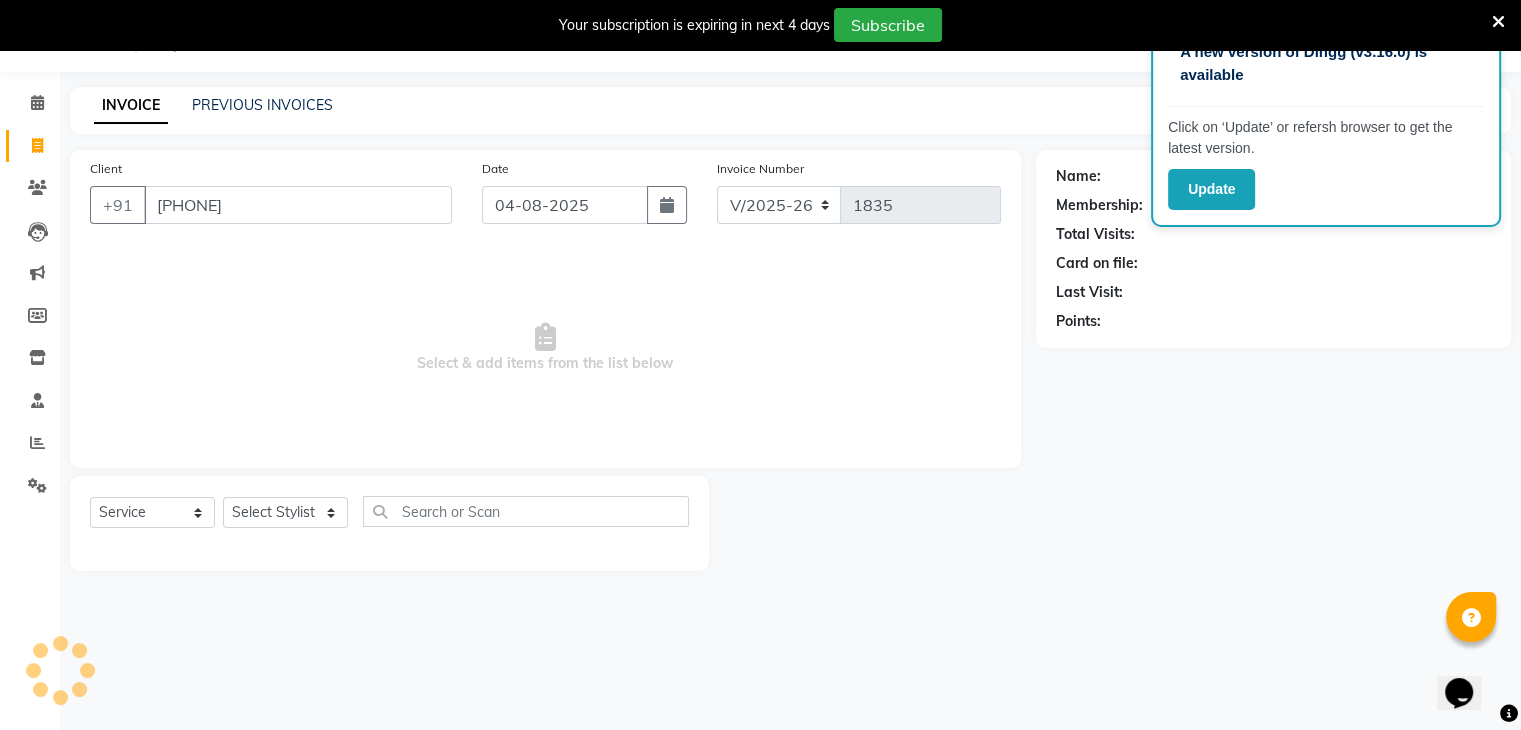 type on "[PHONE]" 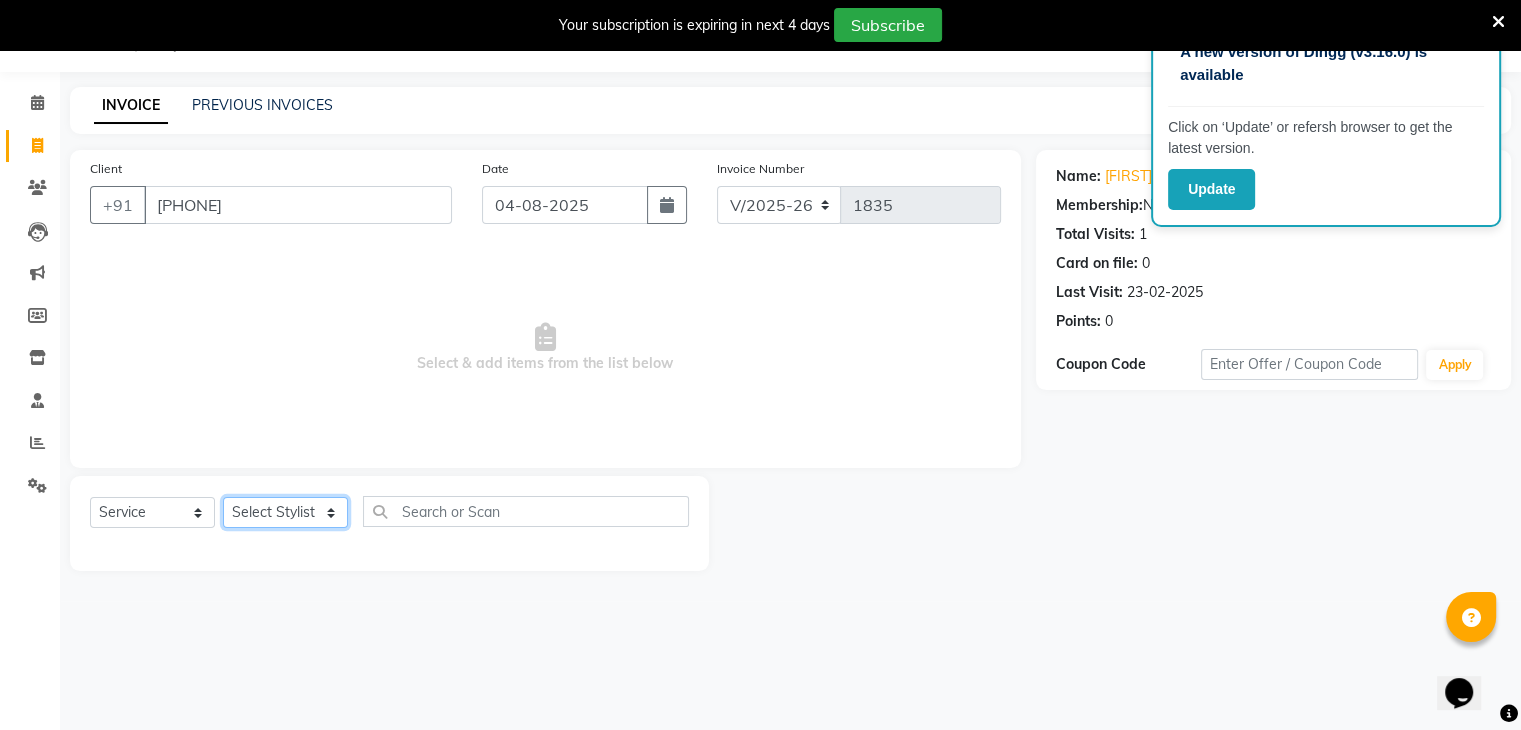 click on "Select Stylist ajju azam divya rihan Sahzad sowjanya srilatha Swapna Zeeshan" 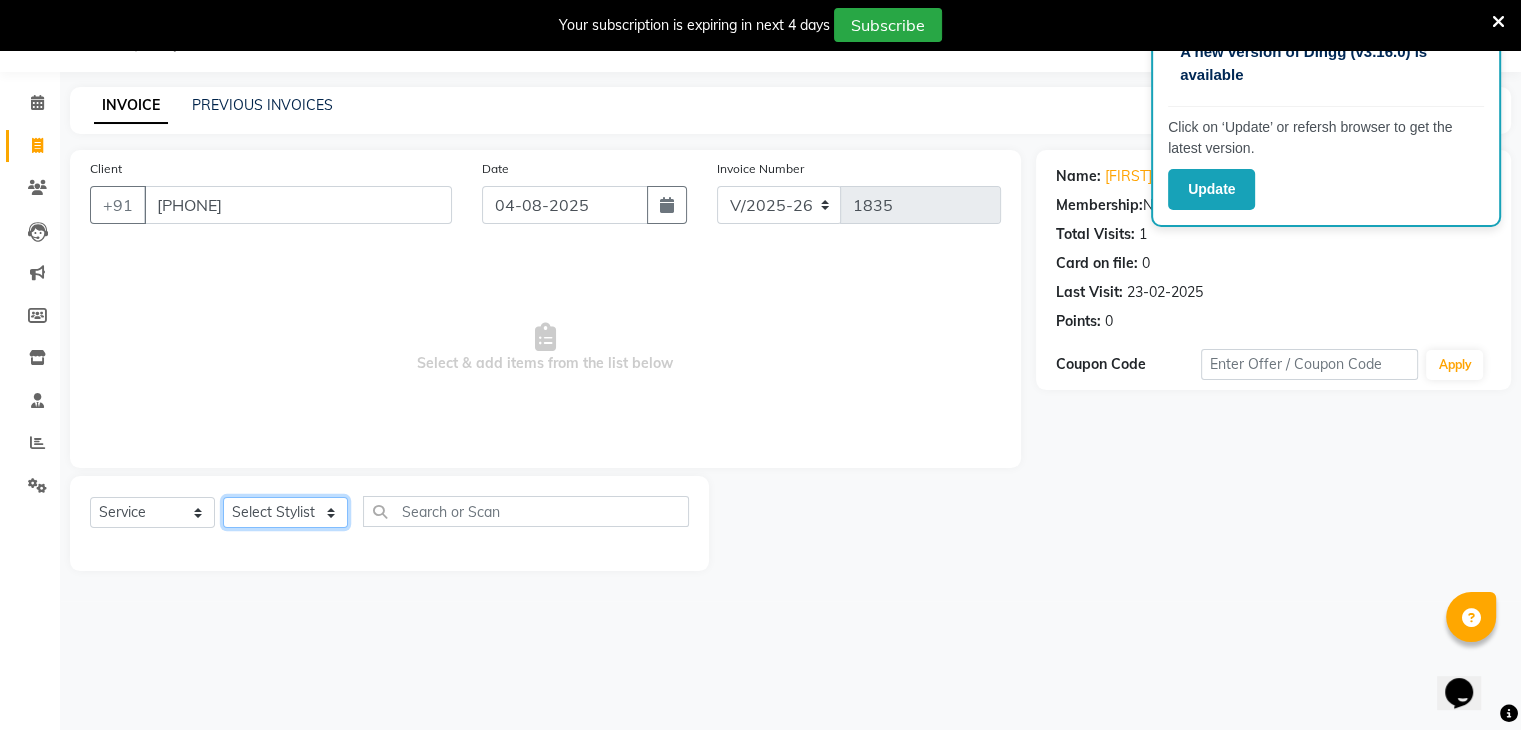 select on "[SSN]" 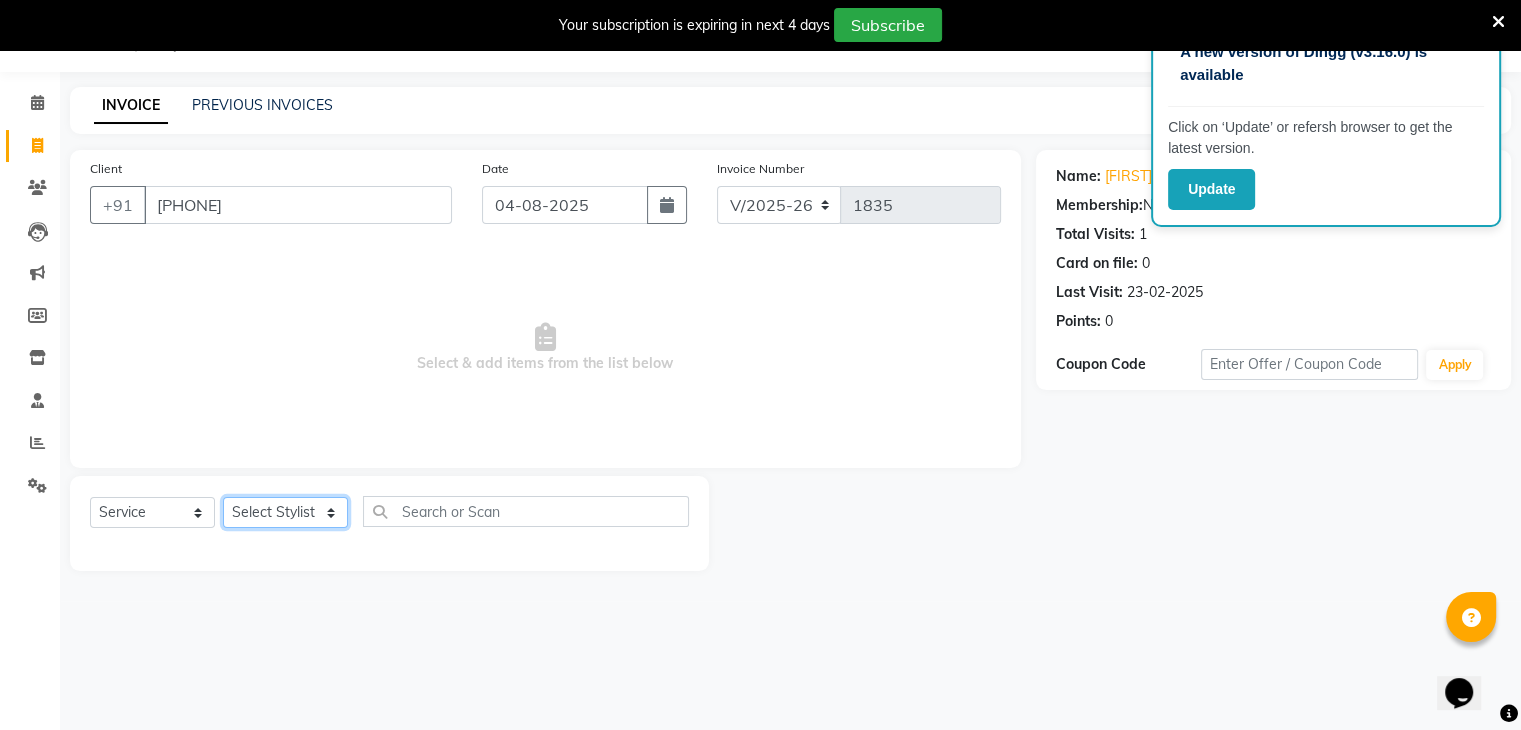 click on "Select Stylist ajju azam divya rihan Sahzad sowjanya srilatha Swapna Zeeshan" 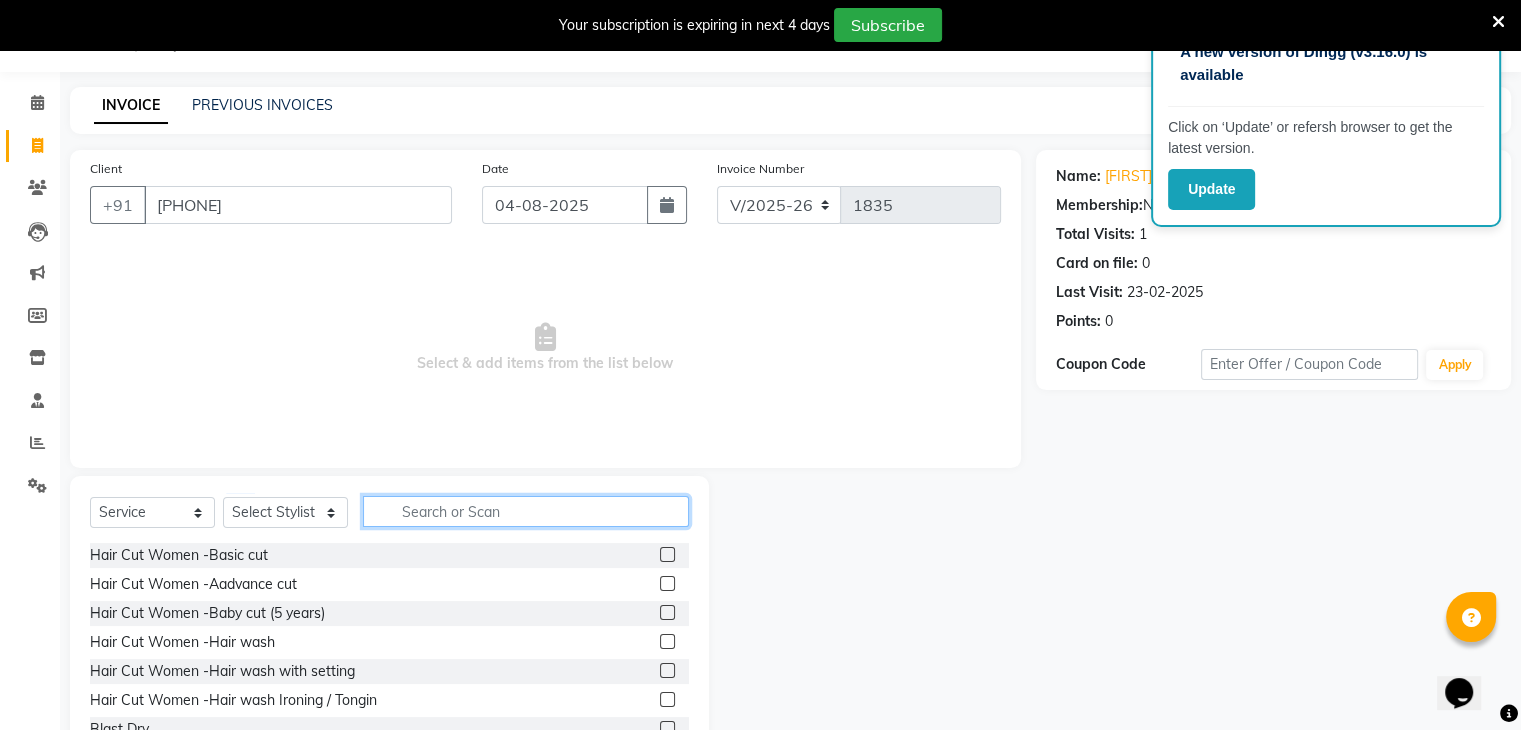 click 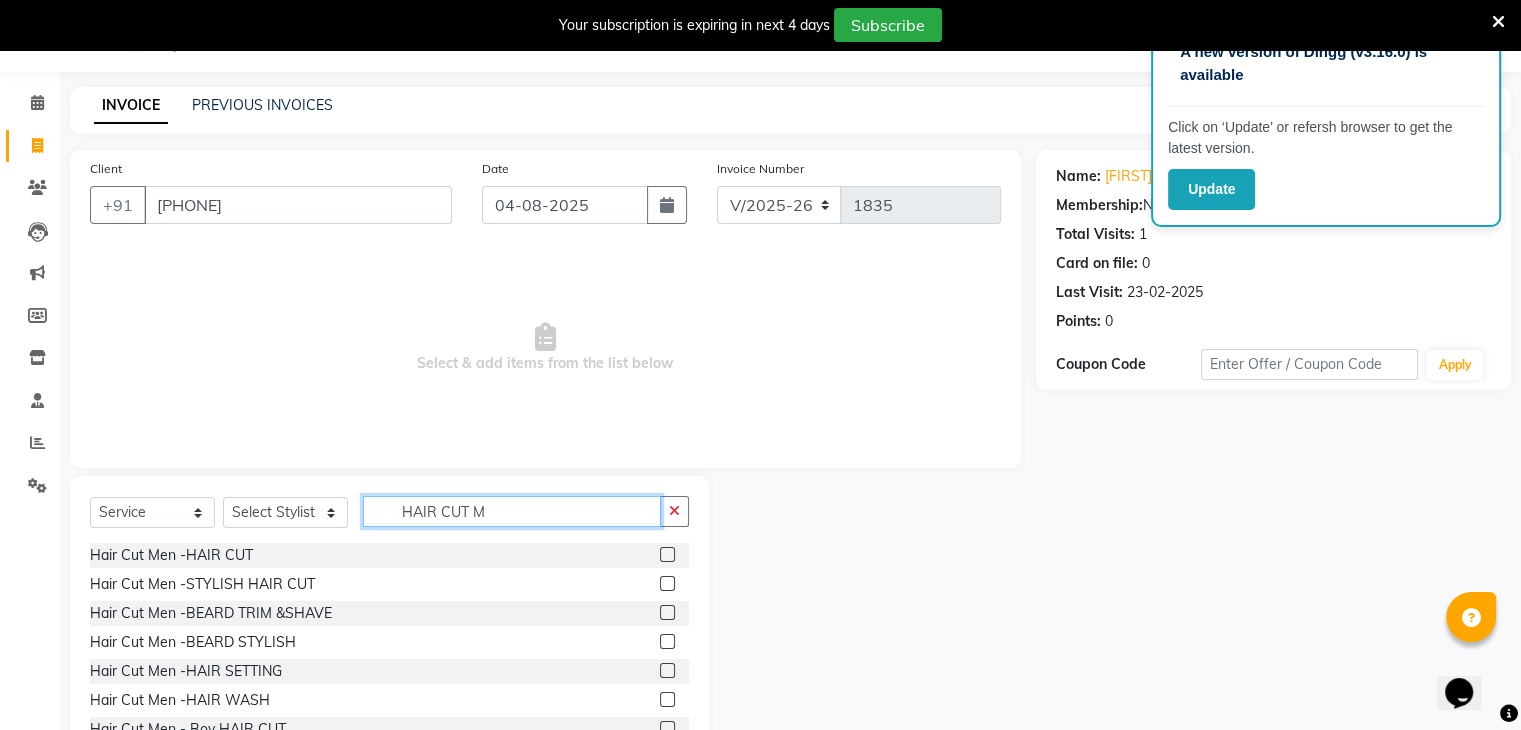 scroll, scrollTop: 3, scrollLeft: 0, axis: vertical 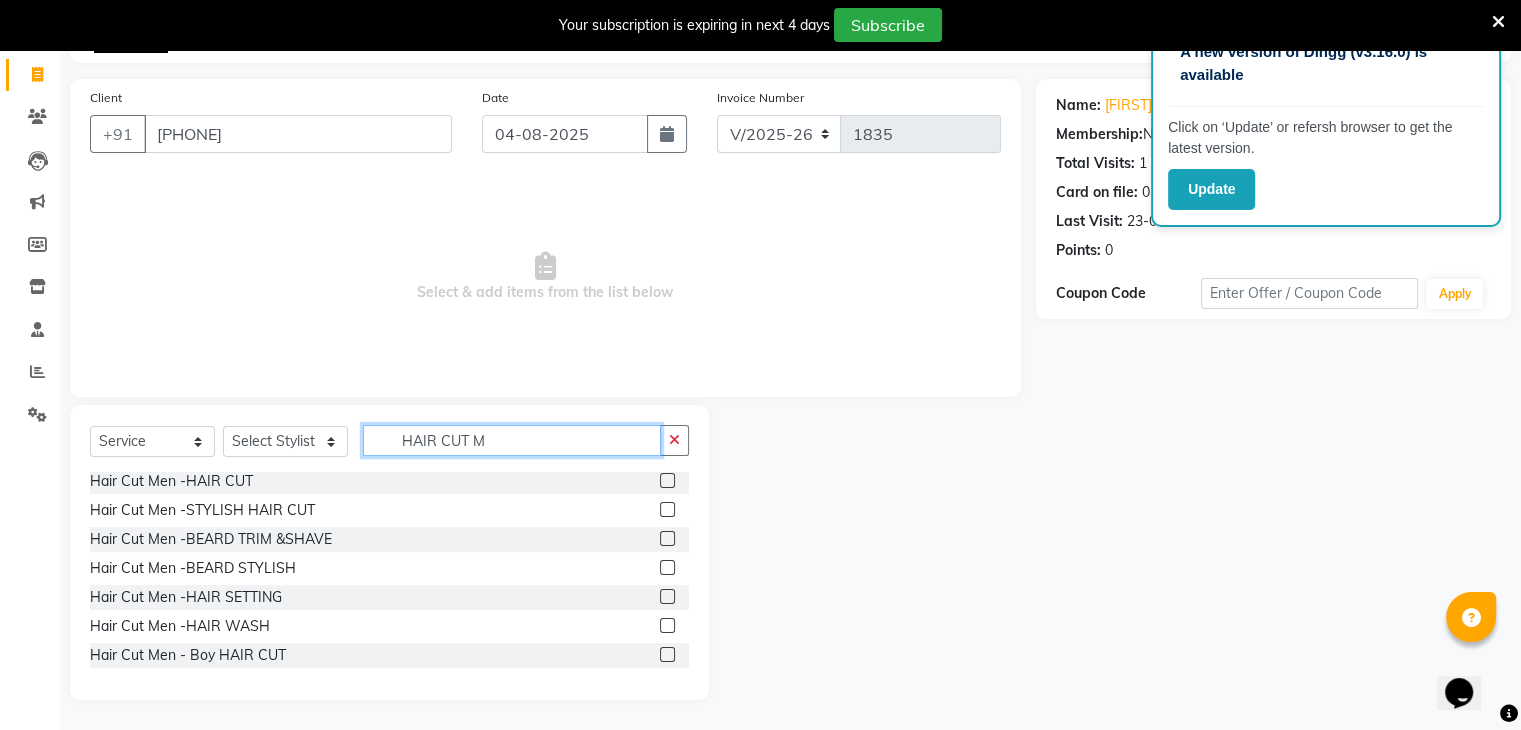 type on "HAIR CUT M" 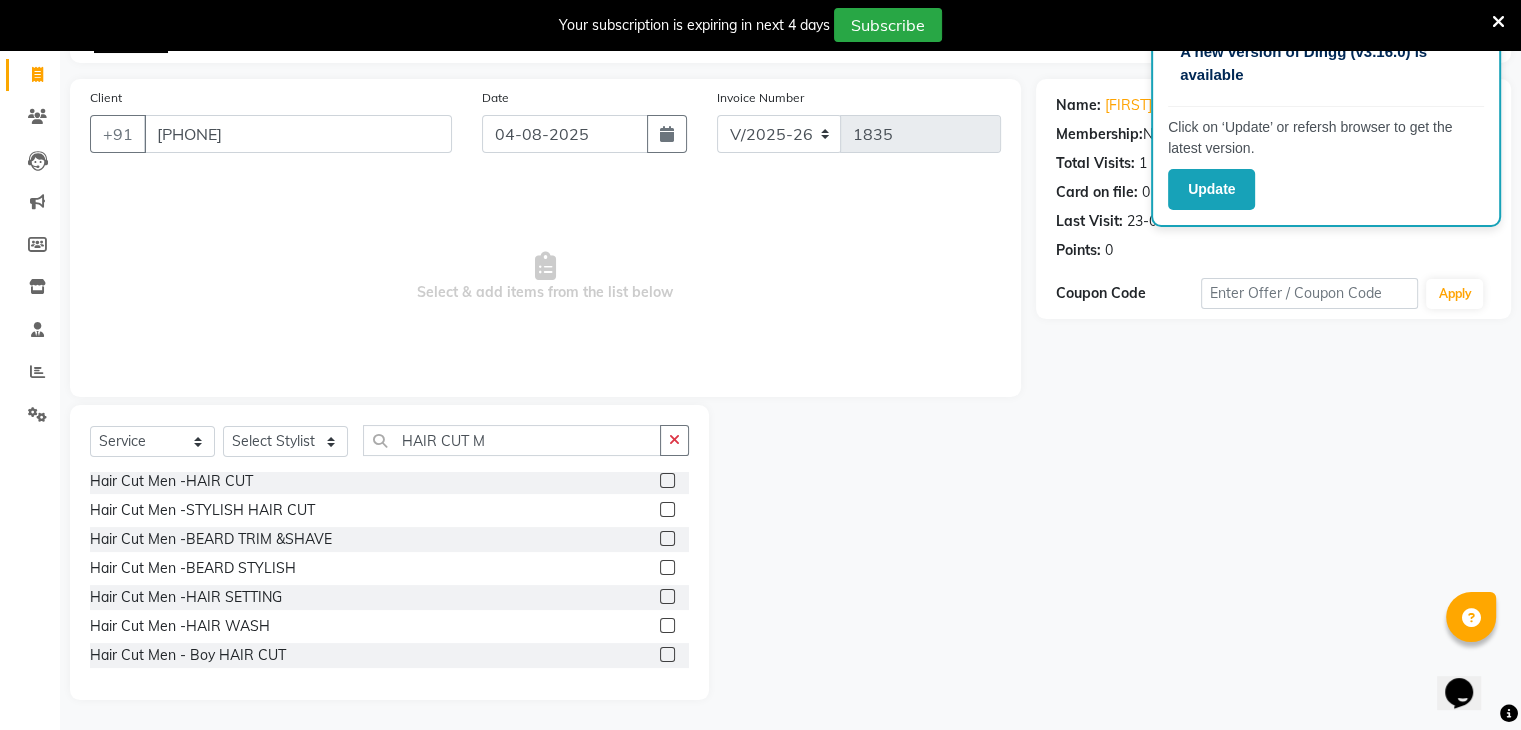 click 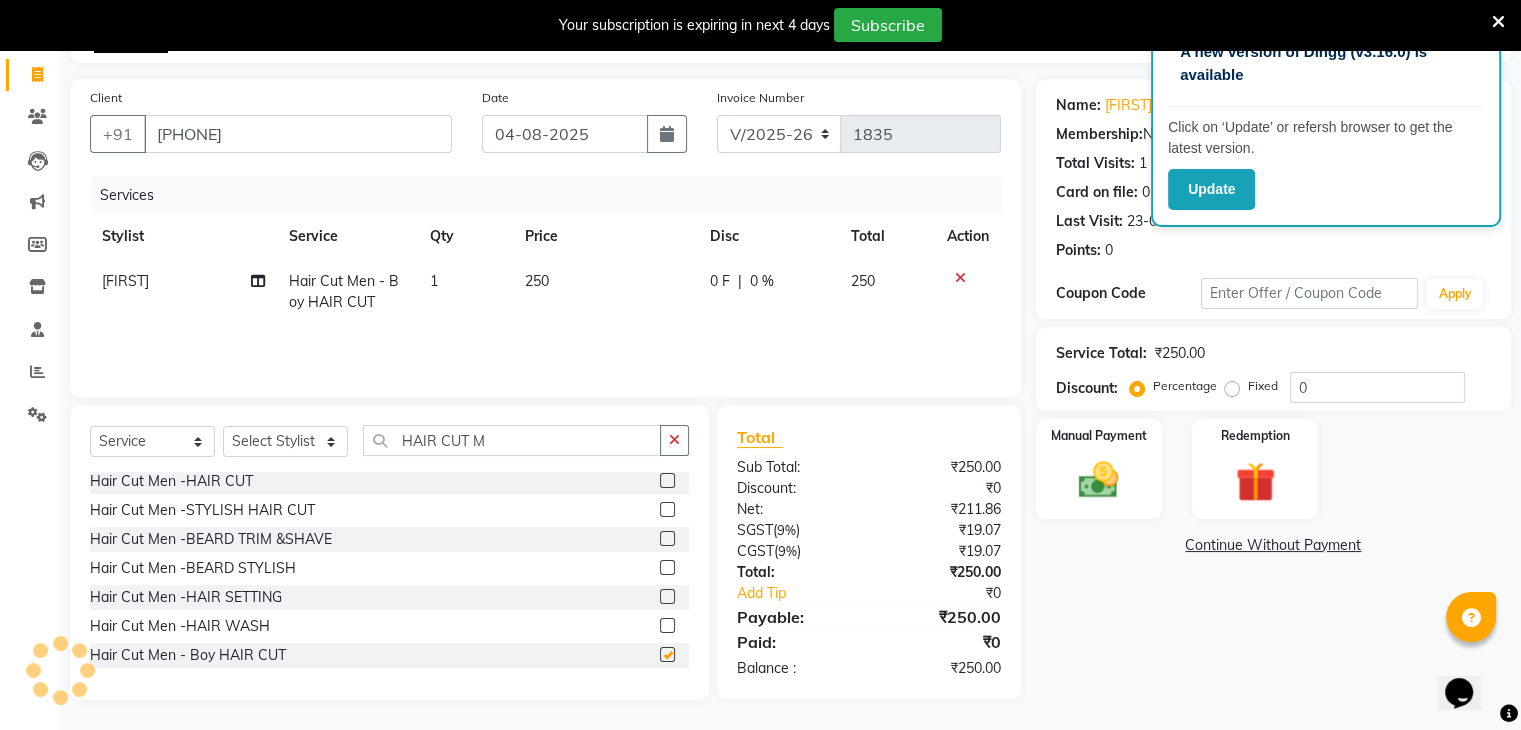checkbox on "false" 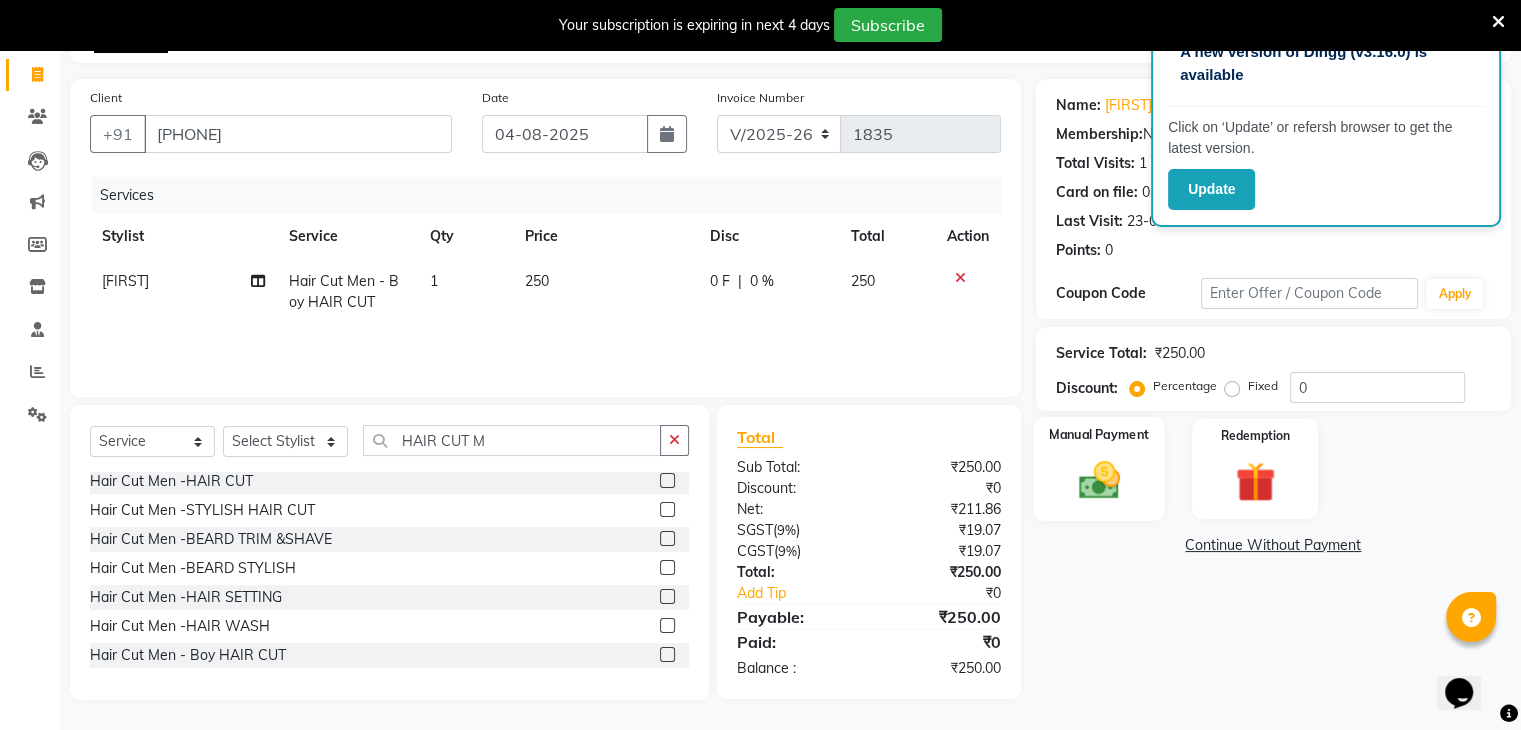 click on "Manual Payment" 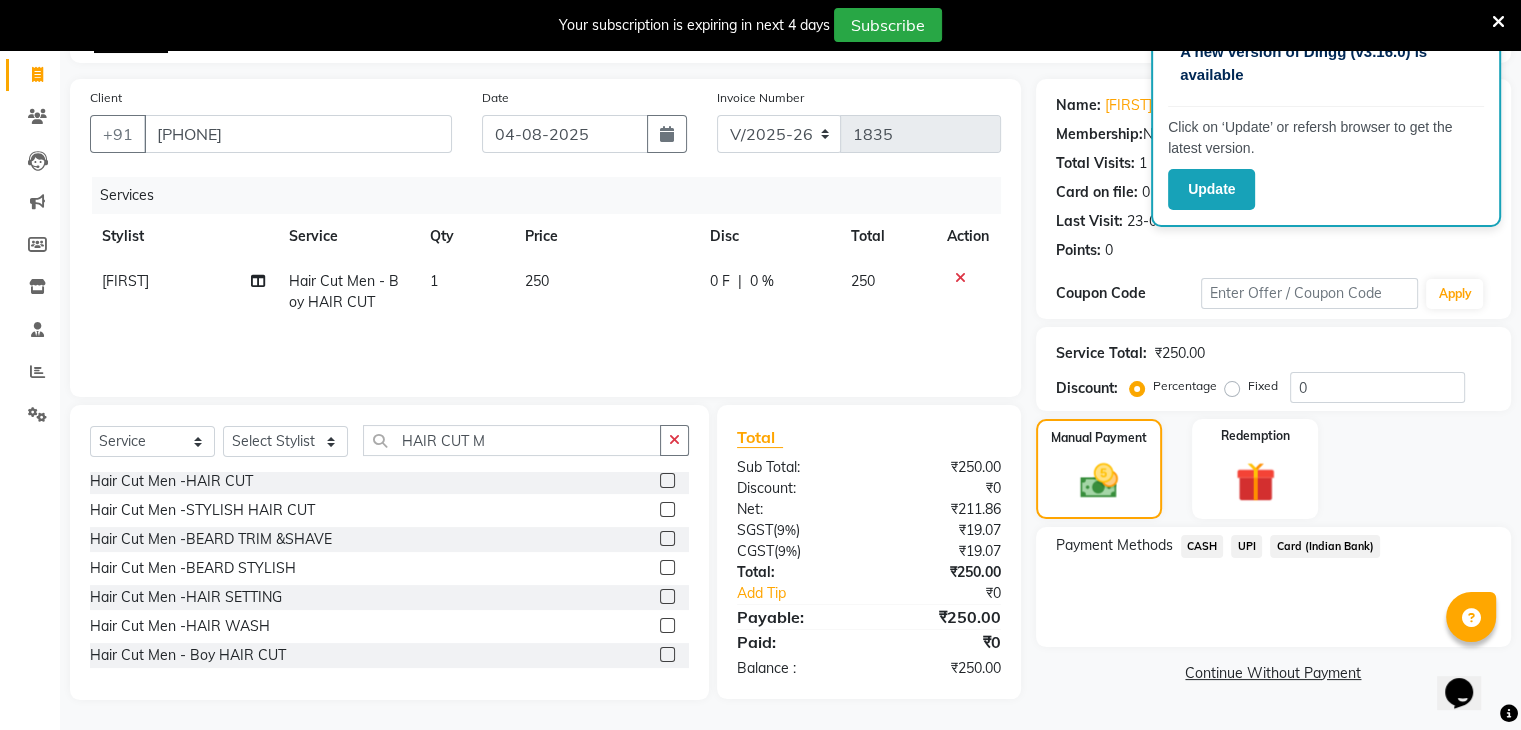click on "Card (Indian Bank)" 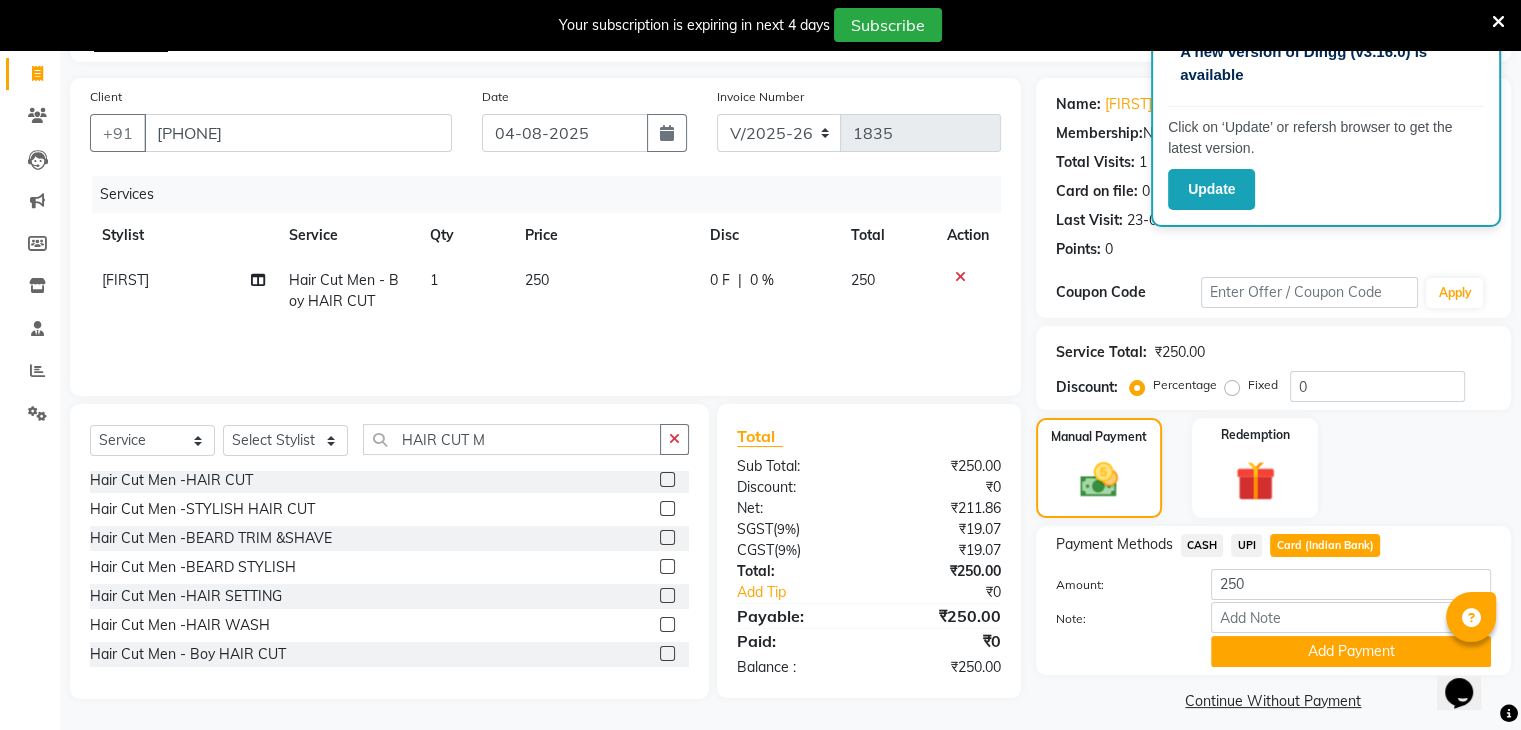 scroll, scrollTop: 140, scrollLeft: 0, axis: vertical 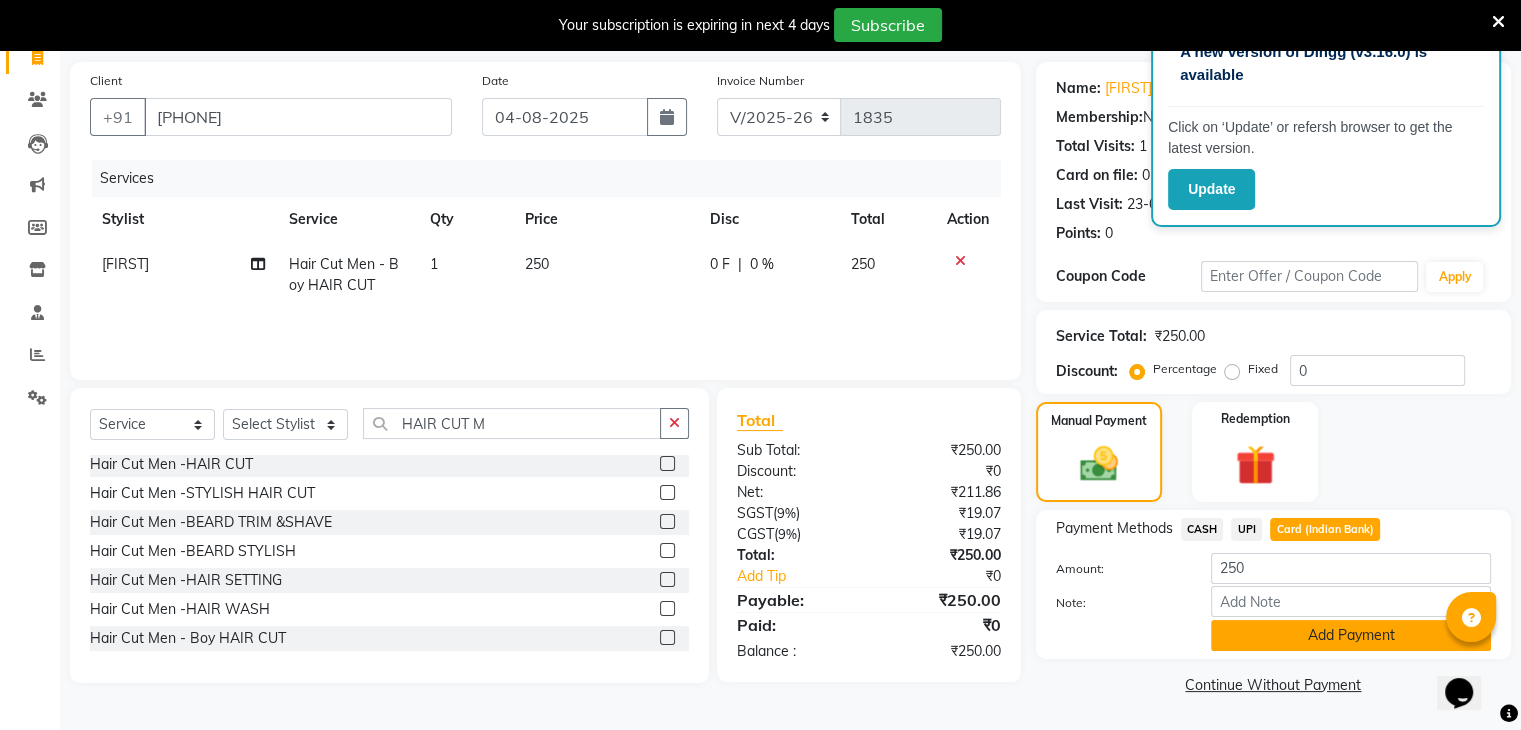 click on "Add Payment" 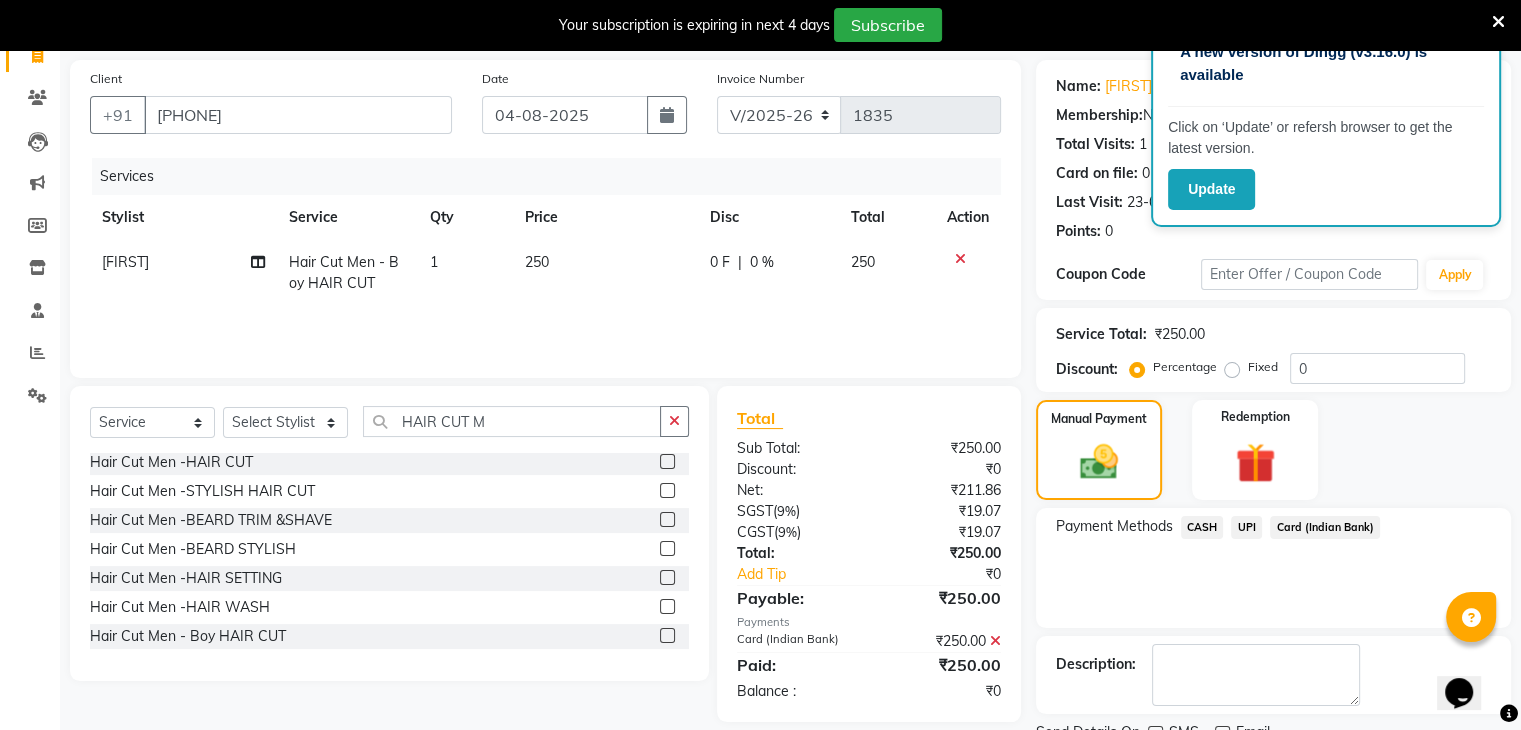 scroll, scrollTop: 220, scrollLeft: 0, axis: vertical 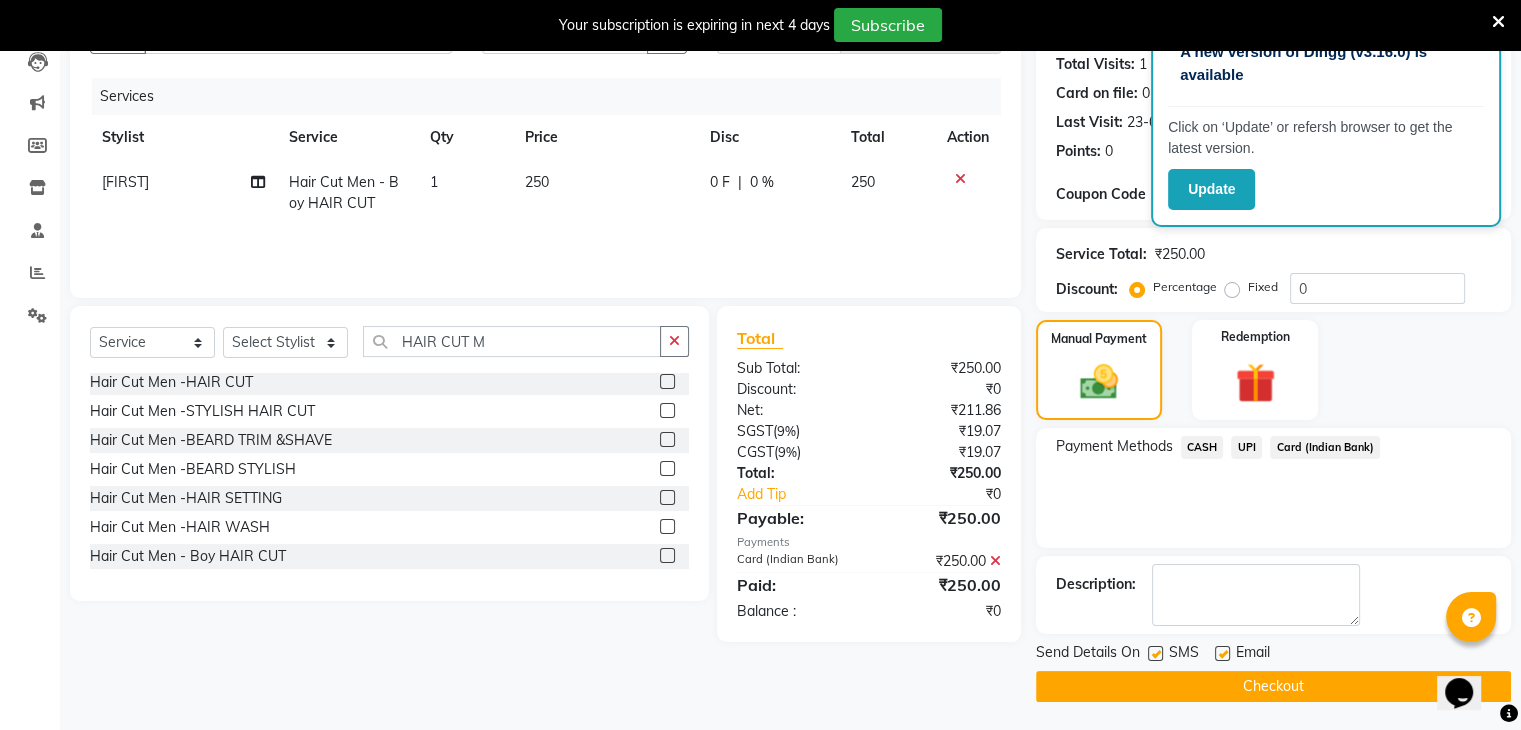 click on "Checkout" 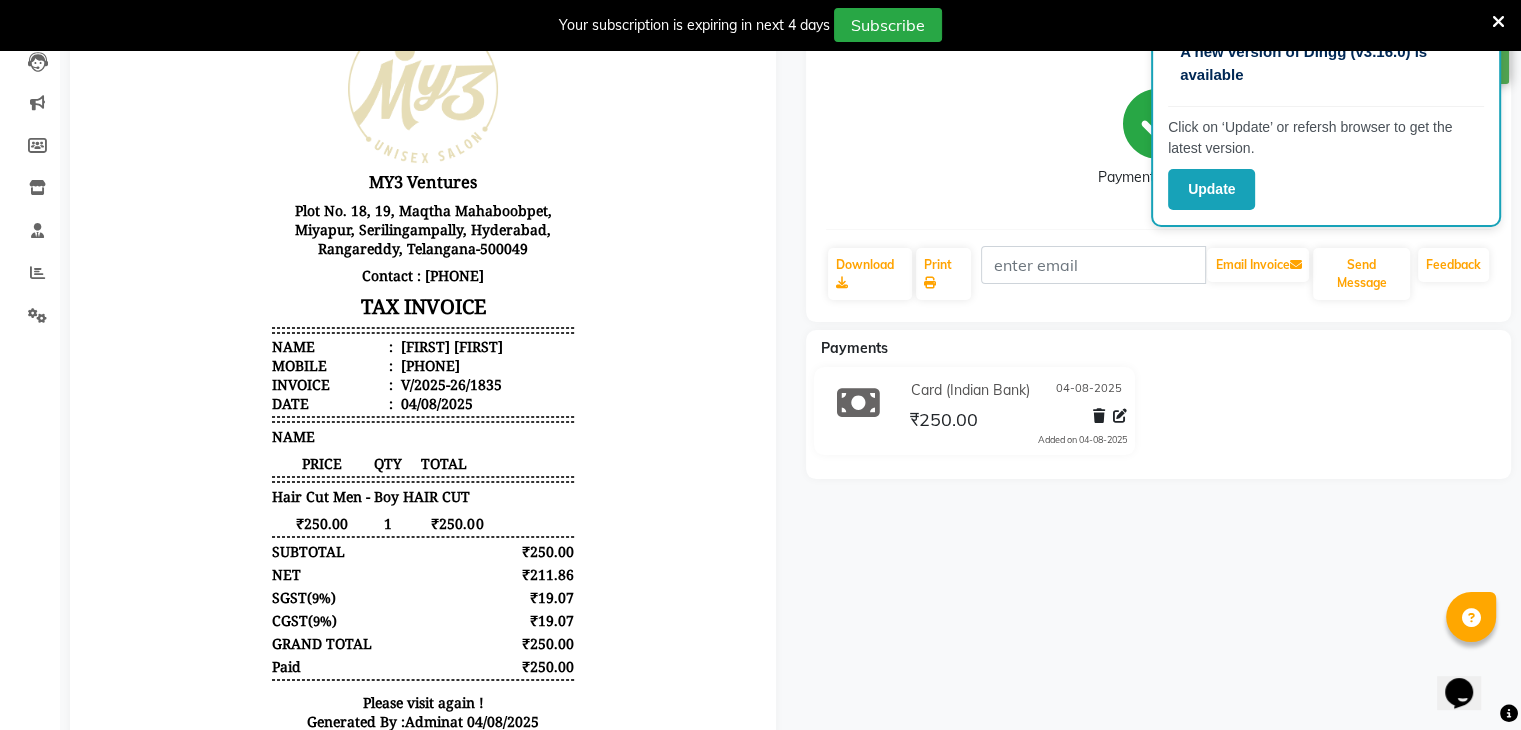 scroll, scrollTop: 0, scrollLeft: 0, axis: both 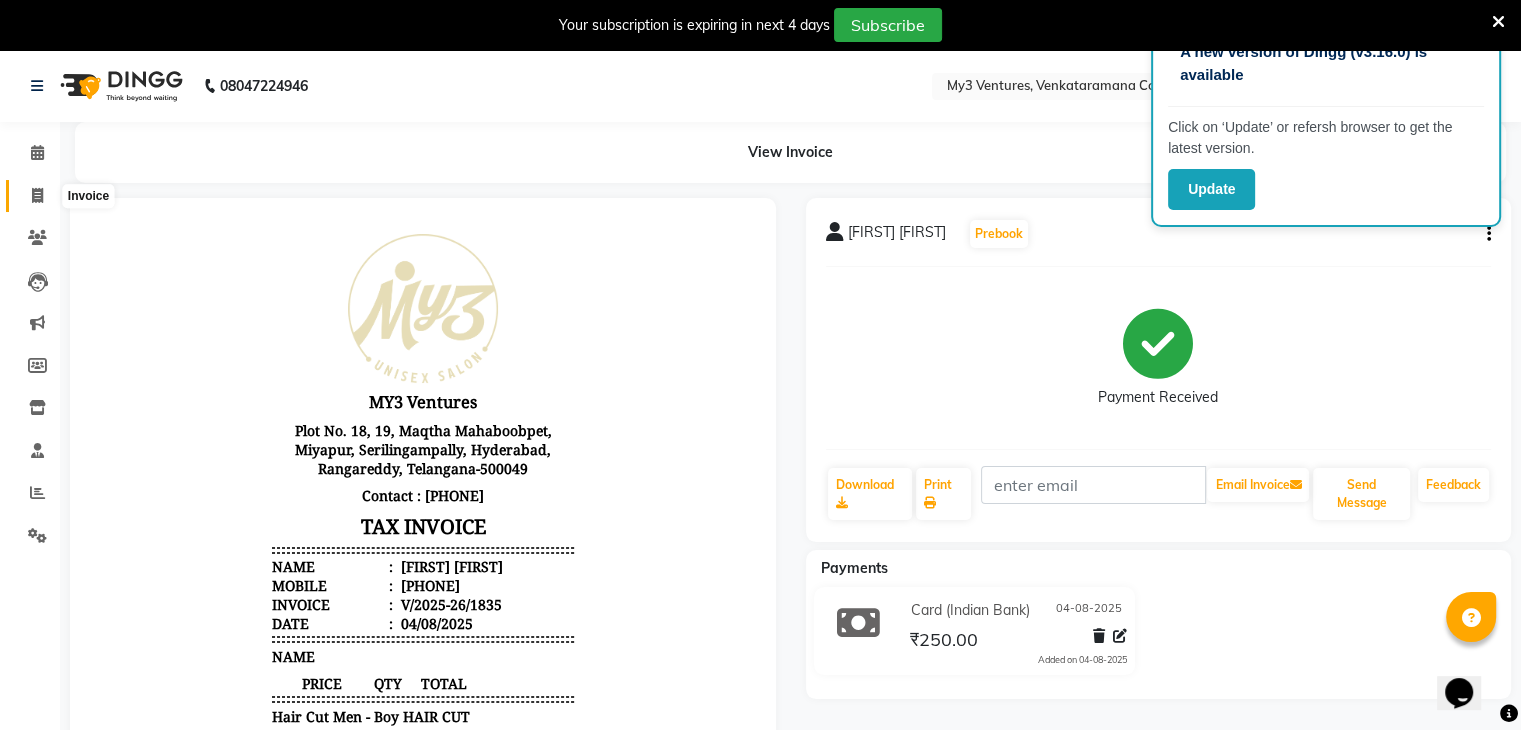 click 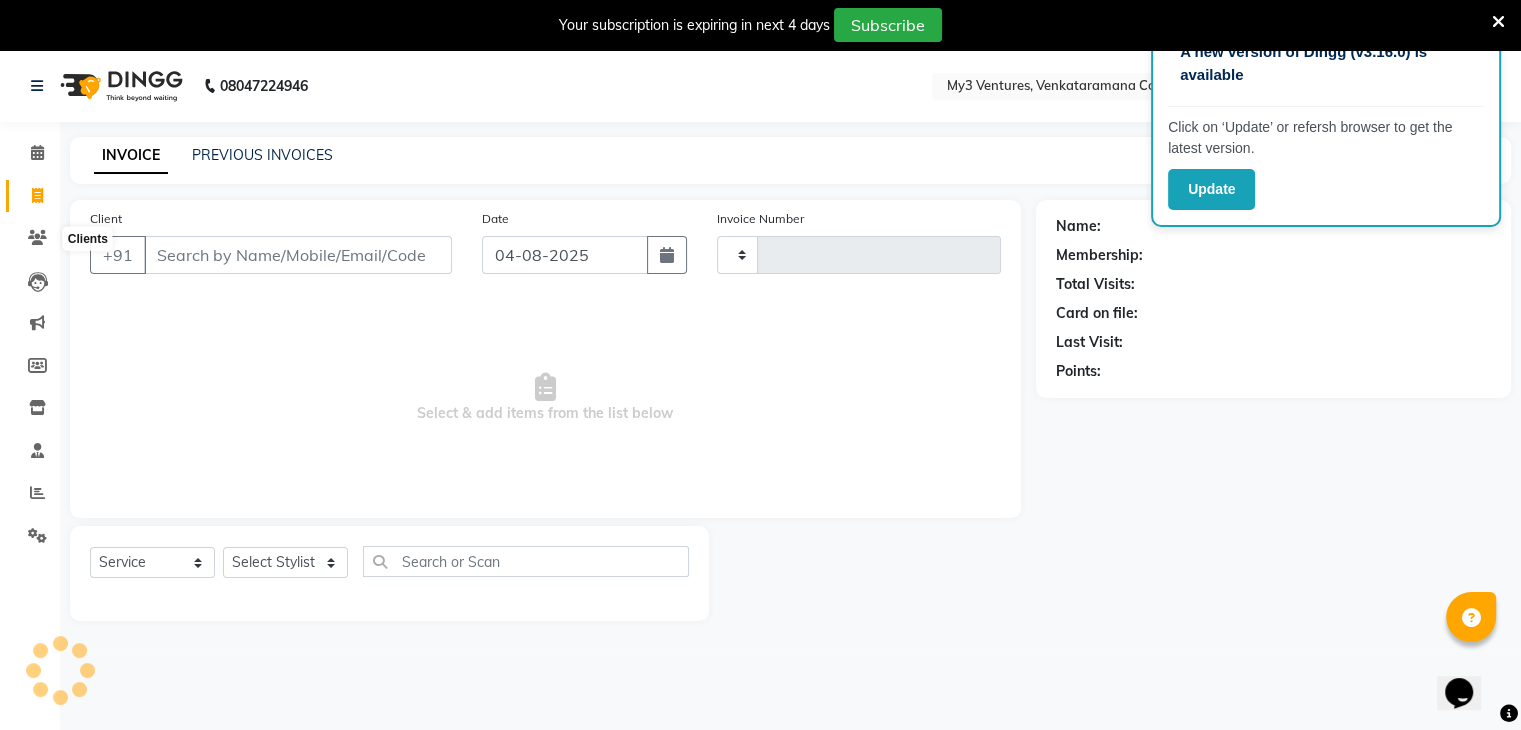 scroll, scrollTop: 50, scrollLeft: 0, axis: vertical 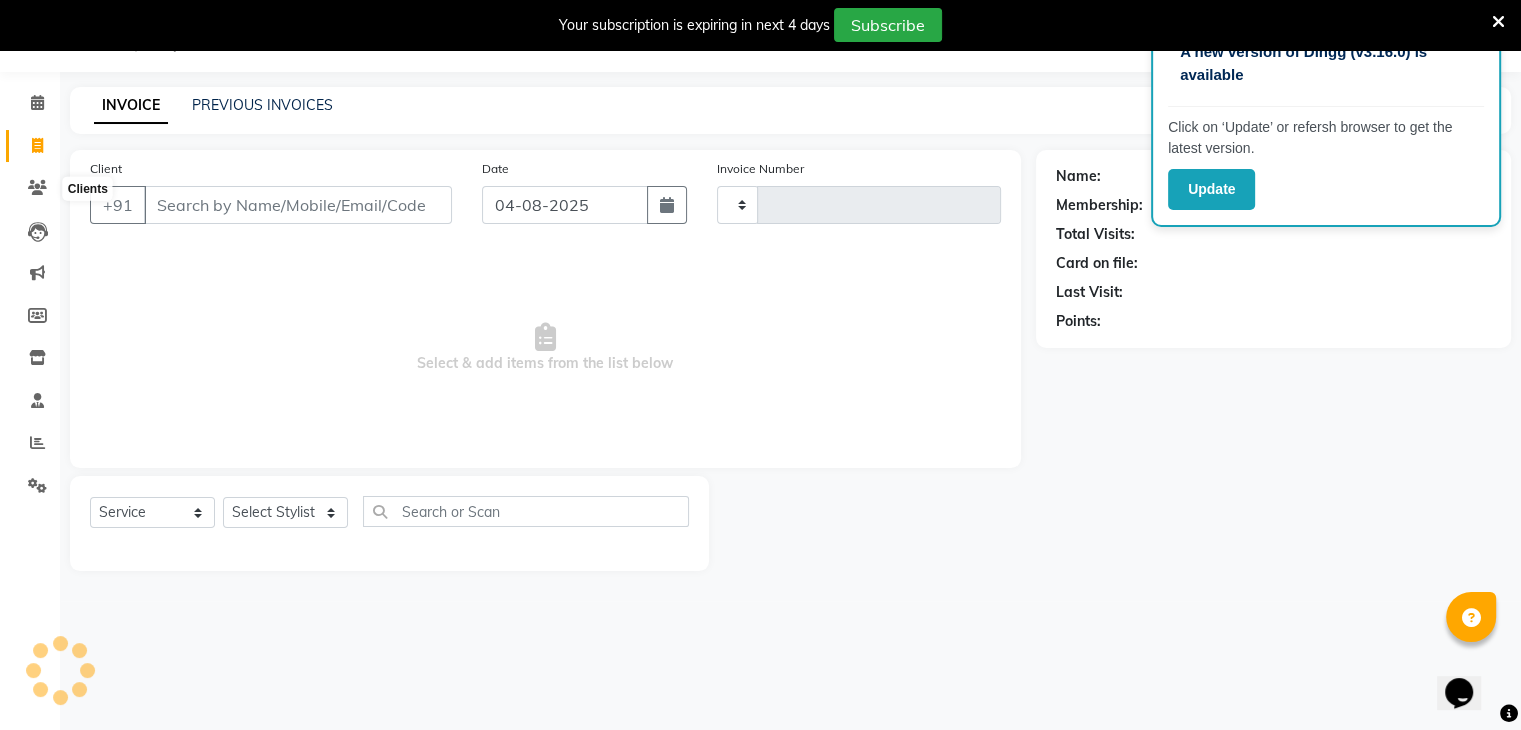 type on "1836" 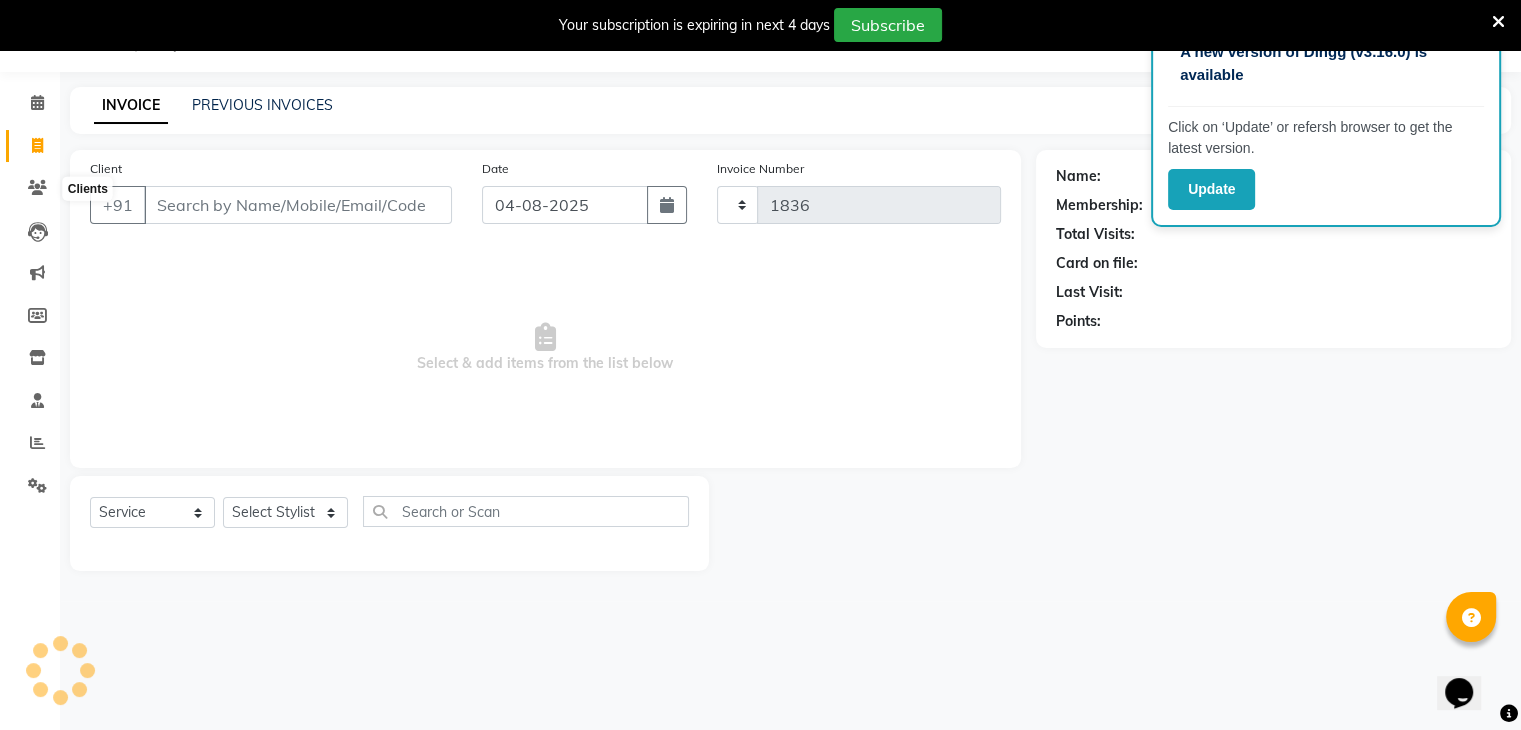 select on "6707" 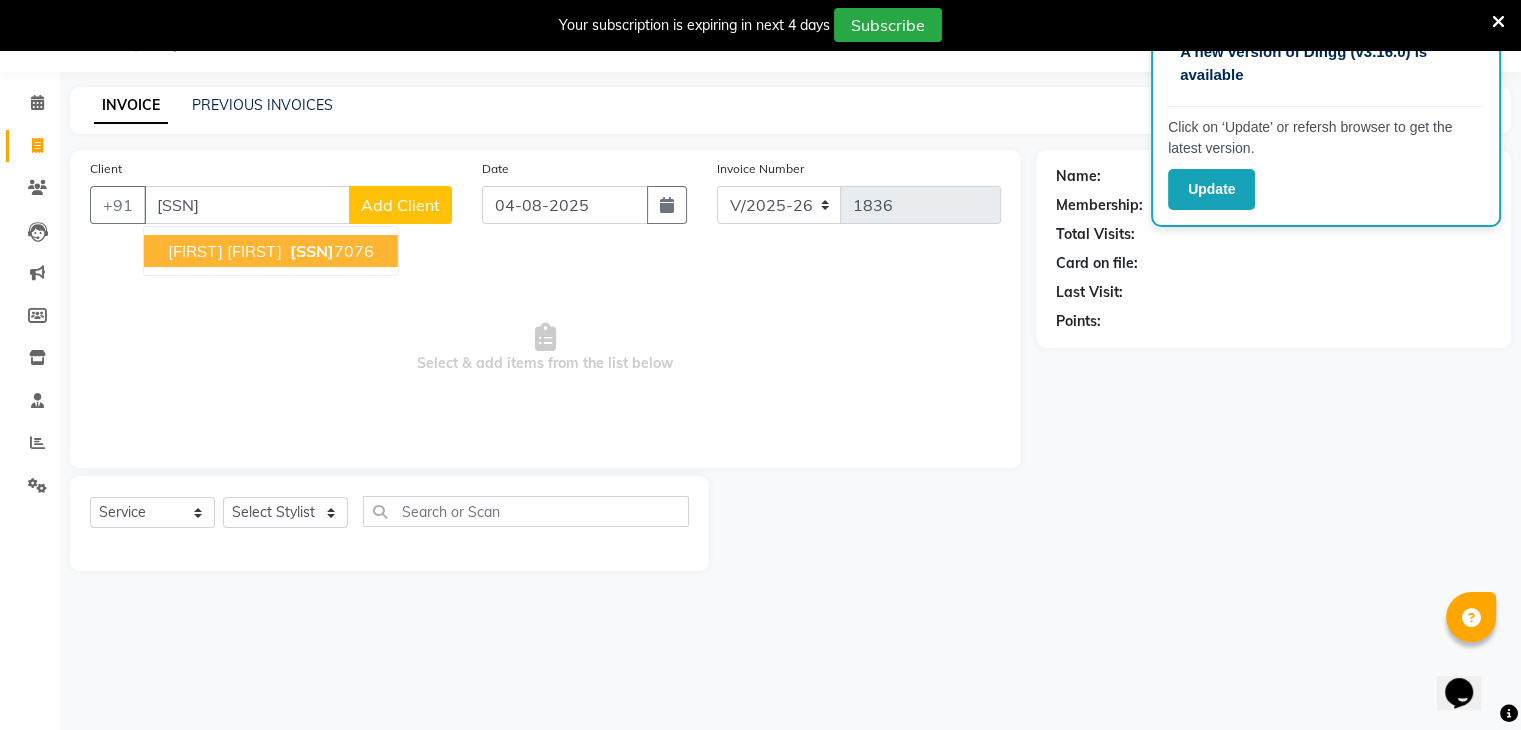 click on "[FIRST] [FIRST]" at bounding box center [225, 251] 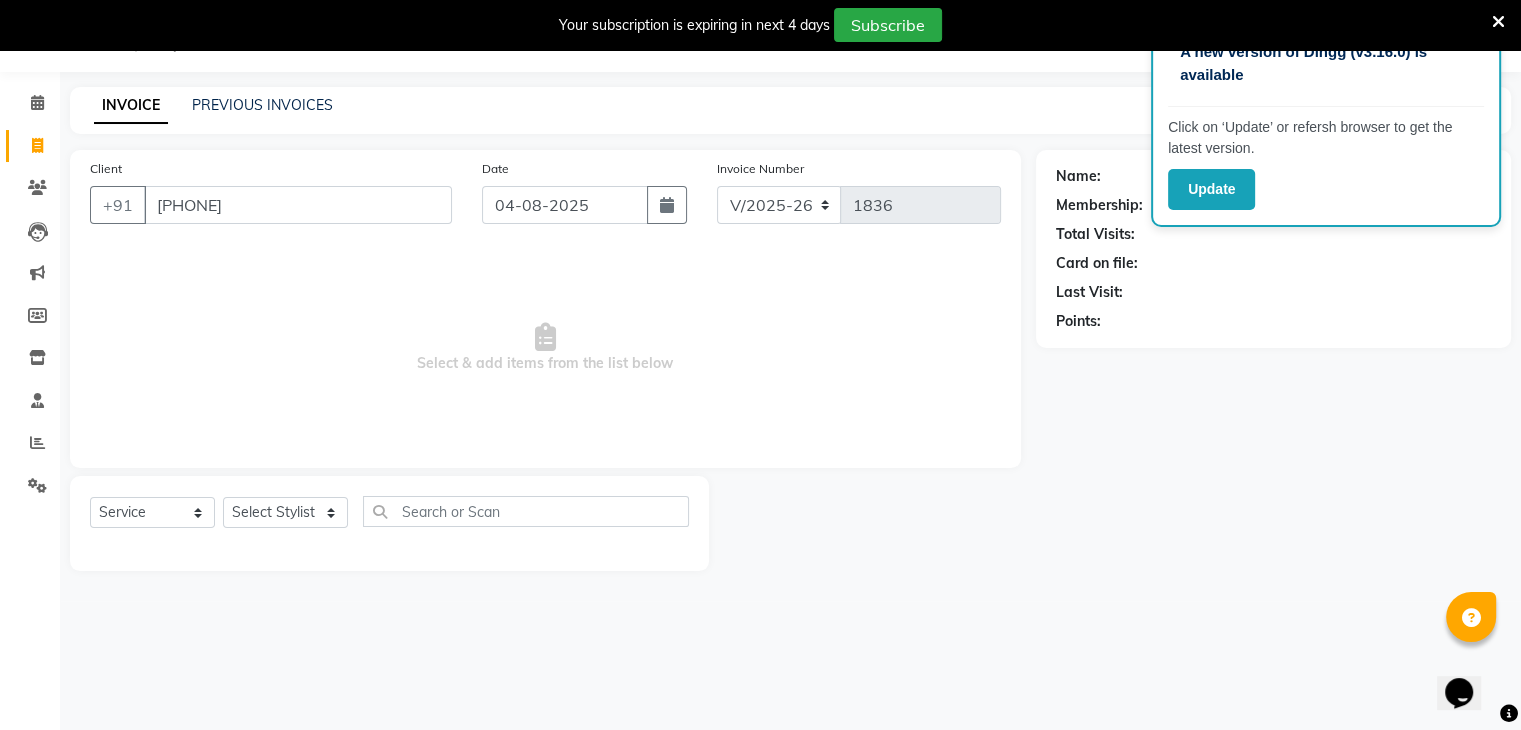 type on "[PHONE]" 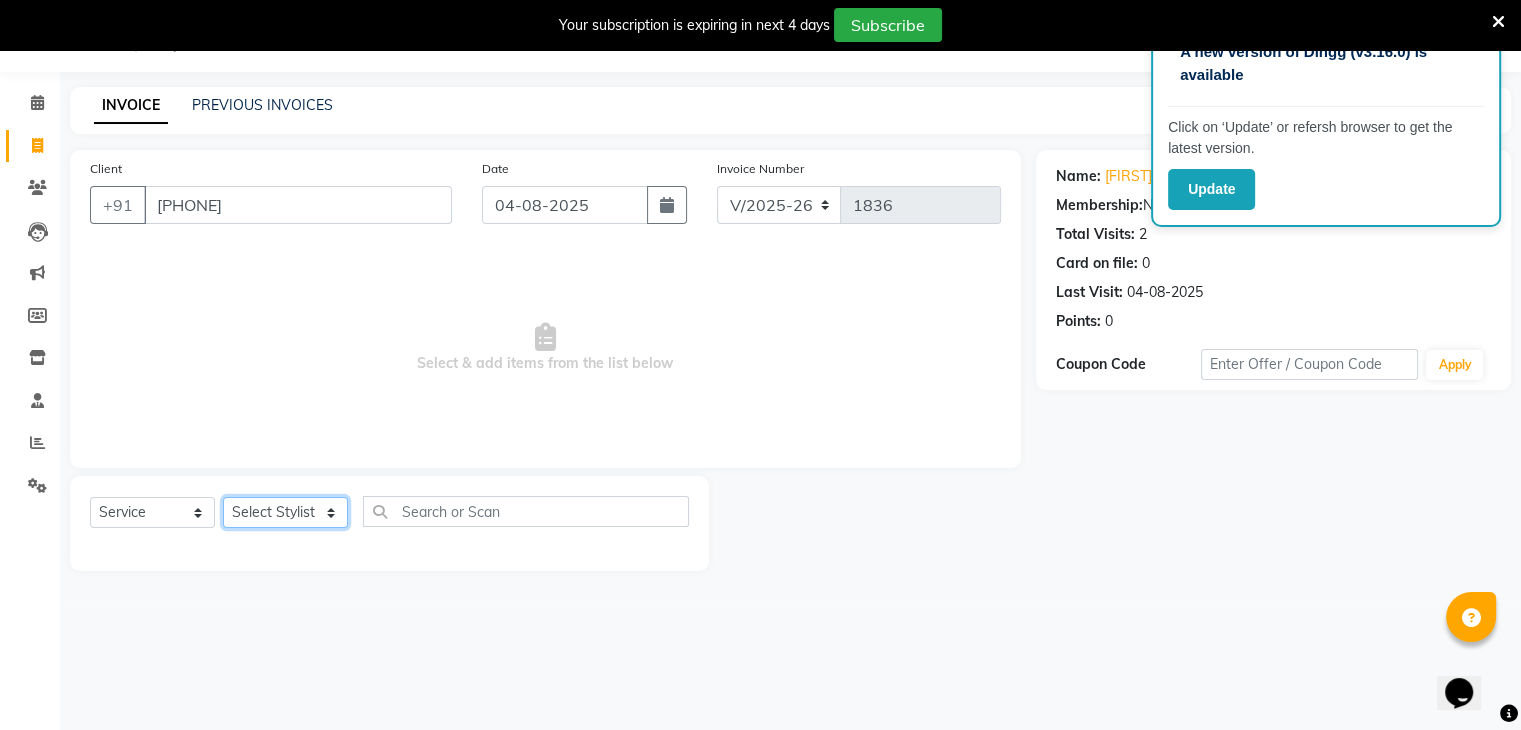 click on "Select Stylist ajju azam divya rihan Sahzad sowjanya srilatha Swapna Zeeshan" 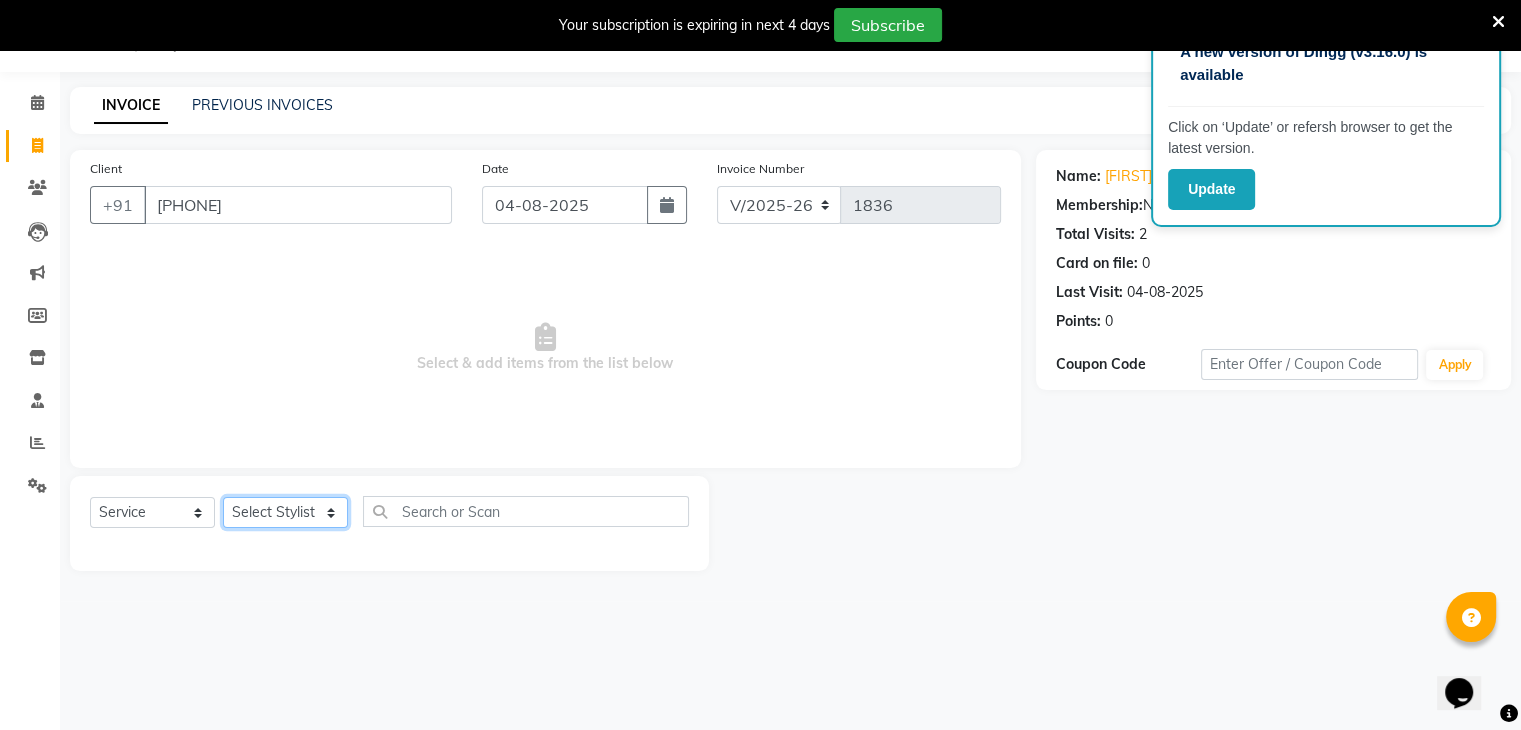 select on "85425" 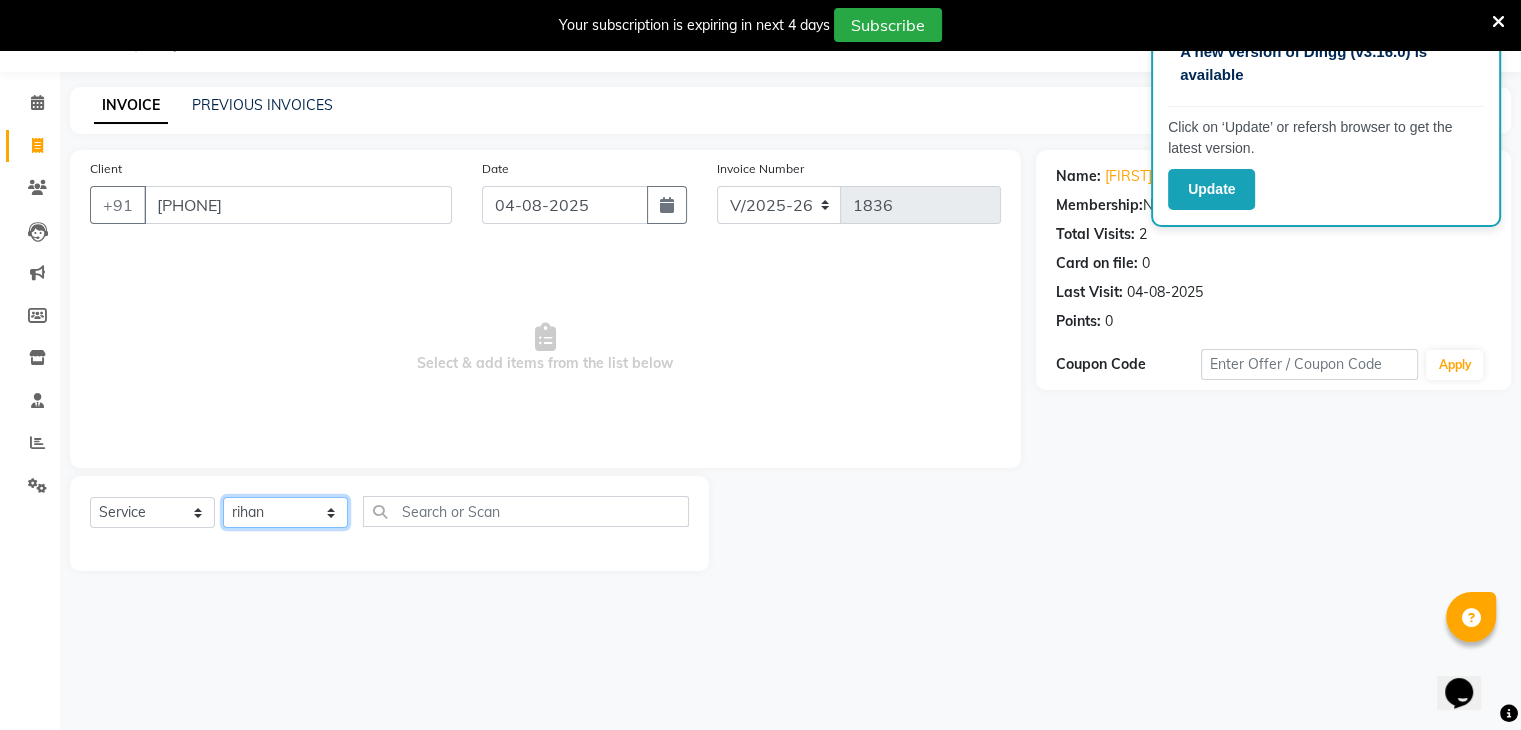 click on "Select Stylist ajju azam divya rihan Sahzad sowjanya srilatha Swapna Zeeshan" 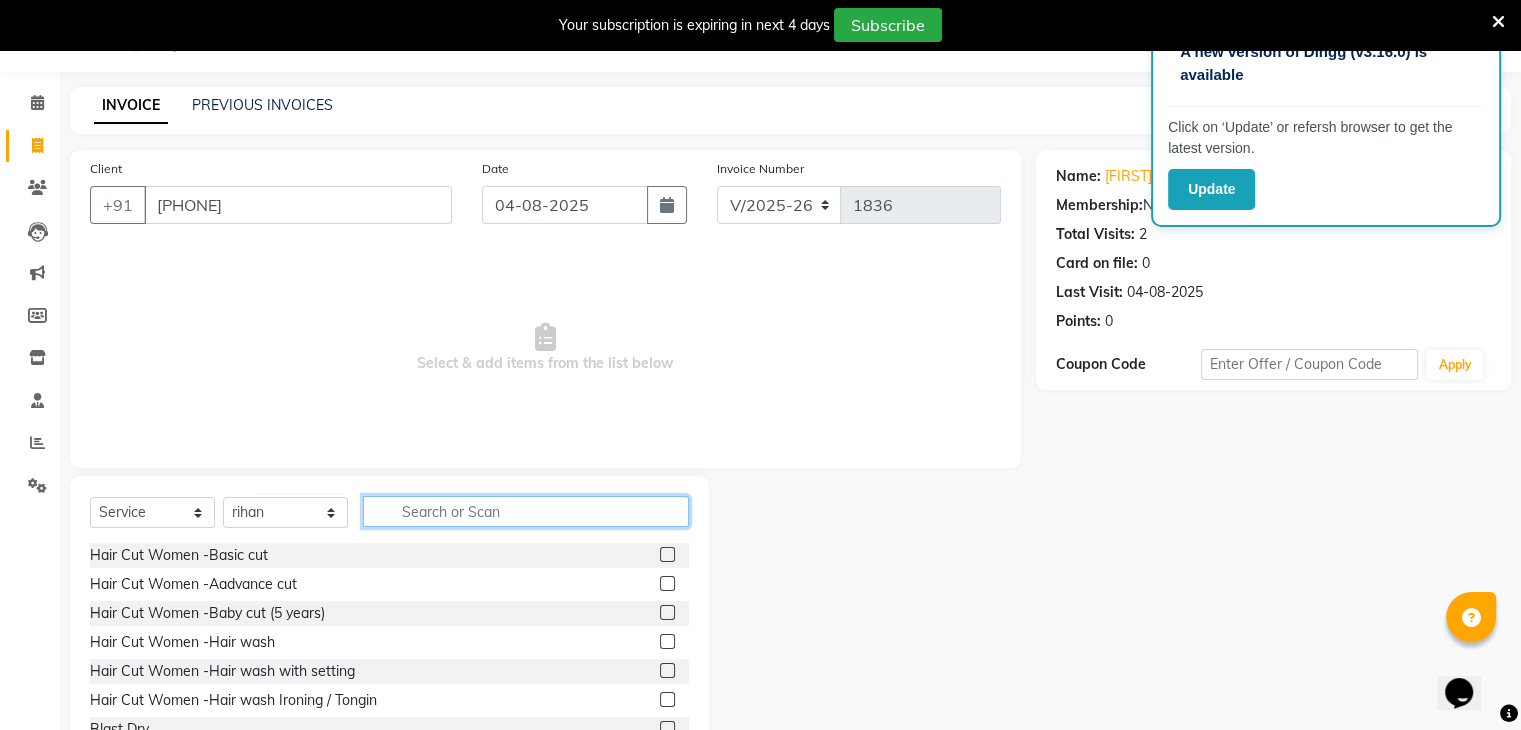 click 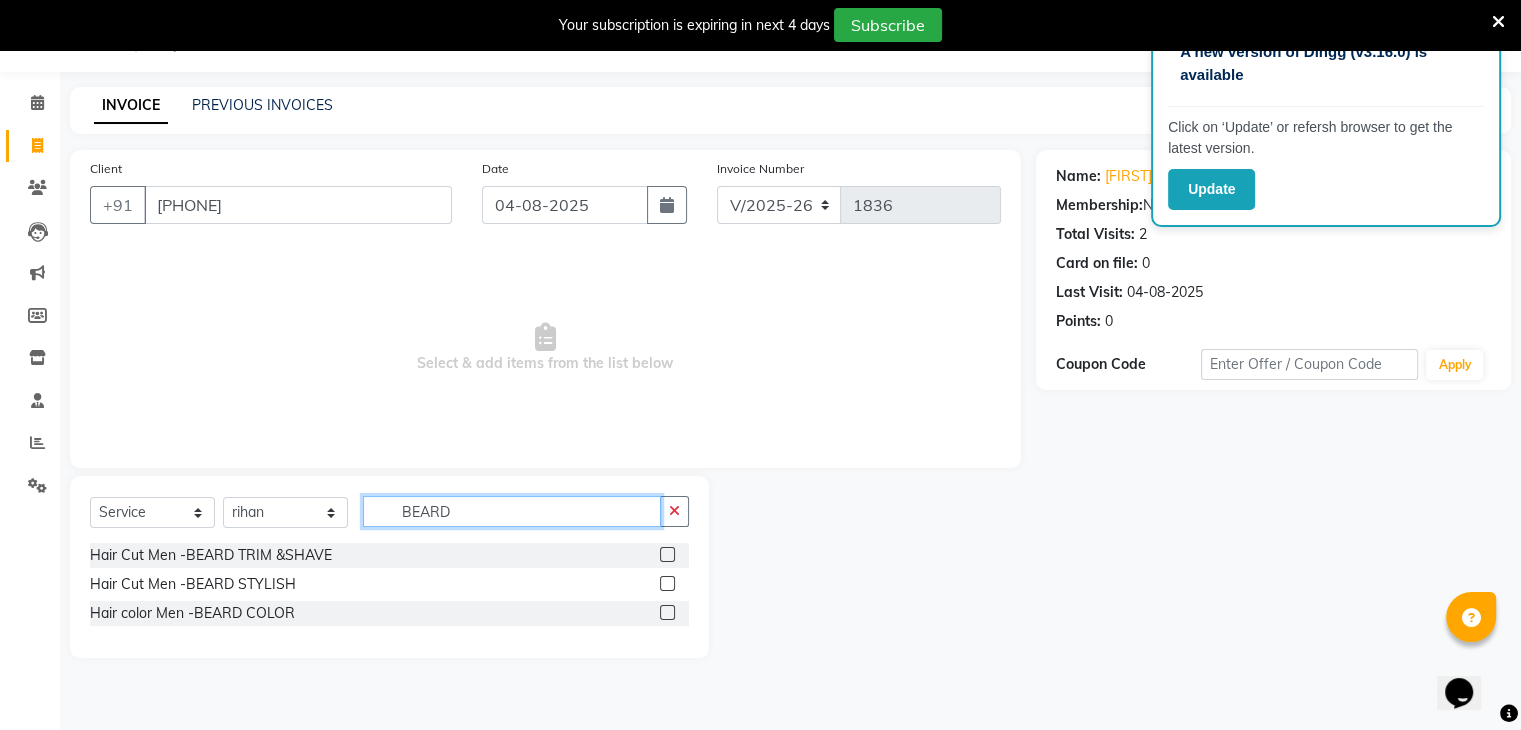 type on "BEARD" 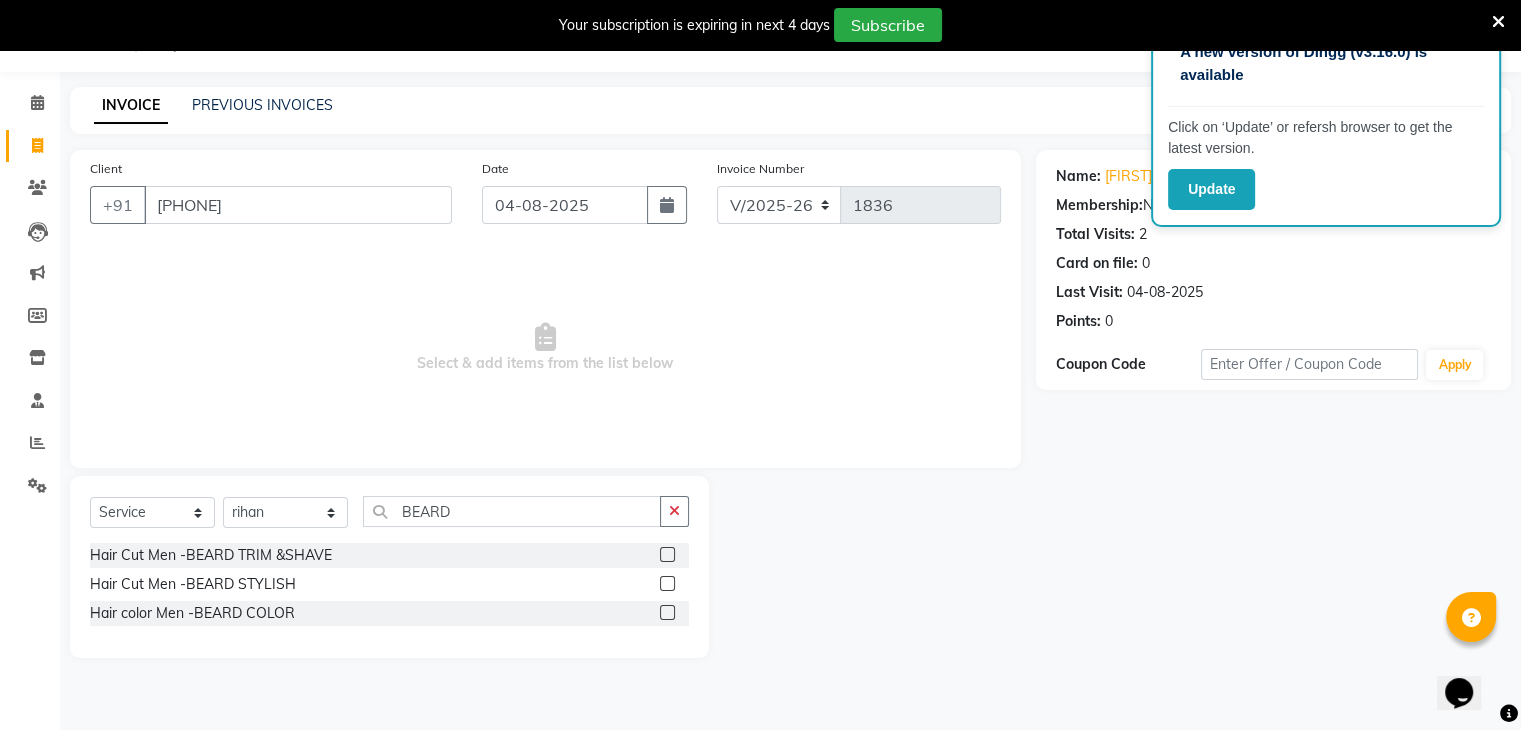 click 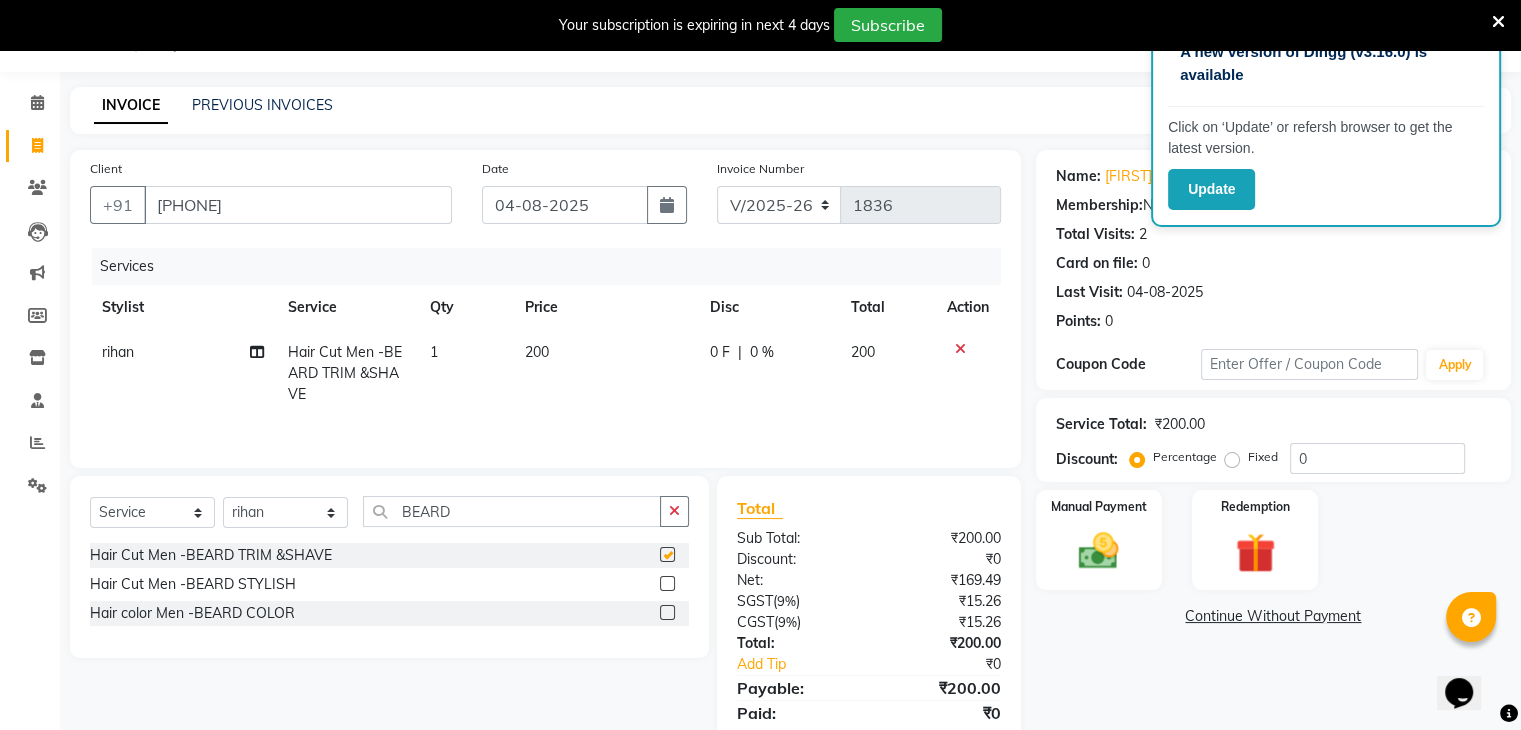 checkbox on "false" 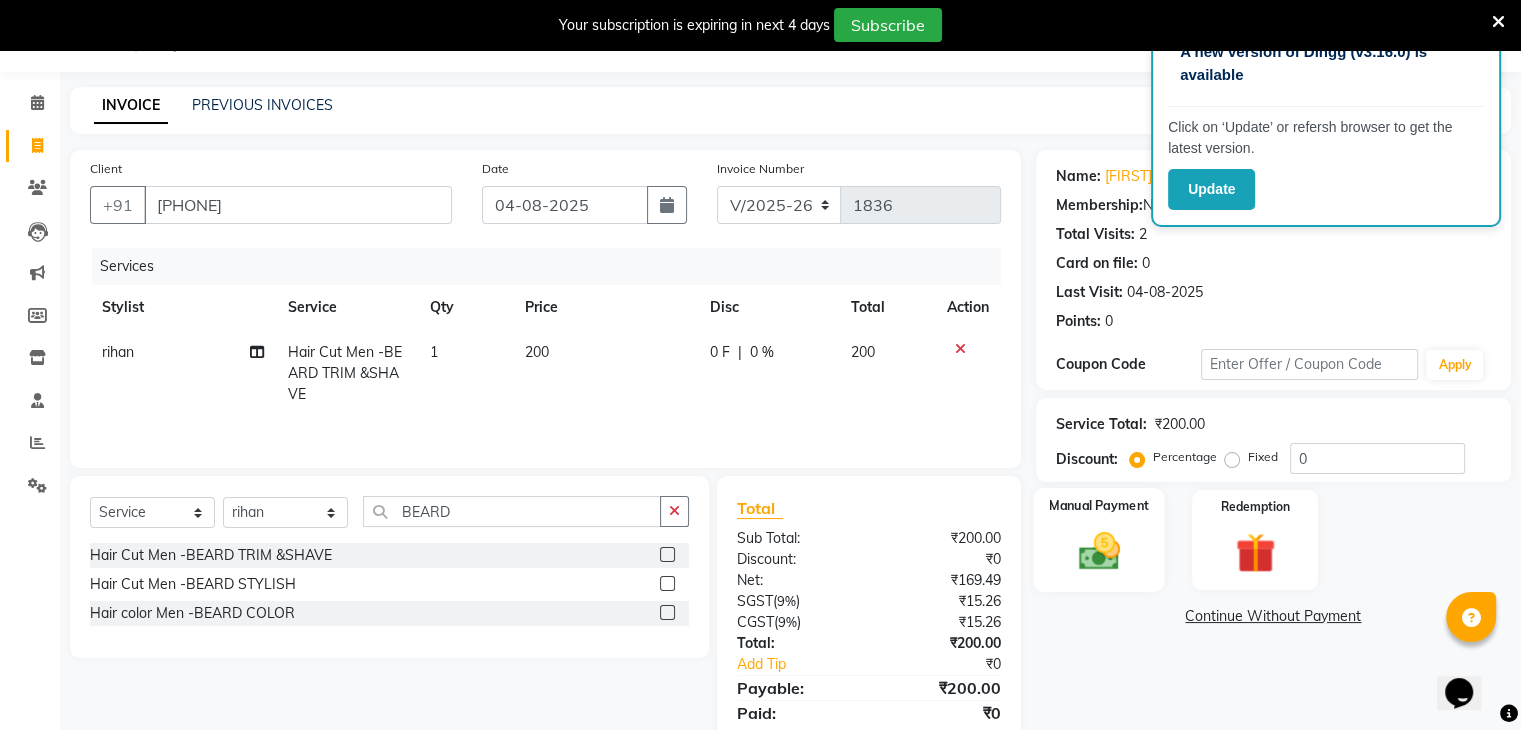click on "Manual Payment" 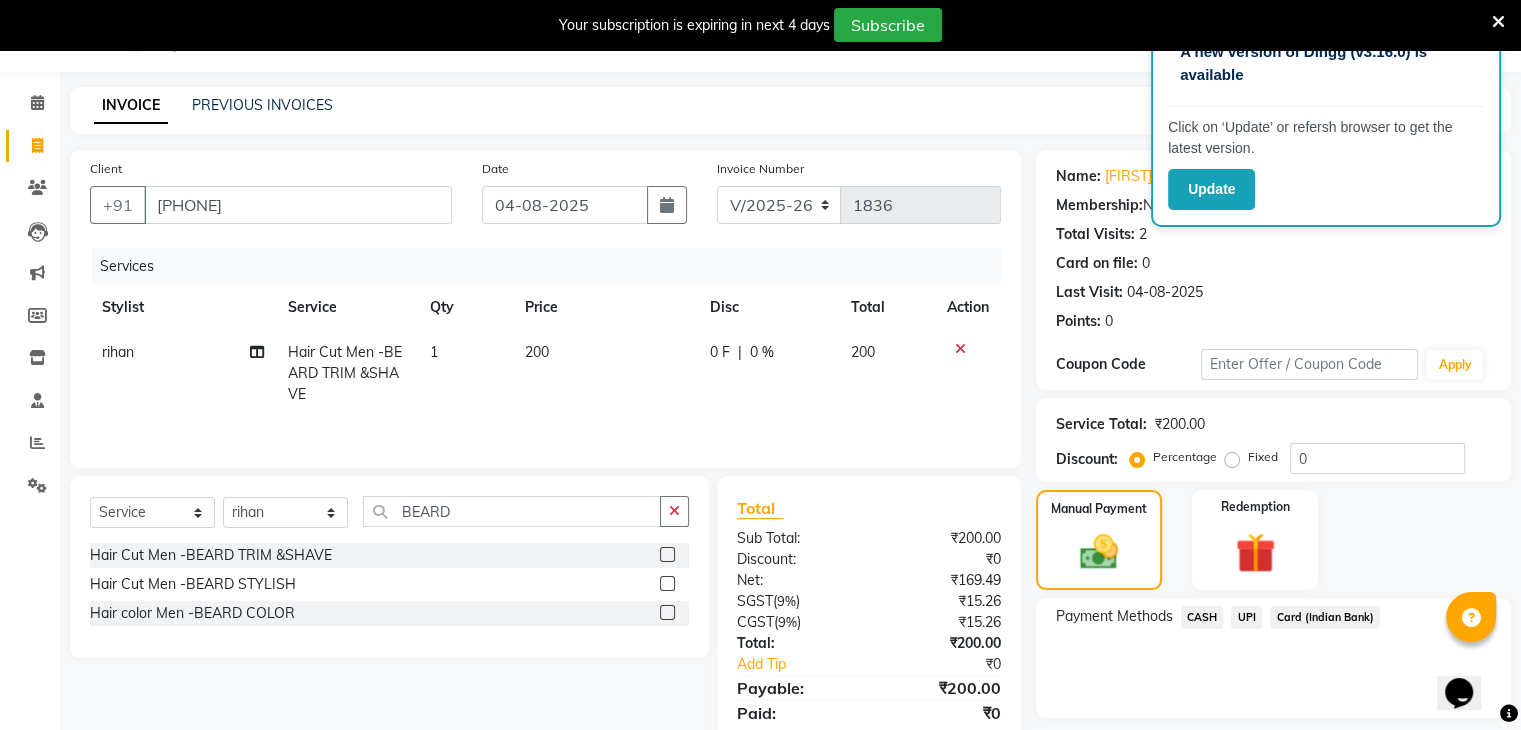 click on "Card (Indian Bank)" 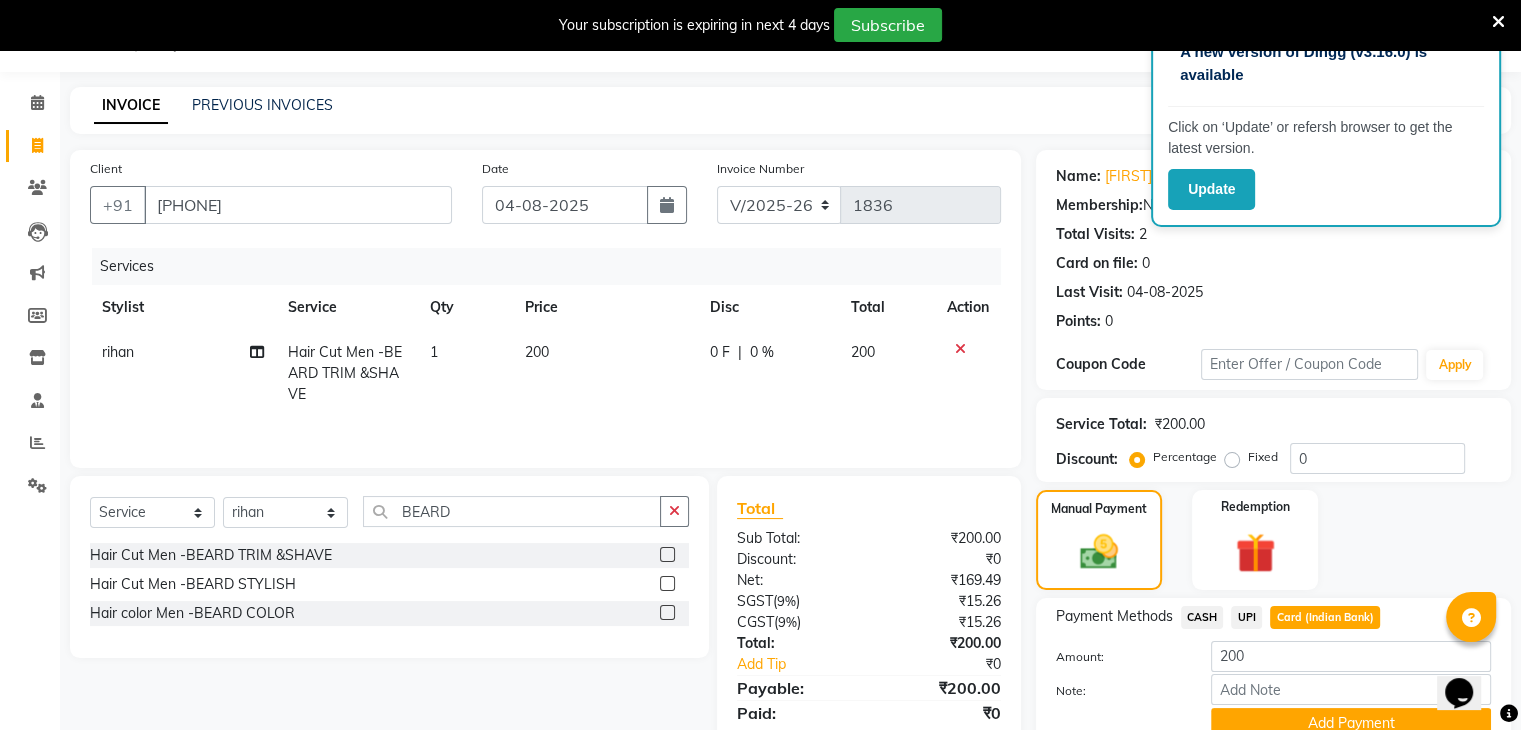 scroll, scrollTop: 126, scrollLeft: 0, axis: vertical 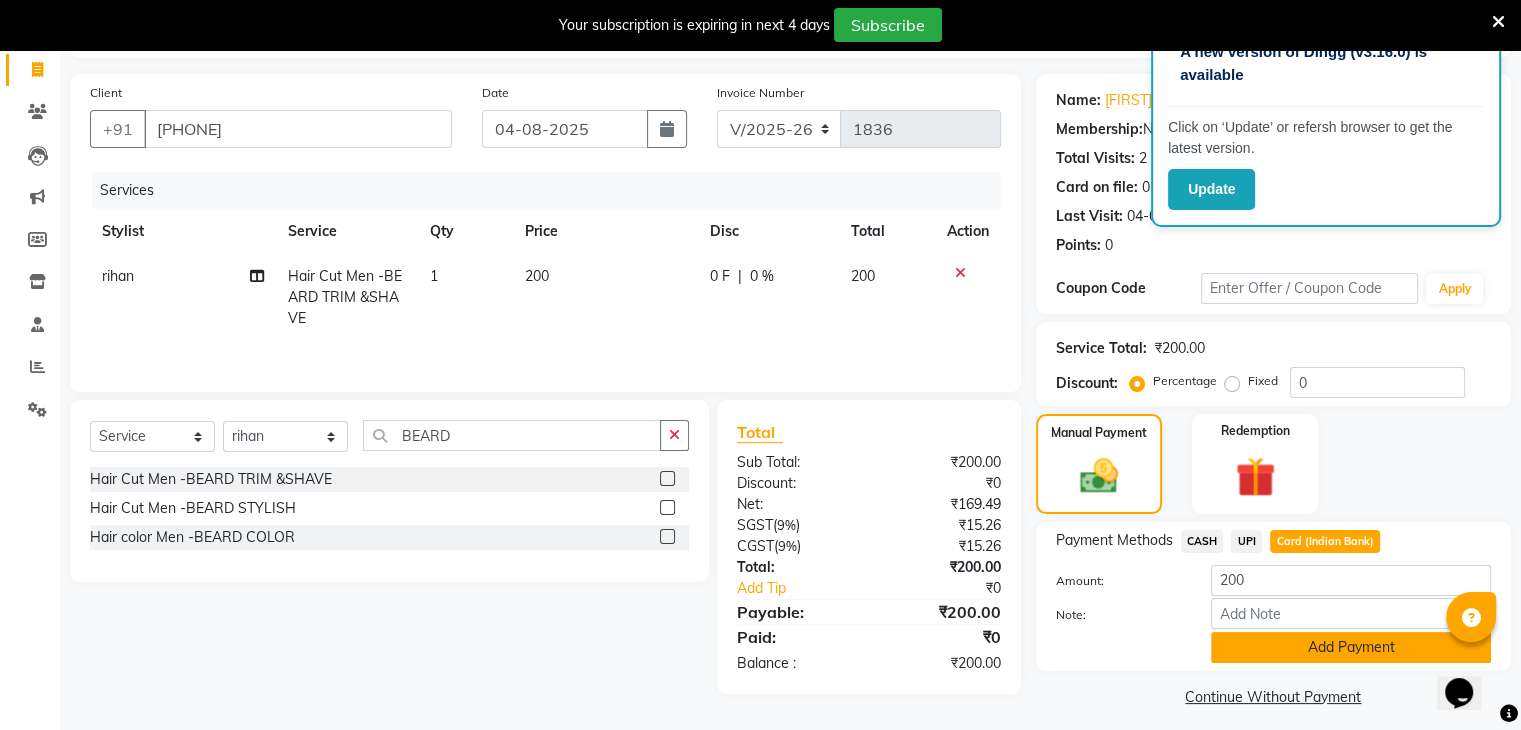 click on "Add Payment" 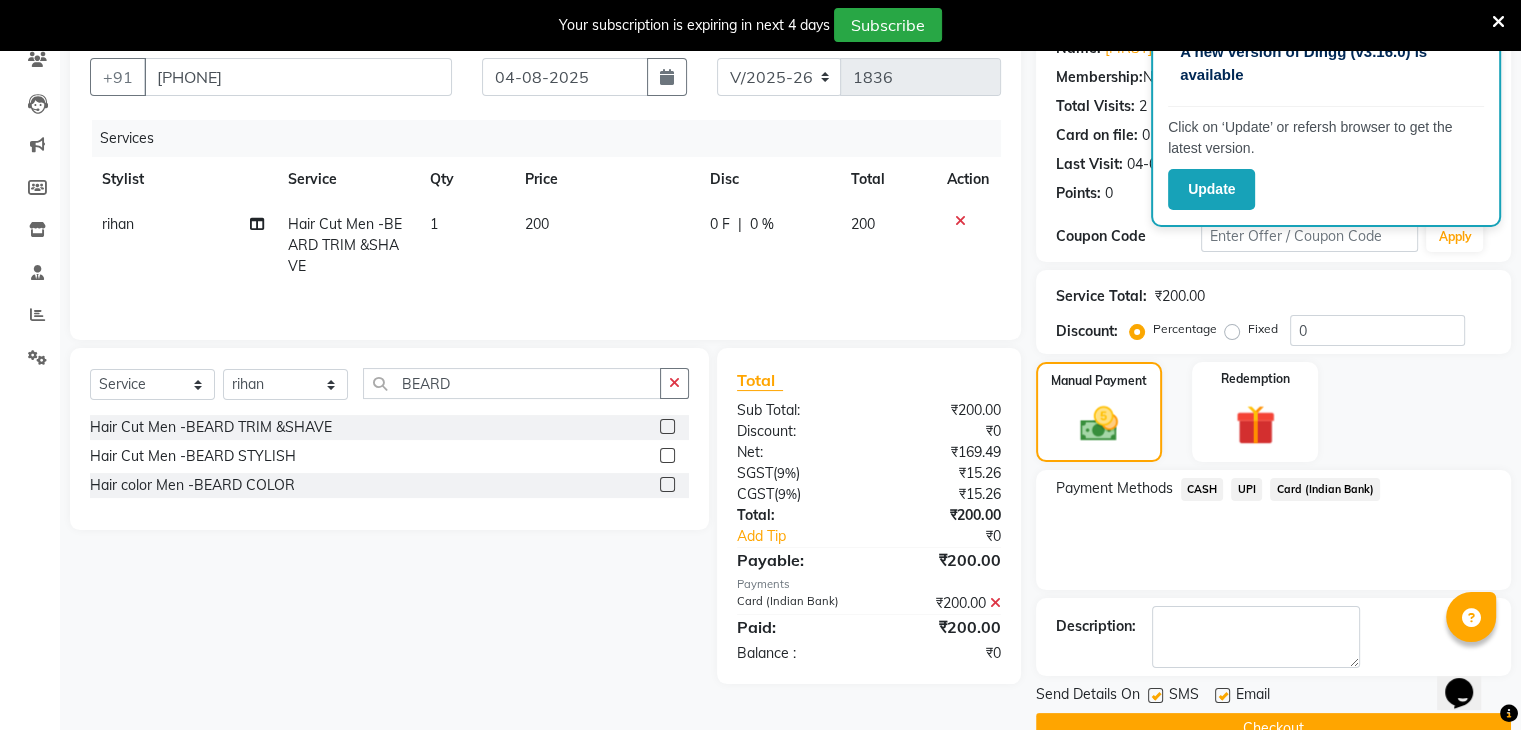 scroll, scrollTop: 217, scrollLeft: 0, axis: vertical 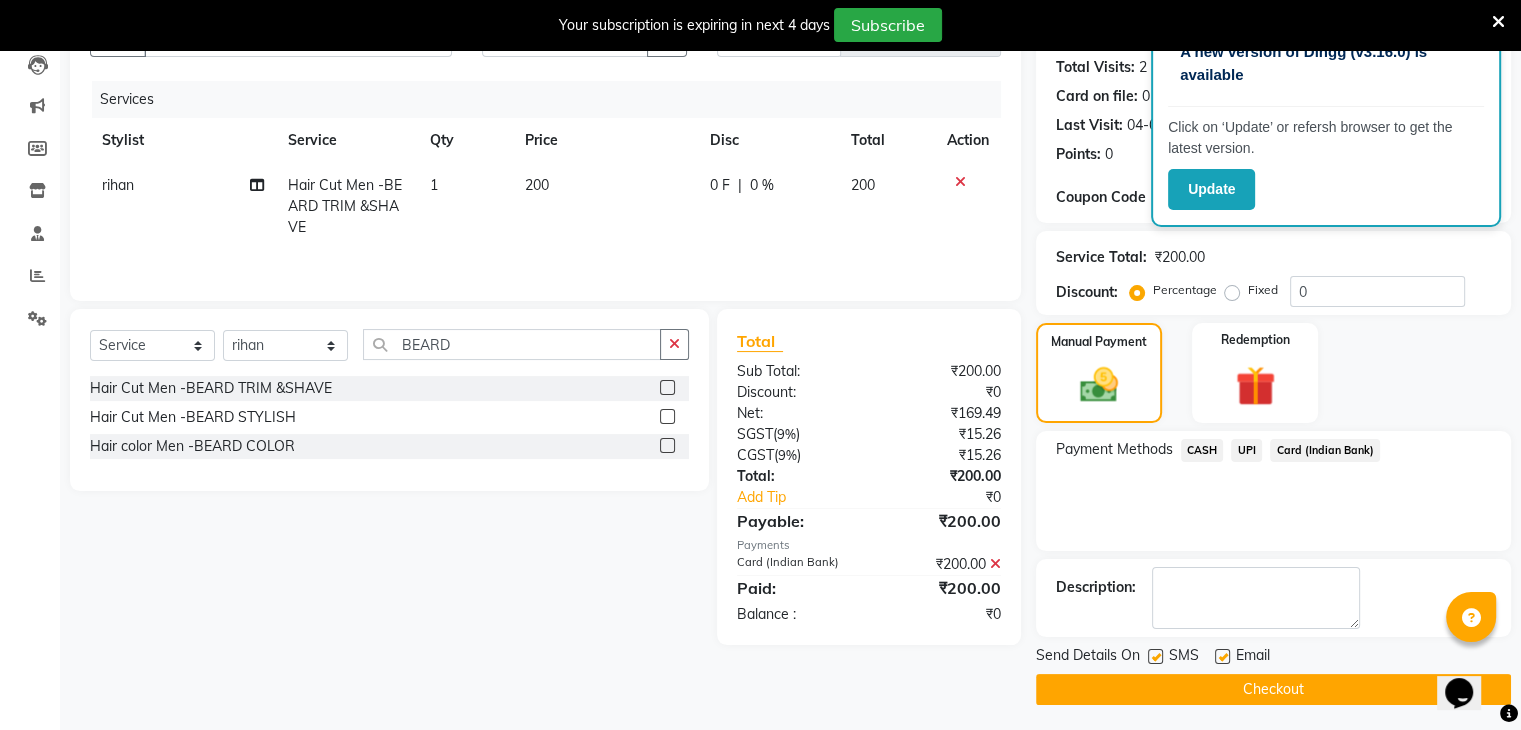 click on "Checkout" 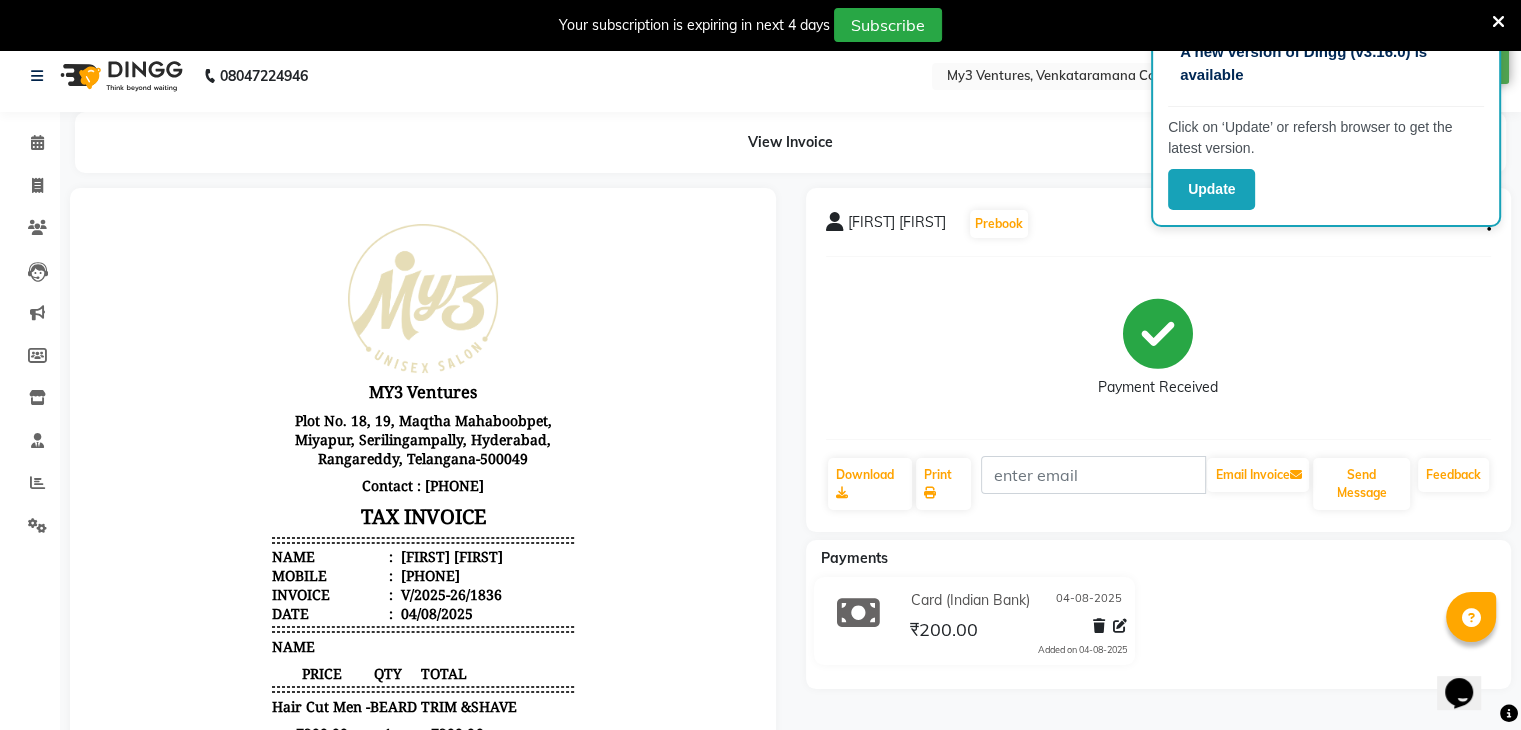 scroll, scrollTop: 0, scrollLeft: 0, axis: both 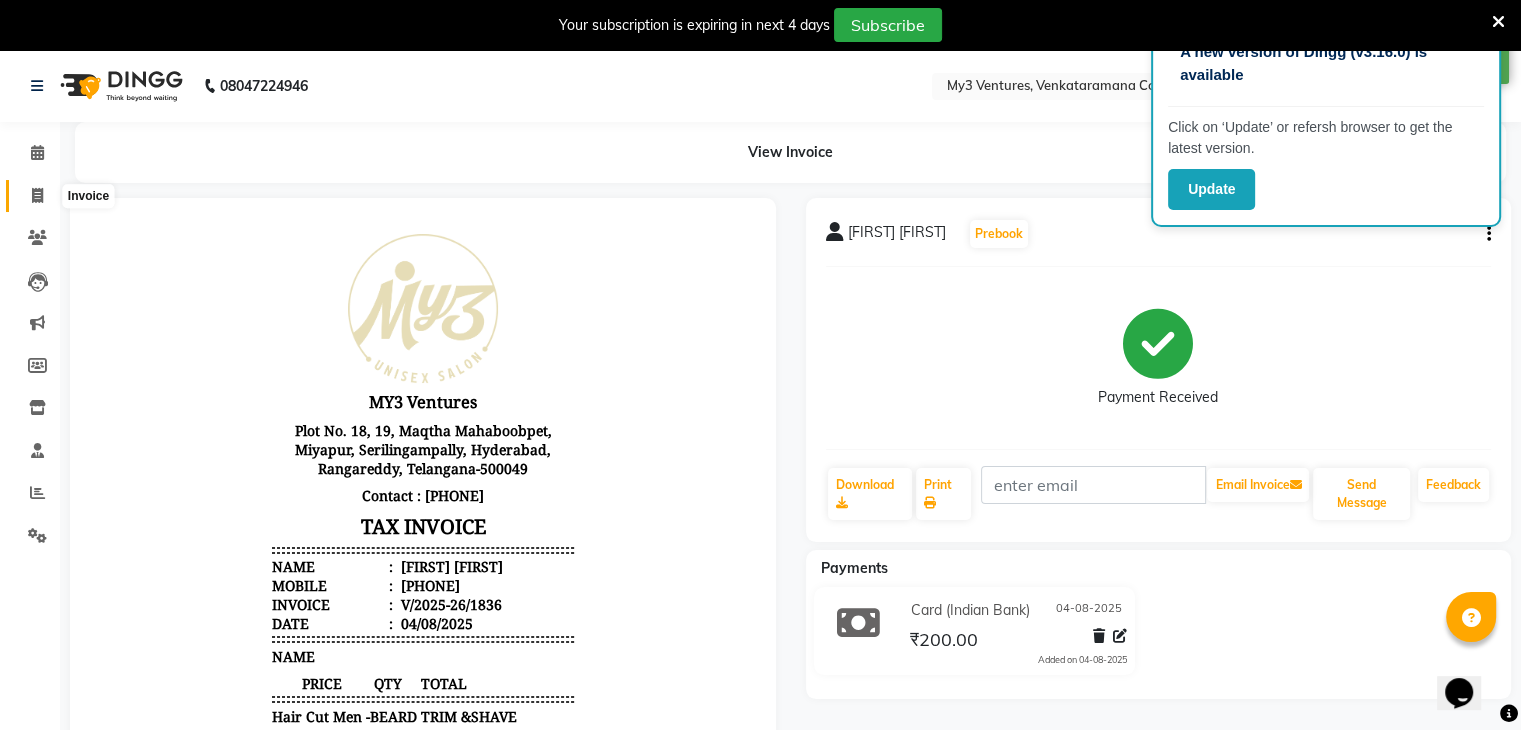 click 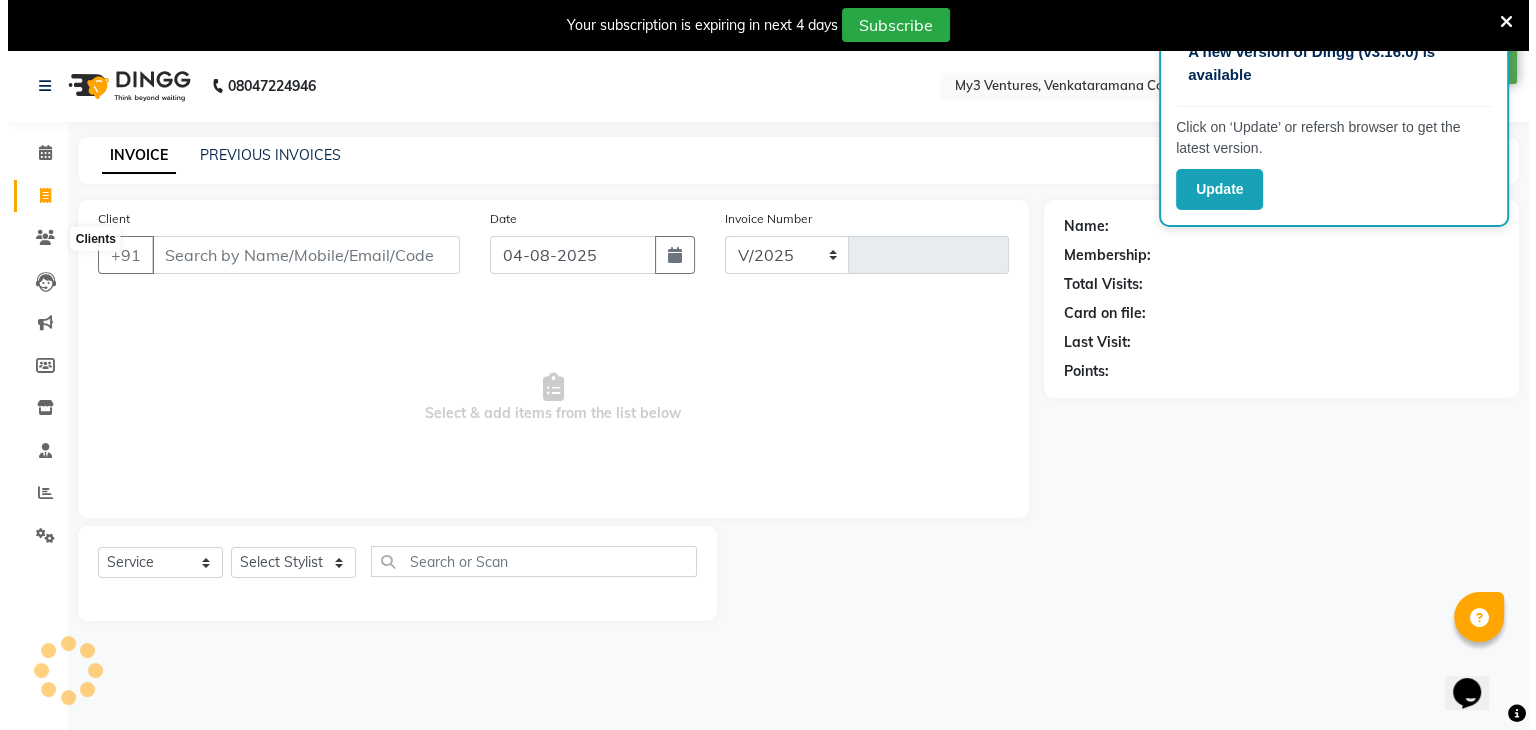 scroll, scrollTop: 50, scrollLeft: 0, axis: vertical 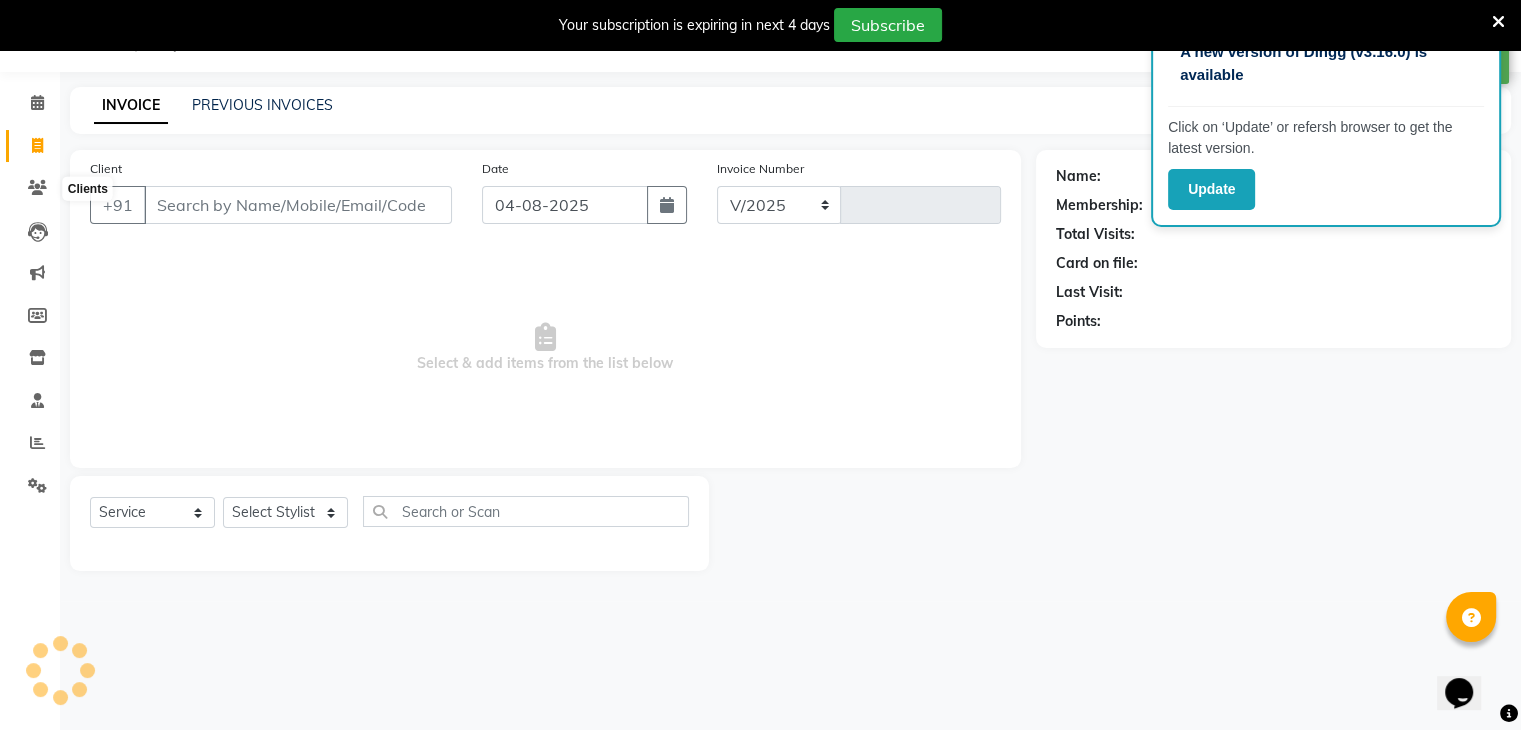 select on "6707" 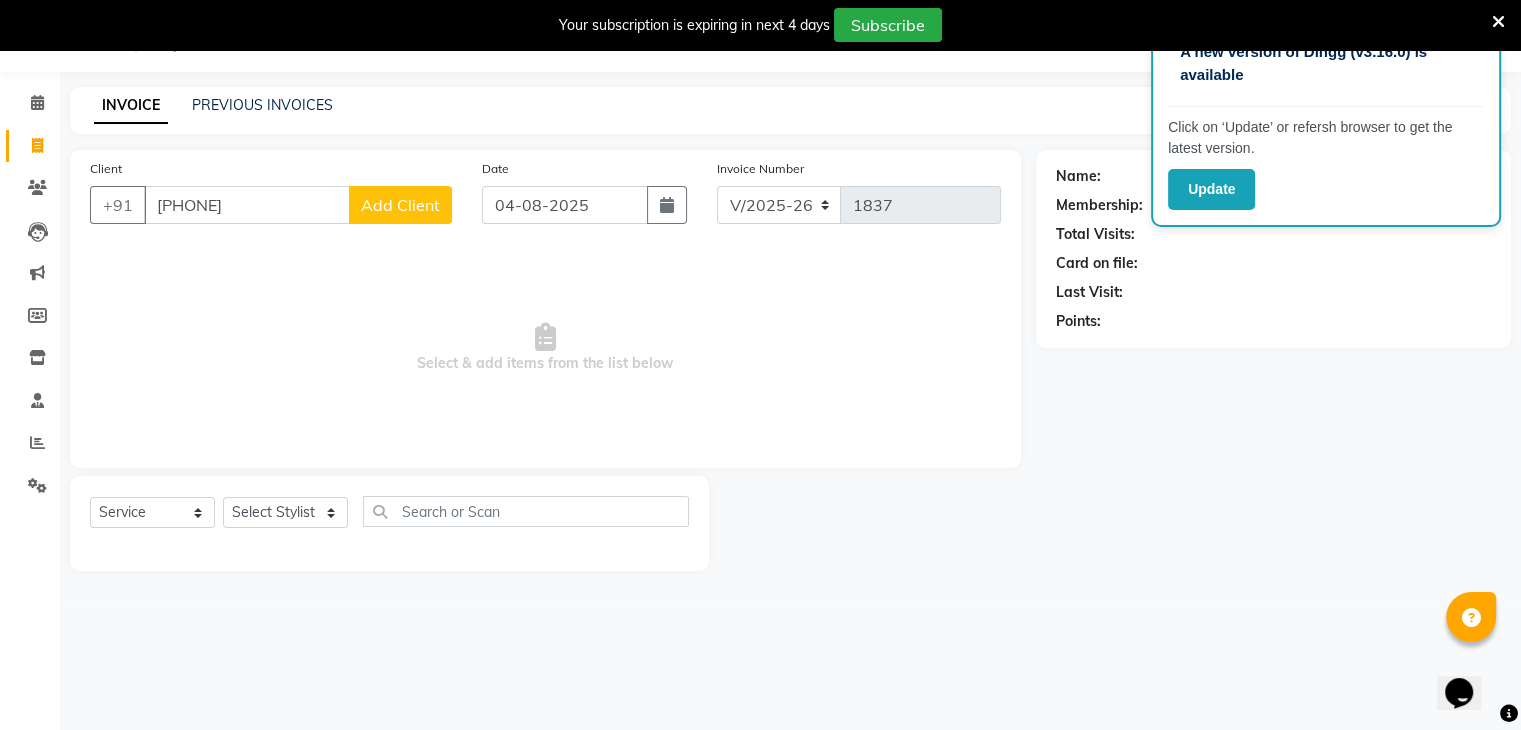 type on "[PHONE]" 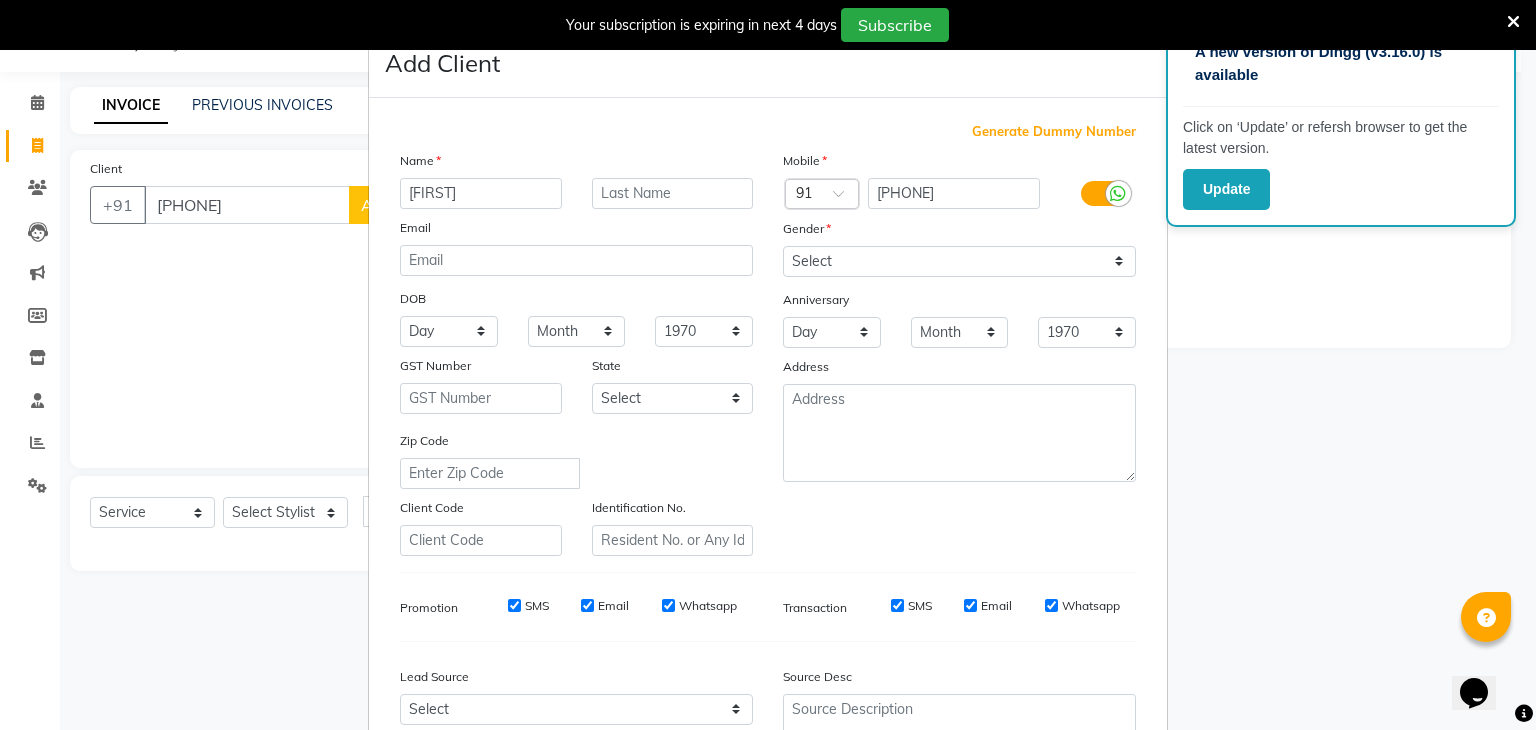 type on "[FIRST]" 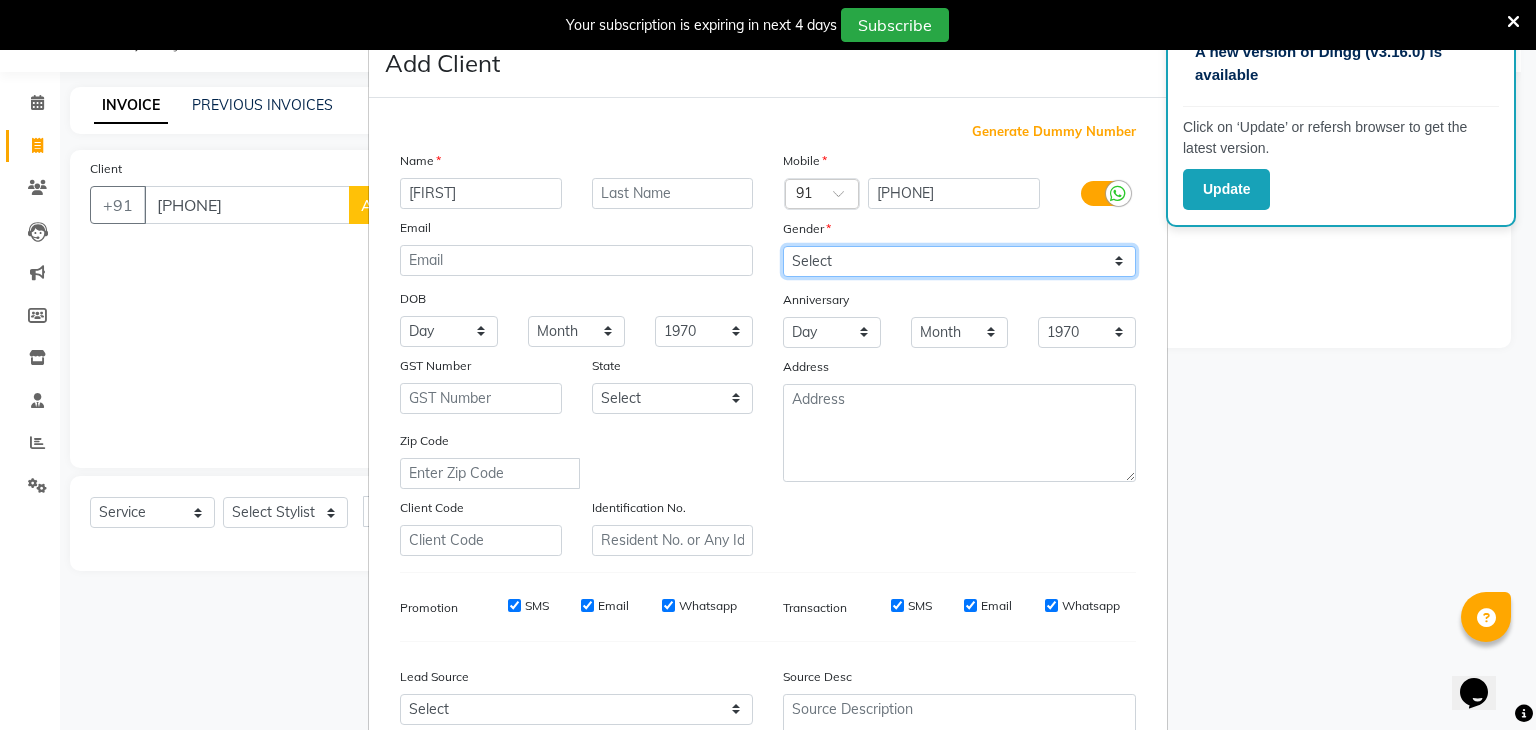 click on "Select Male Female Other Prefer Not To Say" at bounding box center (959, 261) 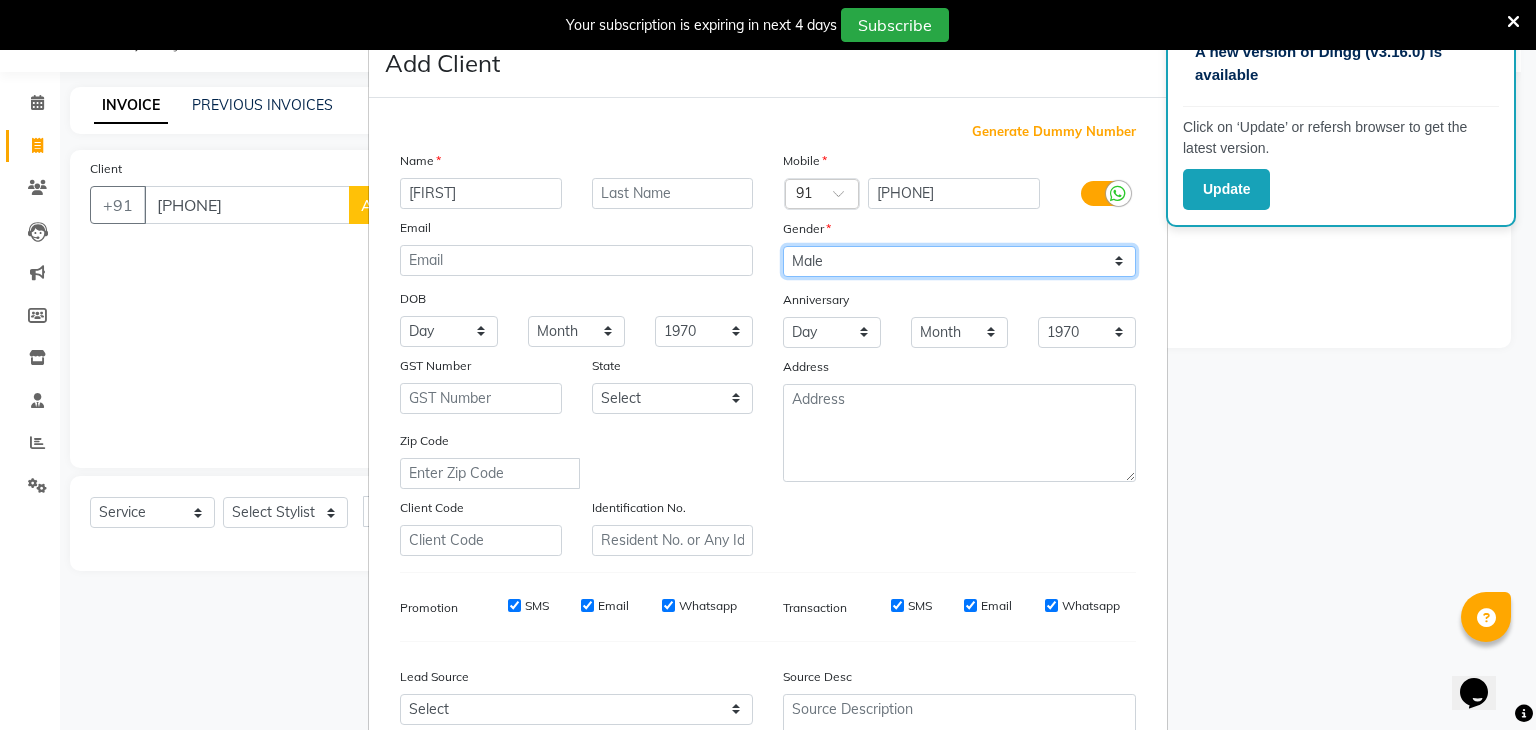 click on "Select Male Female Other Prefer Not To Say" at bounding box center (959, 261) 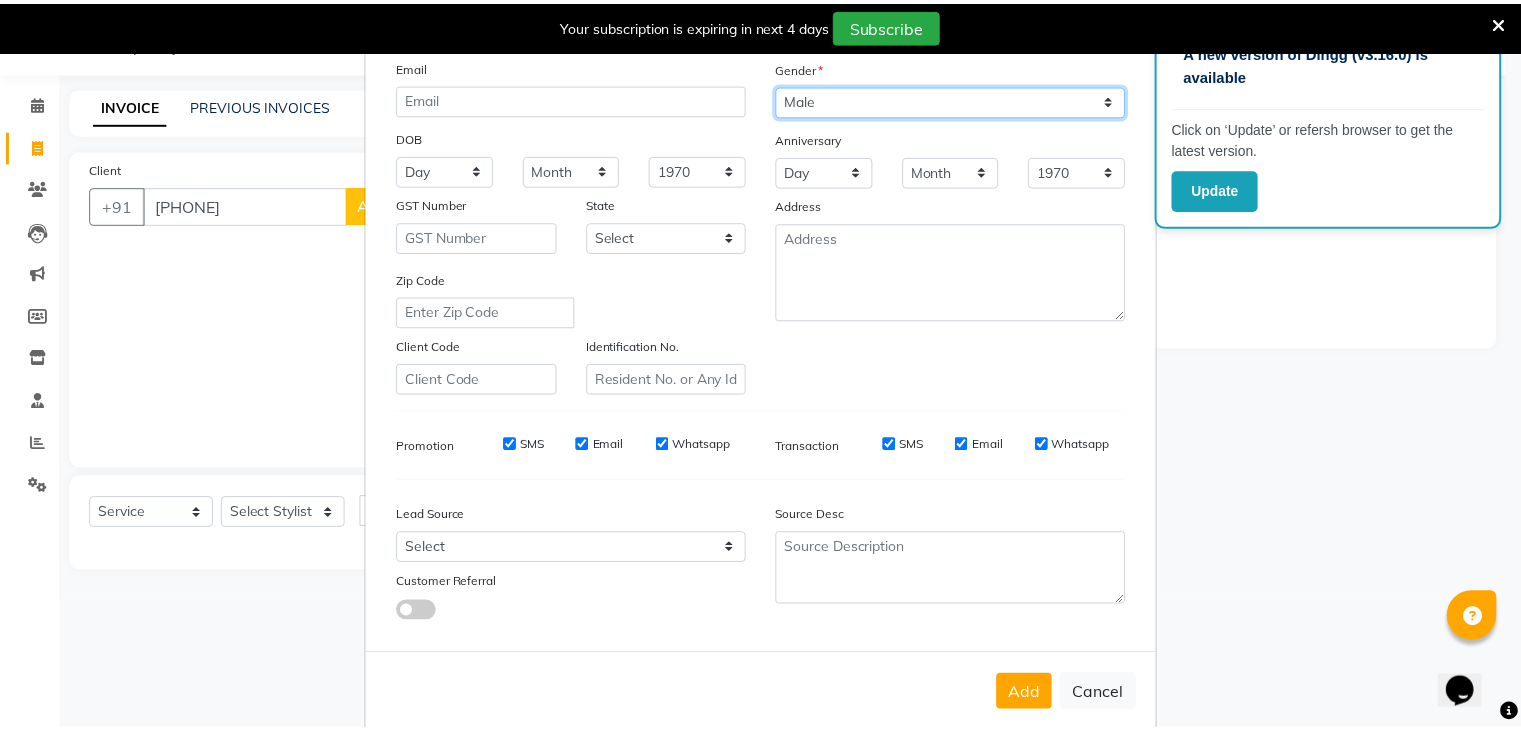 scroll, scrollTop: 176, scrollLeft: 0, axis: vertical 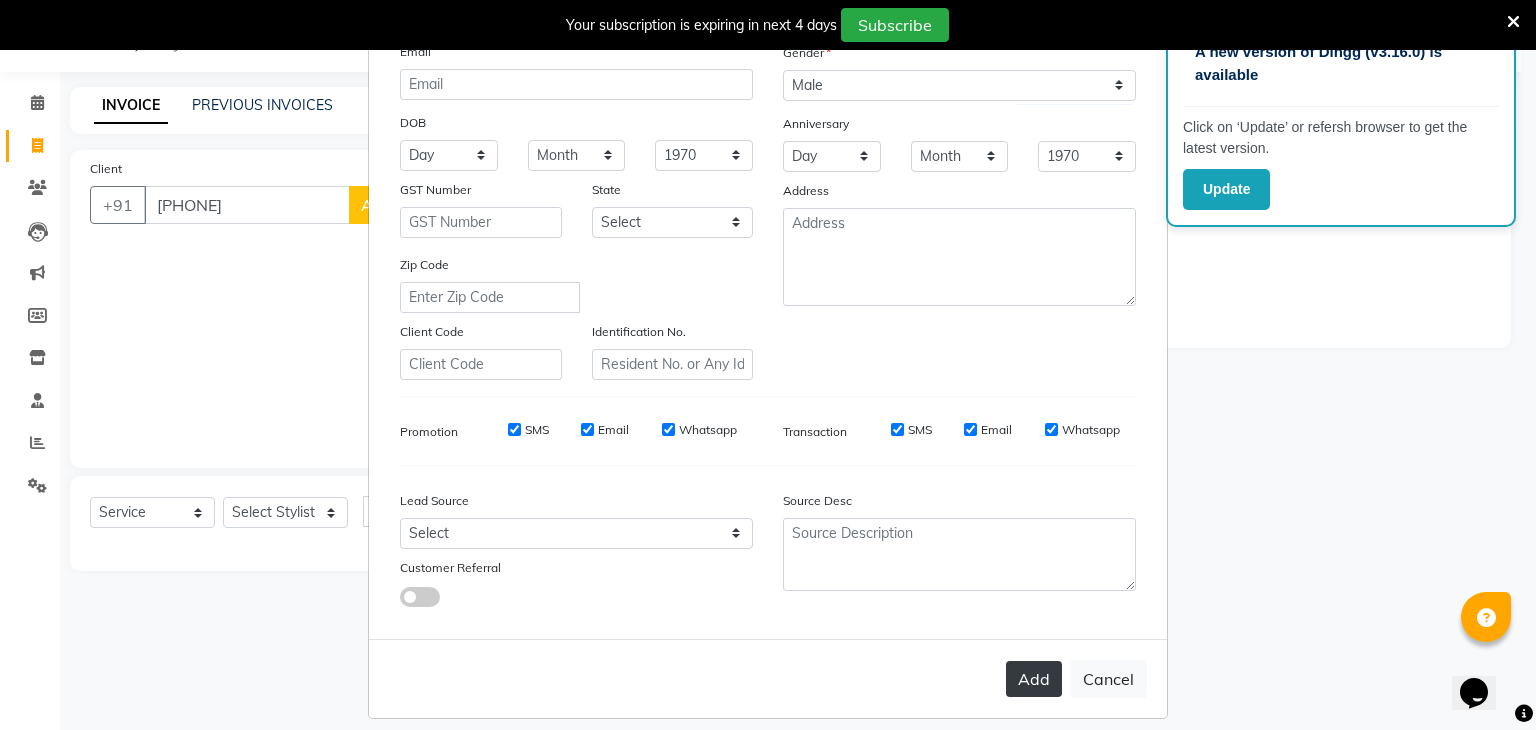click on "Add" at bounding box center [1034, 679] 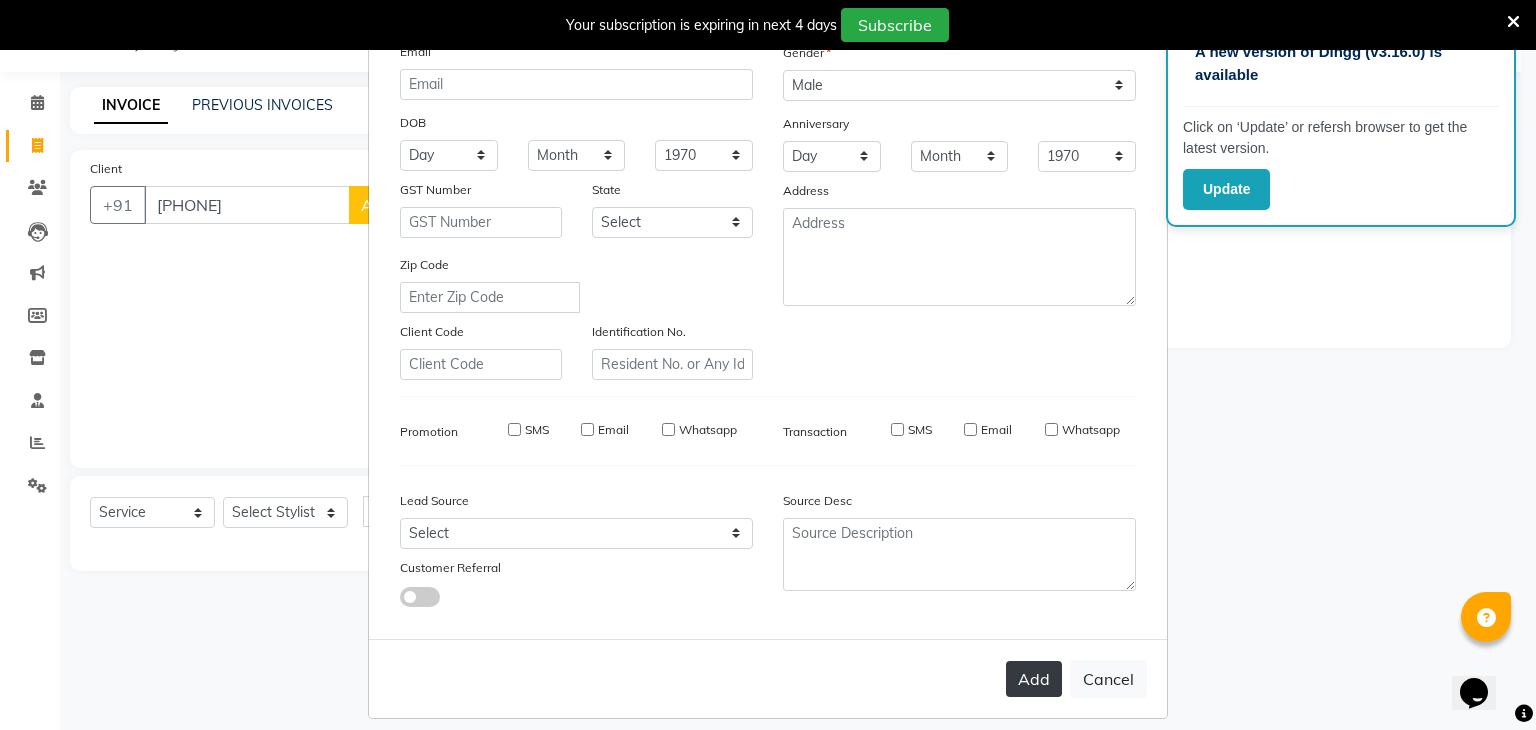 type 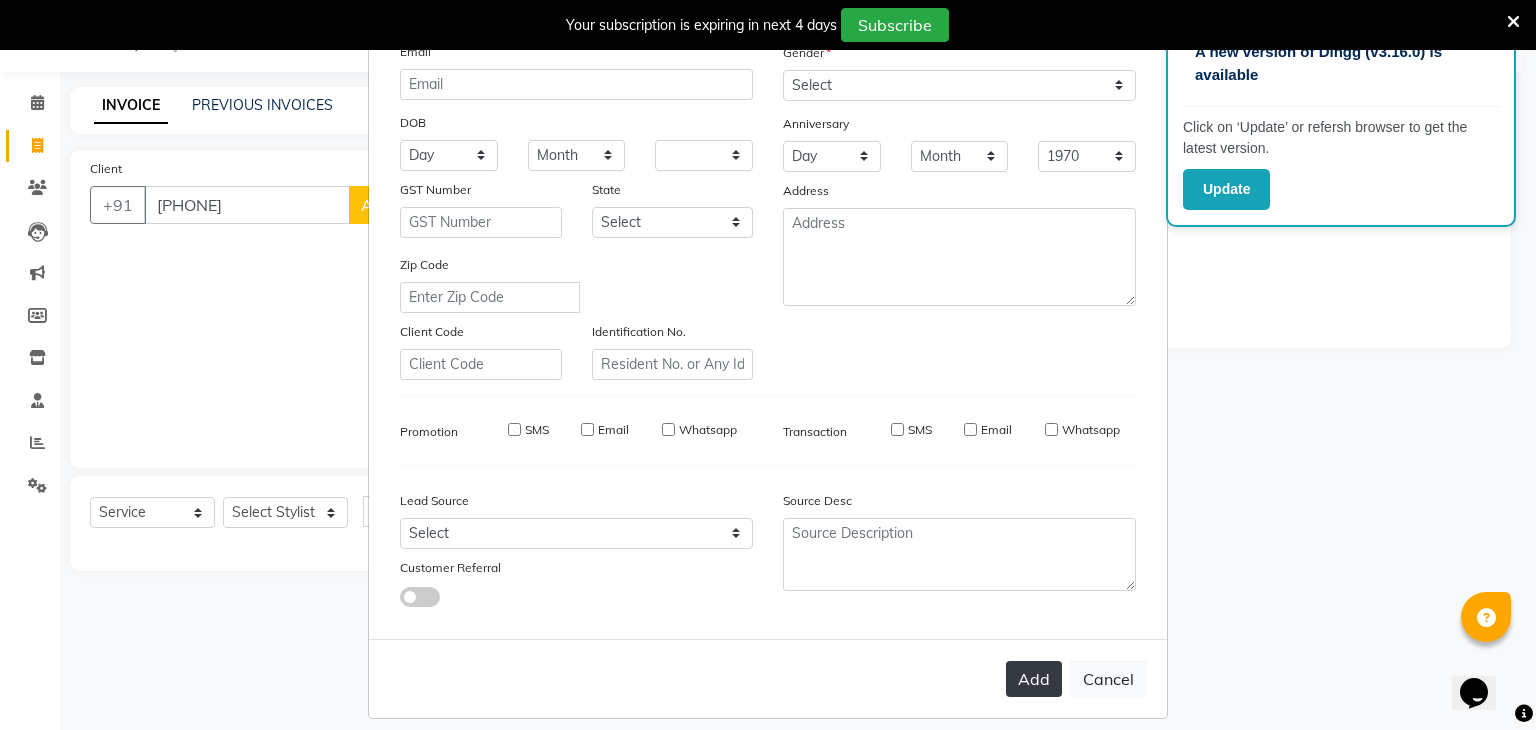 select 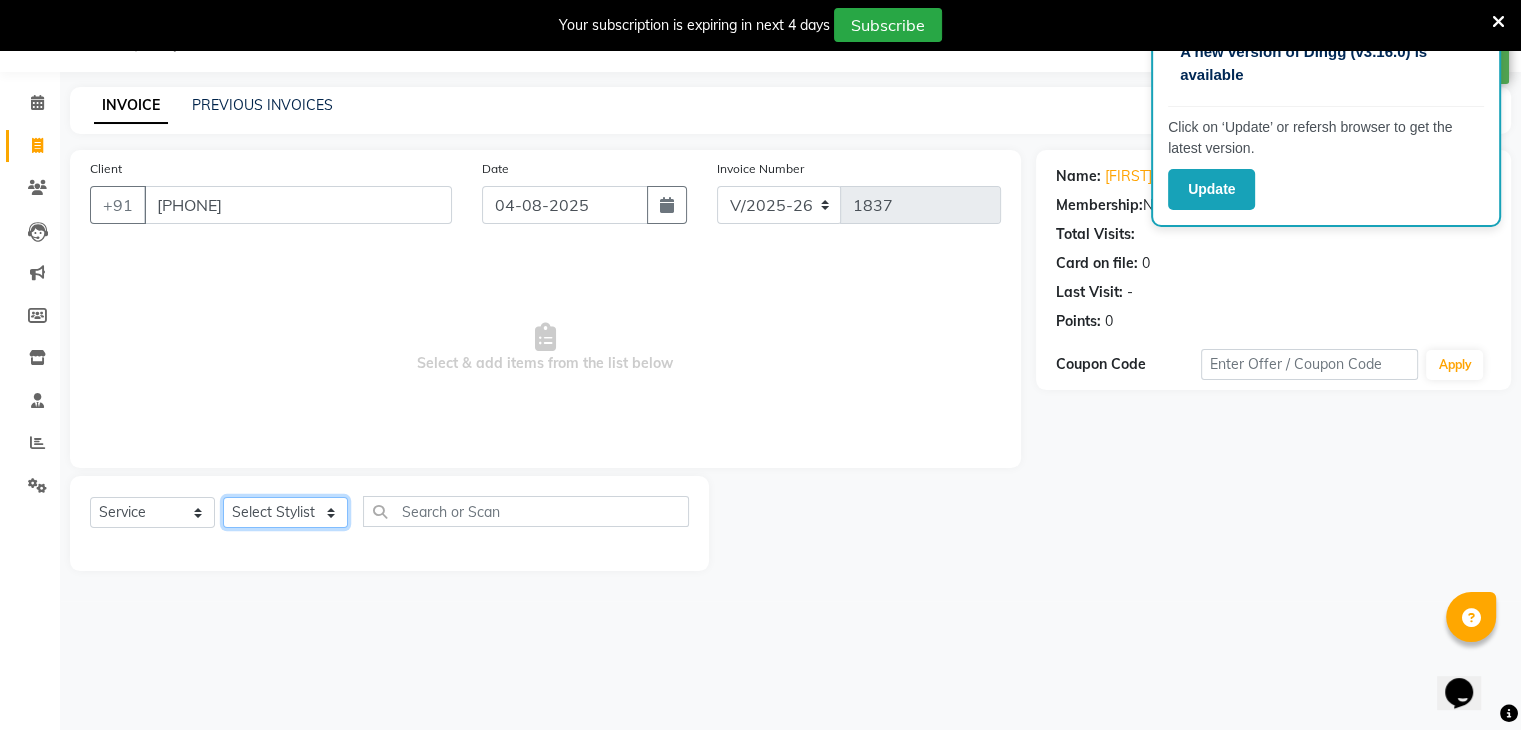 click on "Select Stylist ajju azam divya rihan Sahzad sowjanya srilatha Swapna Zeeshan" 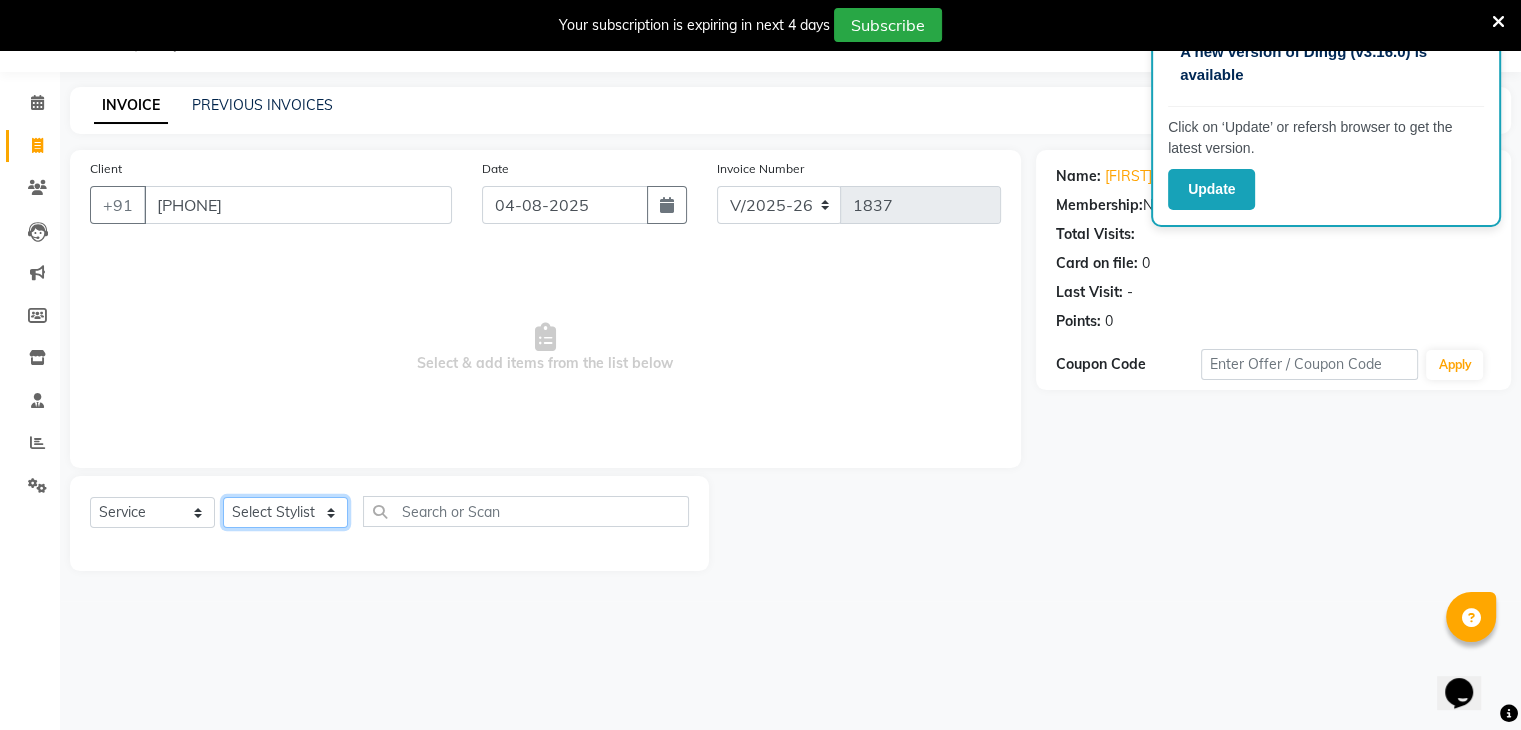 select on "85424" 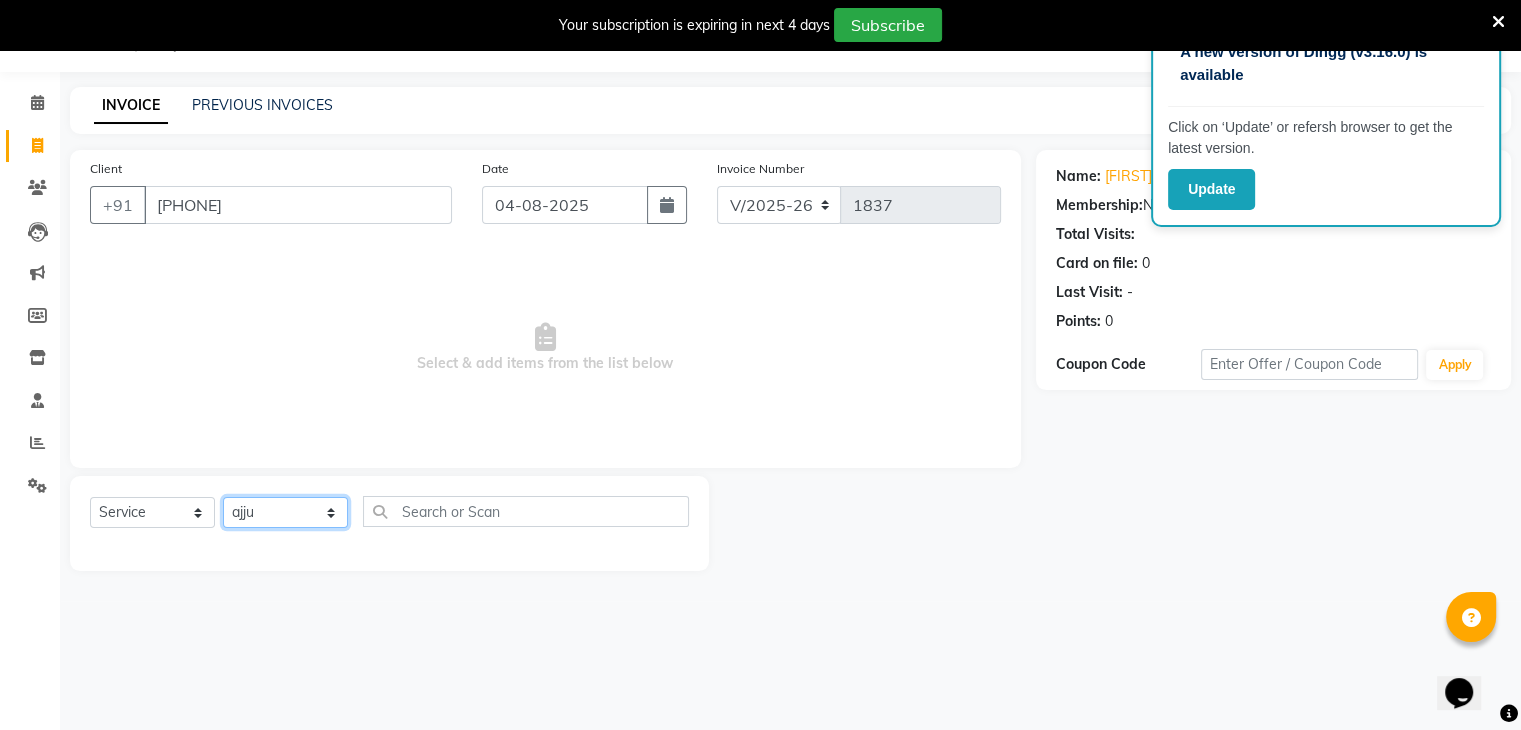 click on "Select Stylist ajju azam divya rihan Sahzad sowjanya srilatha Swapna Zeeshan" 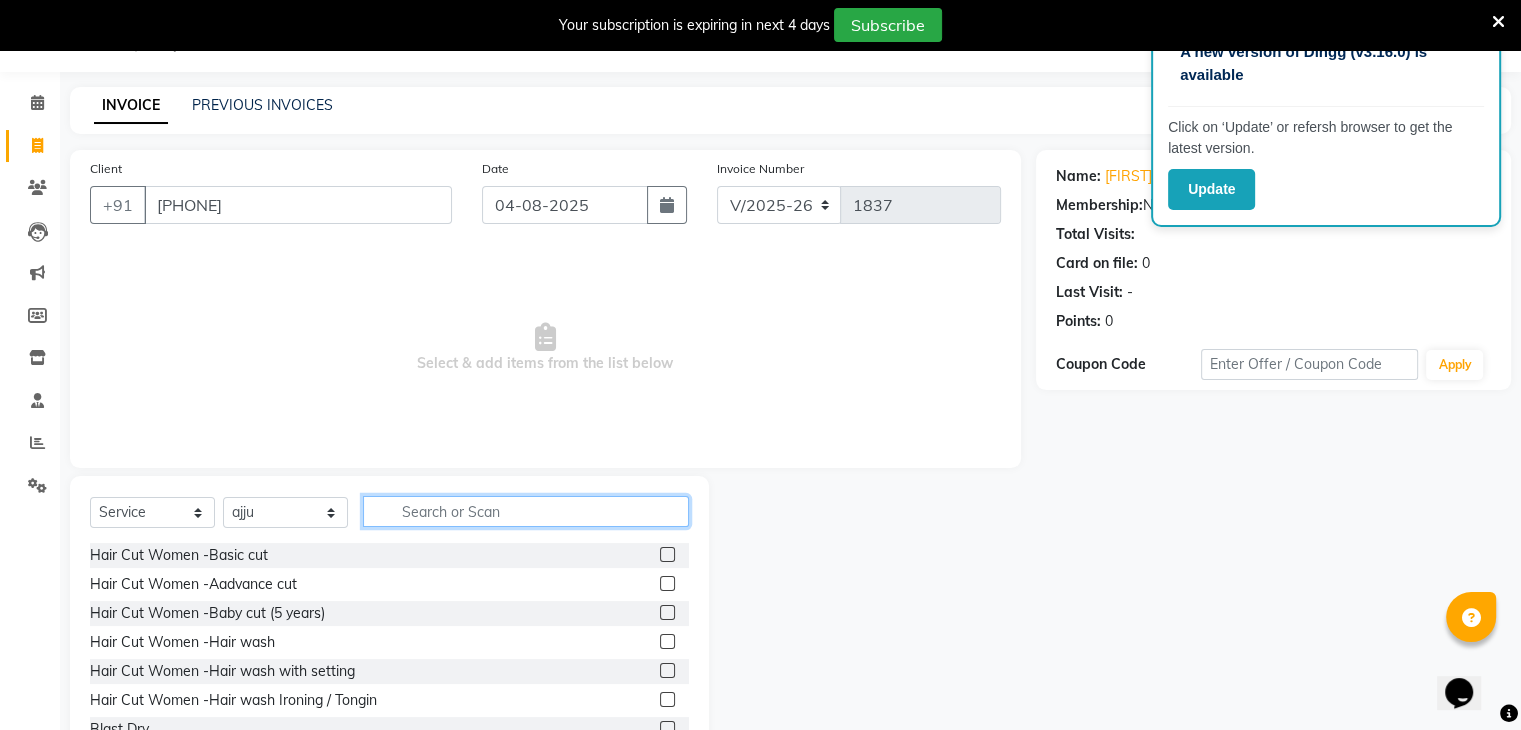 click 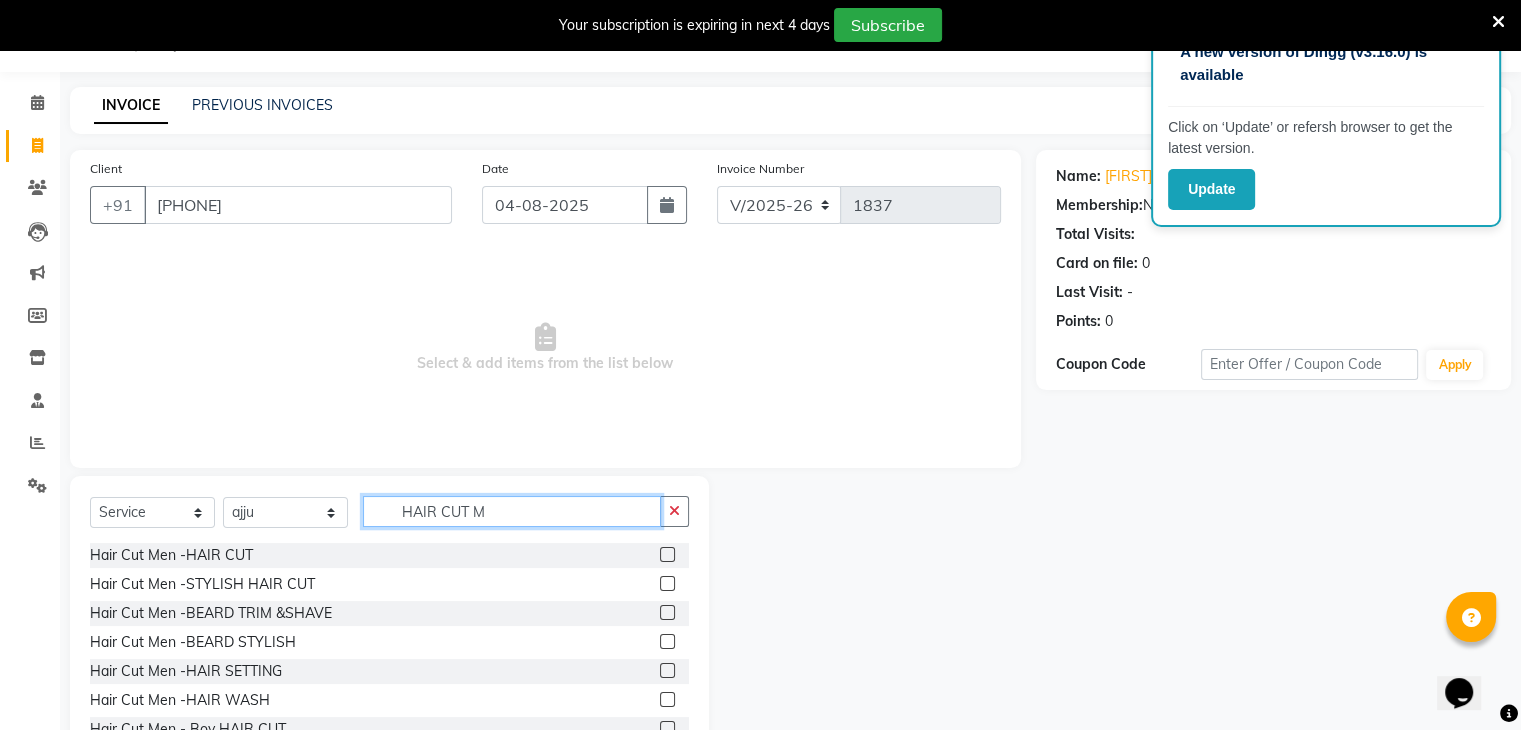 type on "HAIR CUT M" 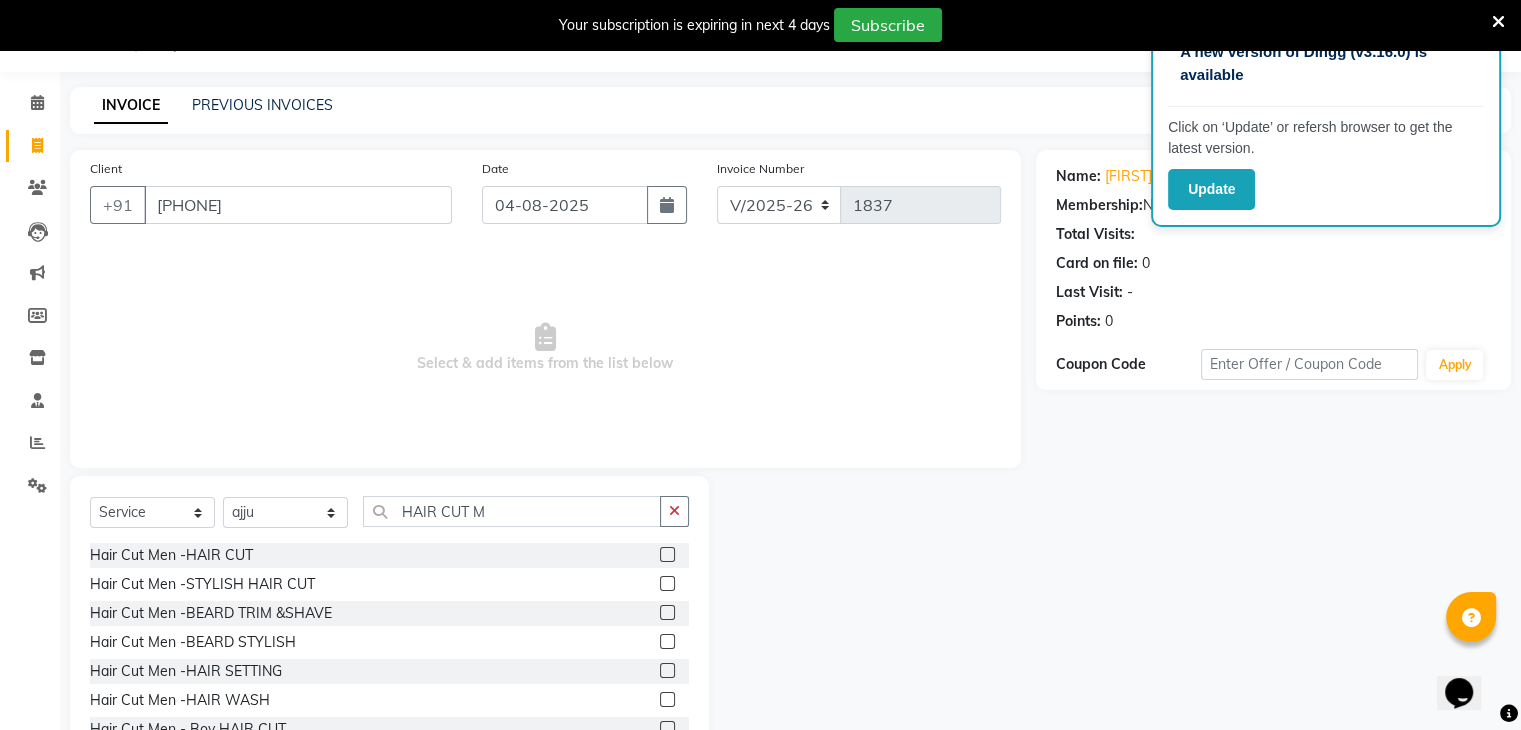 click 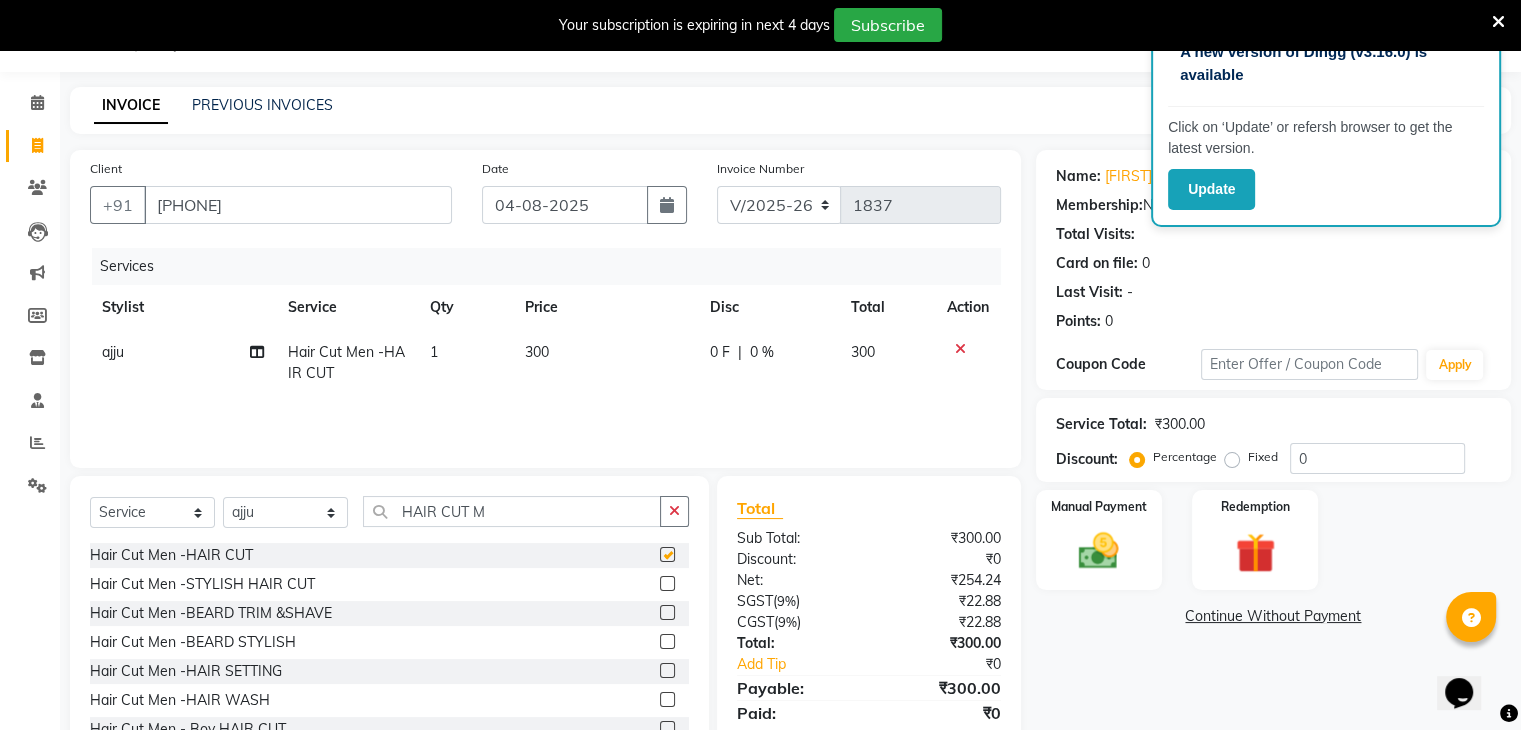 checkbox on "false" 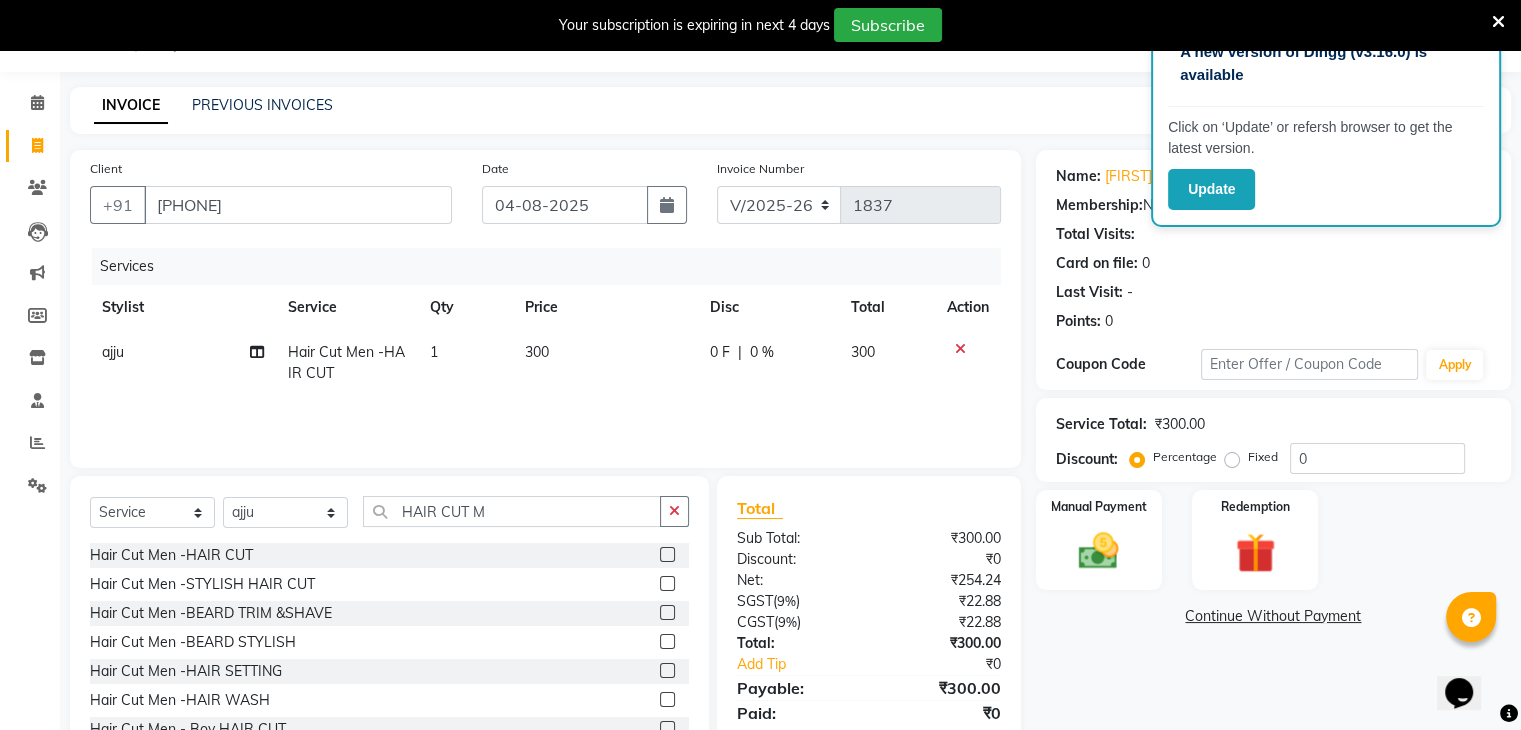 scroll, scrollTop: 3, scrollLeft: 0, axis: vertical 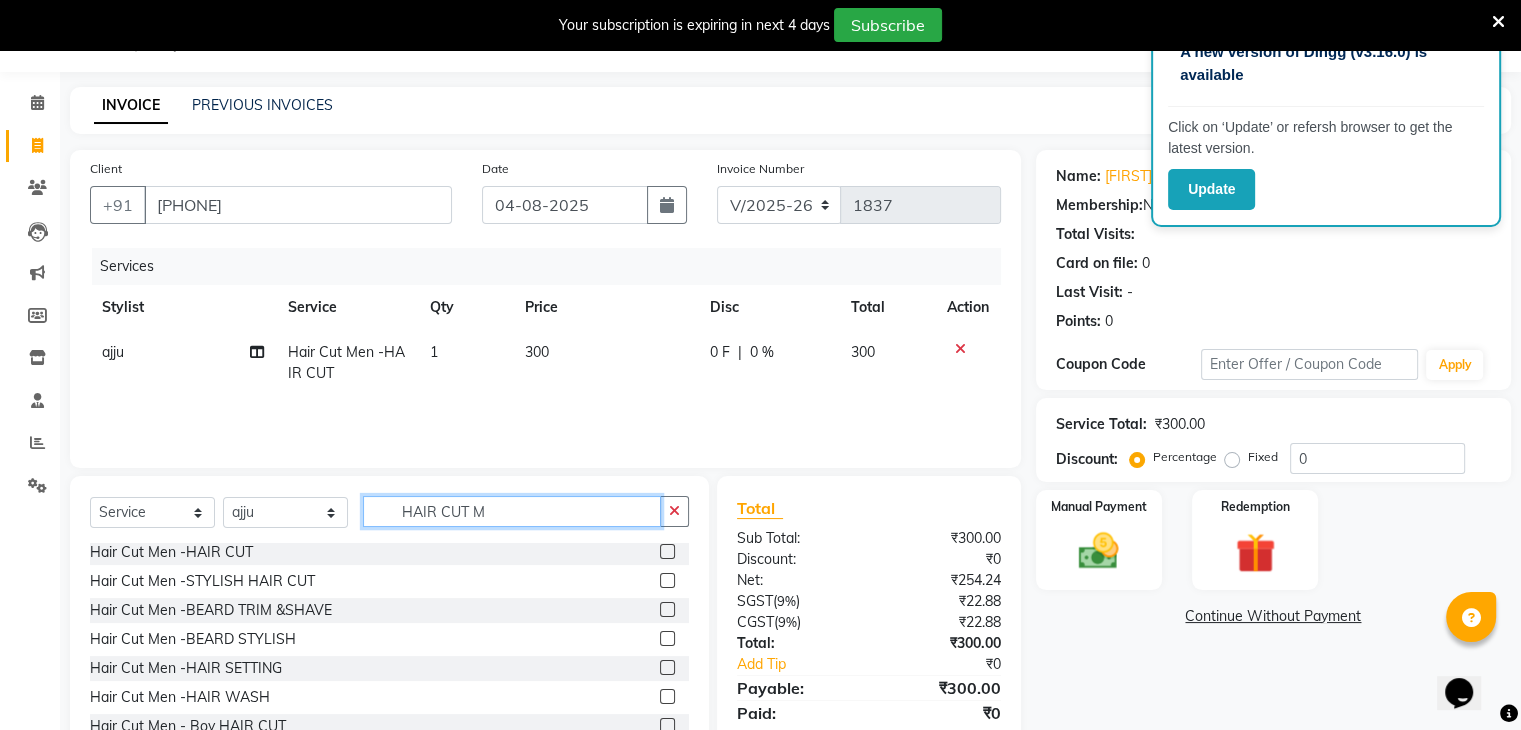 click on "HAIR CUT M" 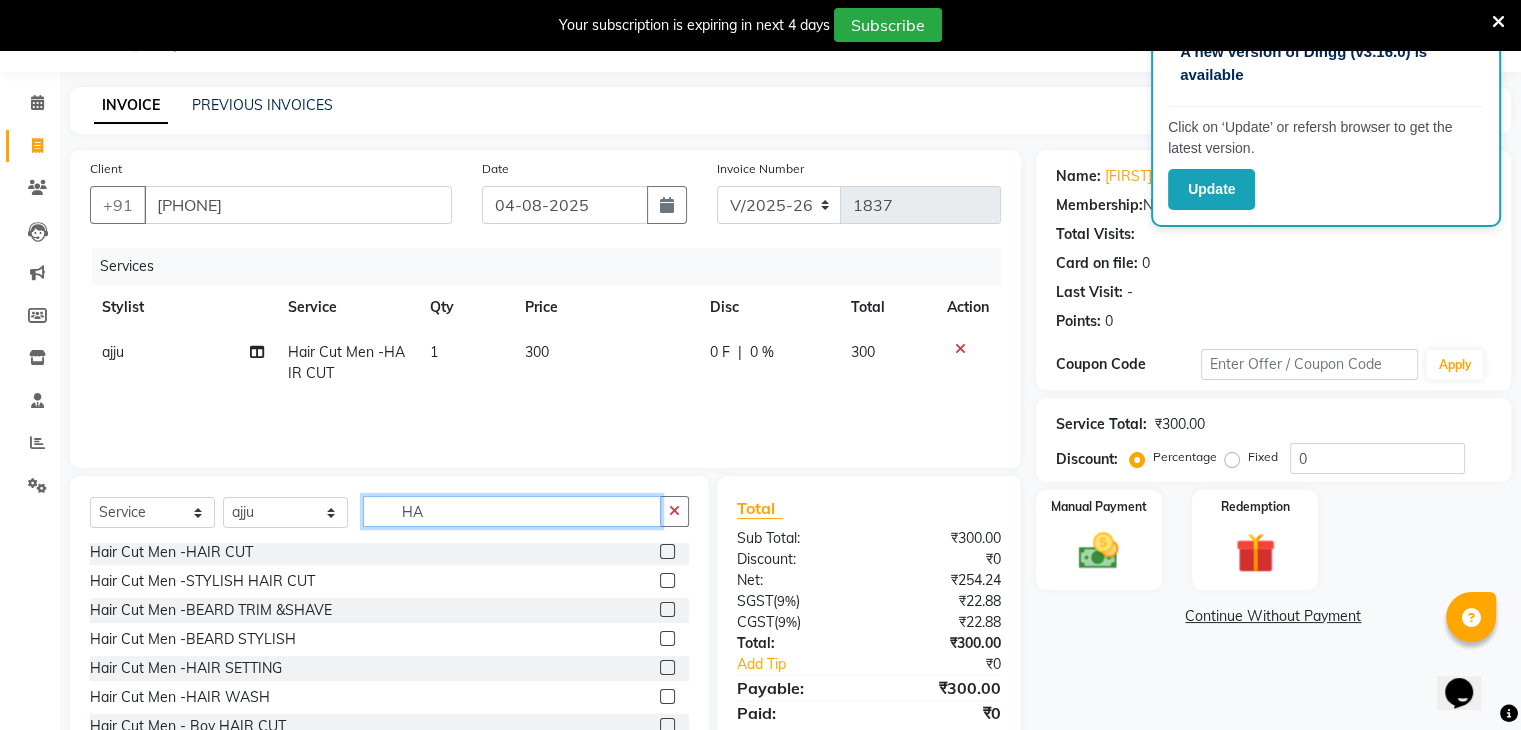 type on "H" 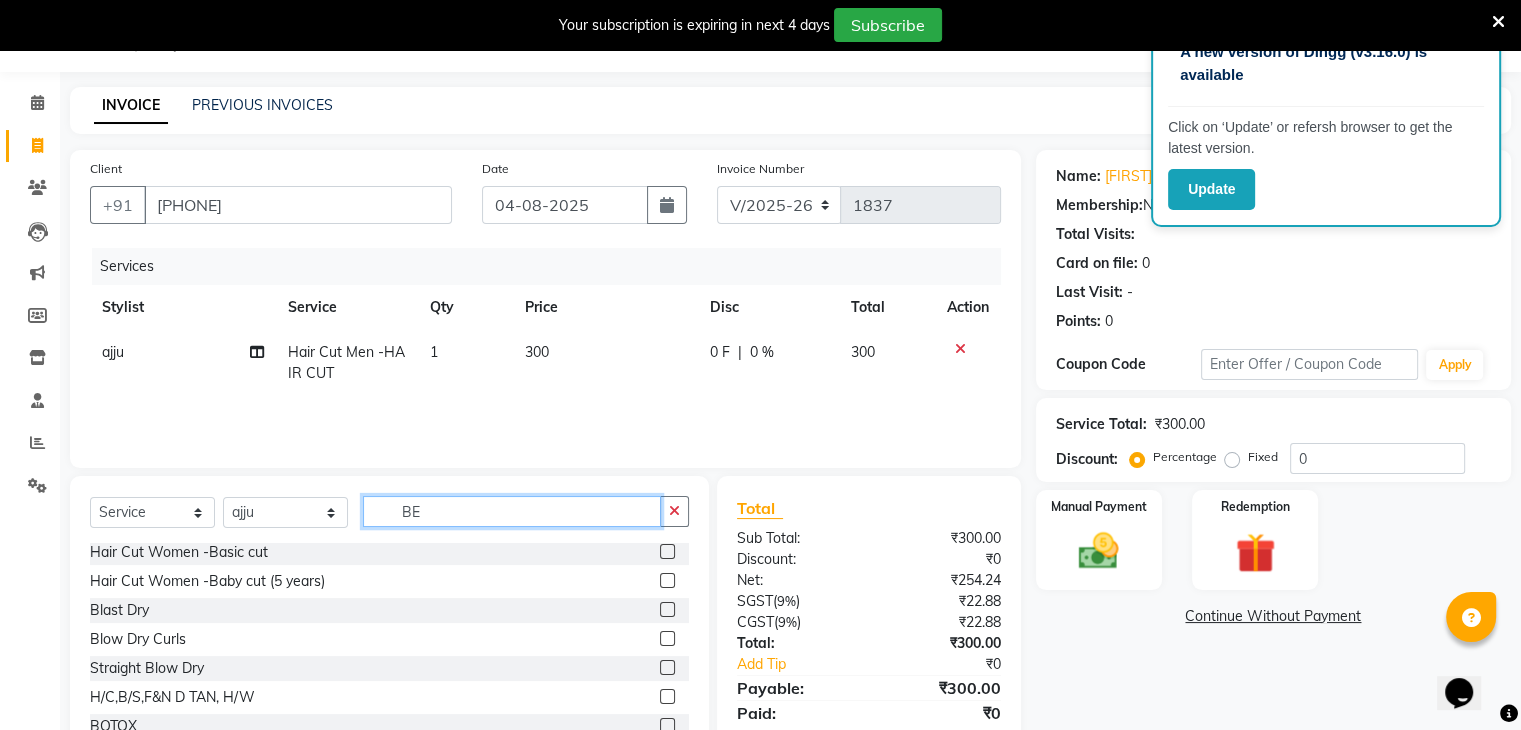scroll, scrollTop: 0, scrollLeft: 0, axis: both 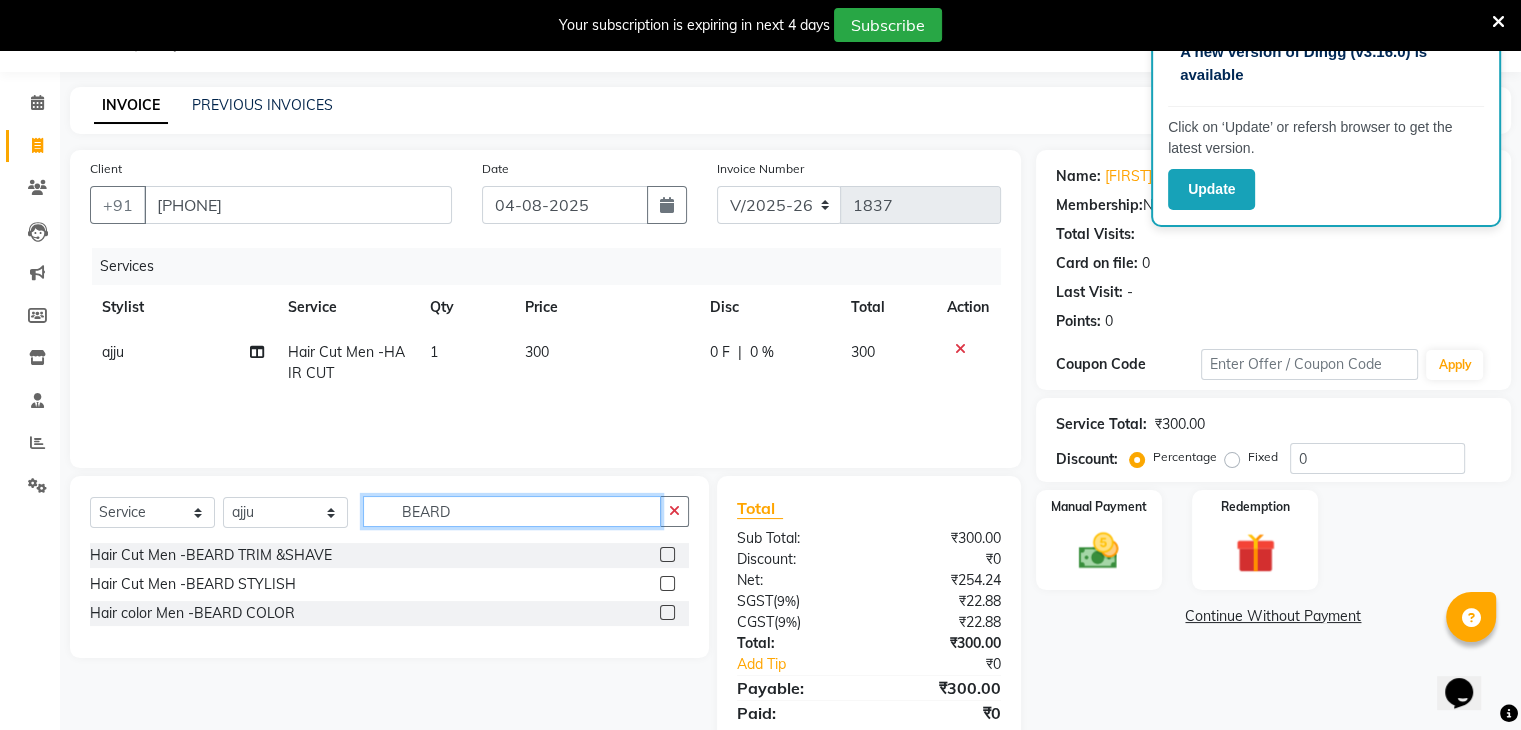 type on "BEARD" 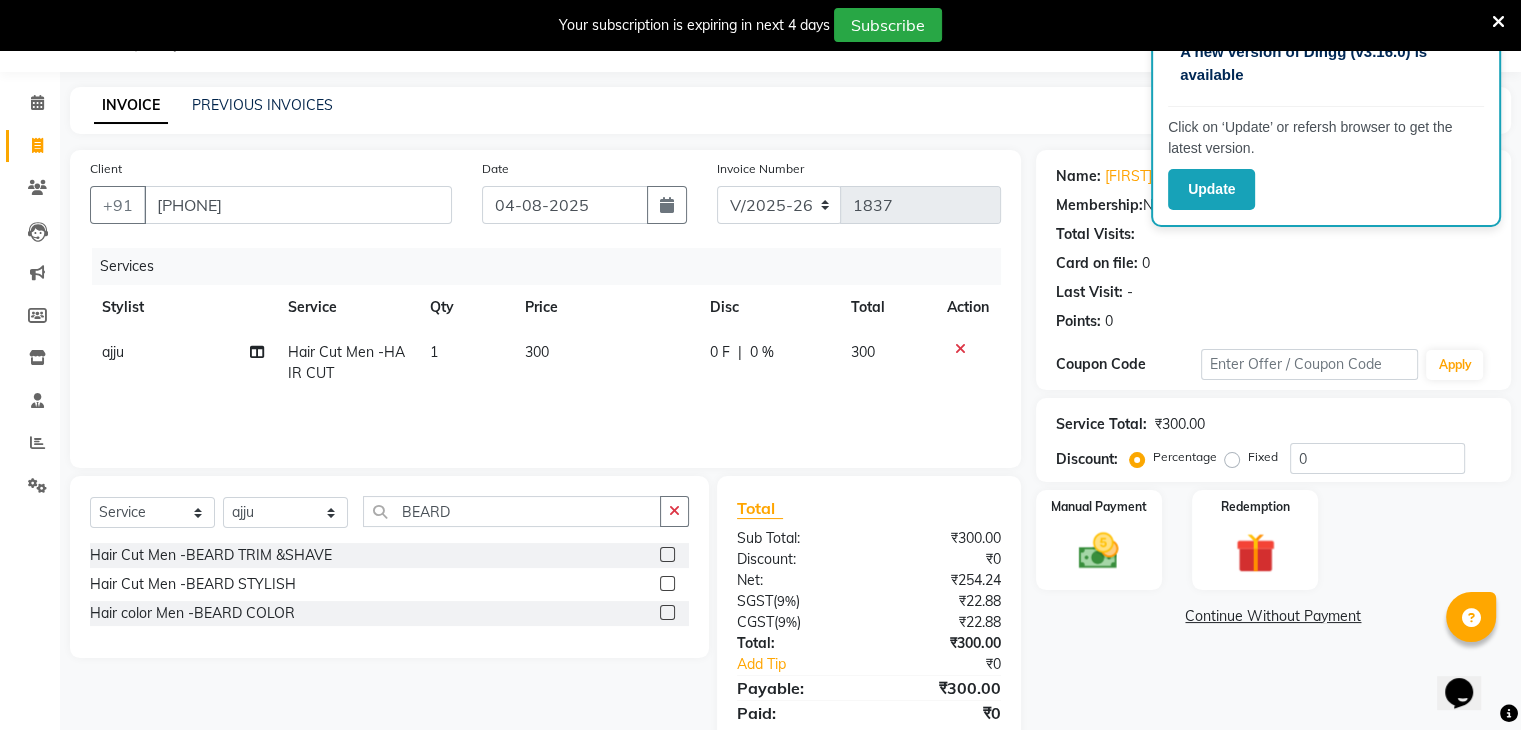 click 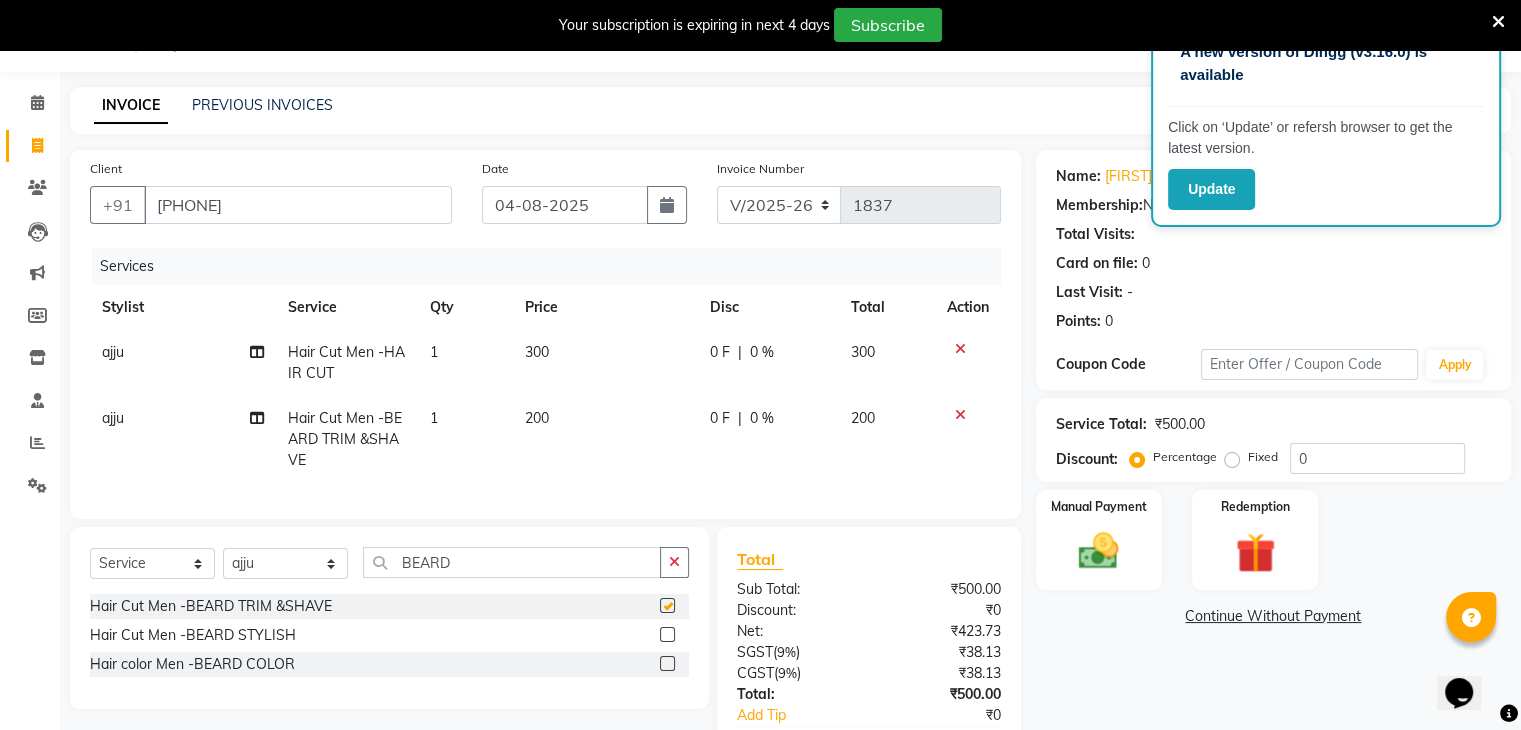checkbox on "false" 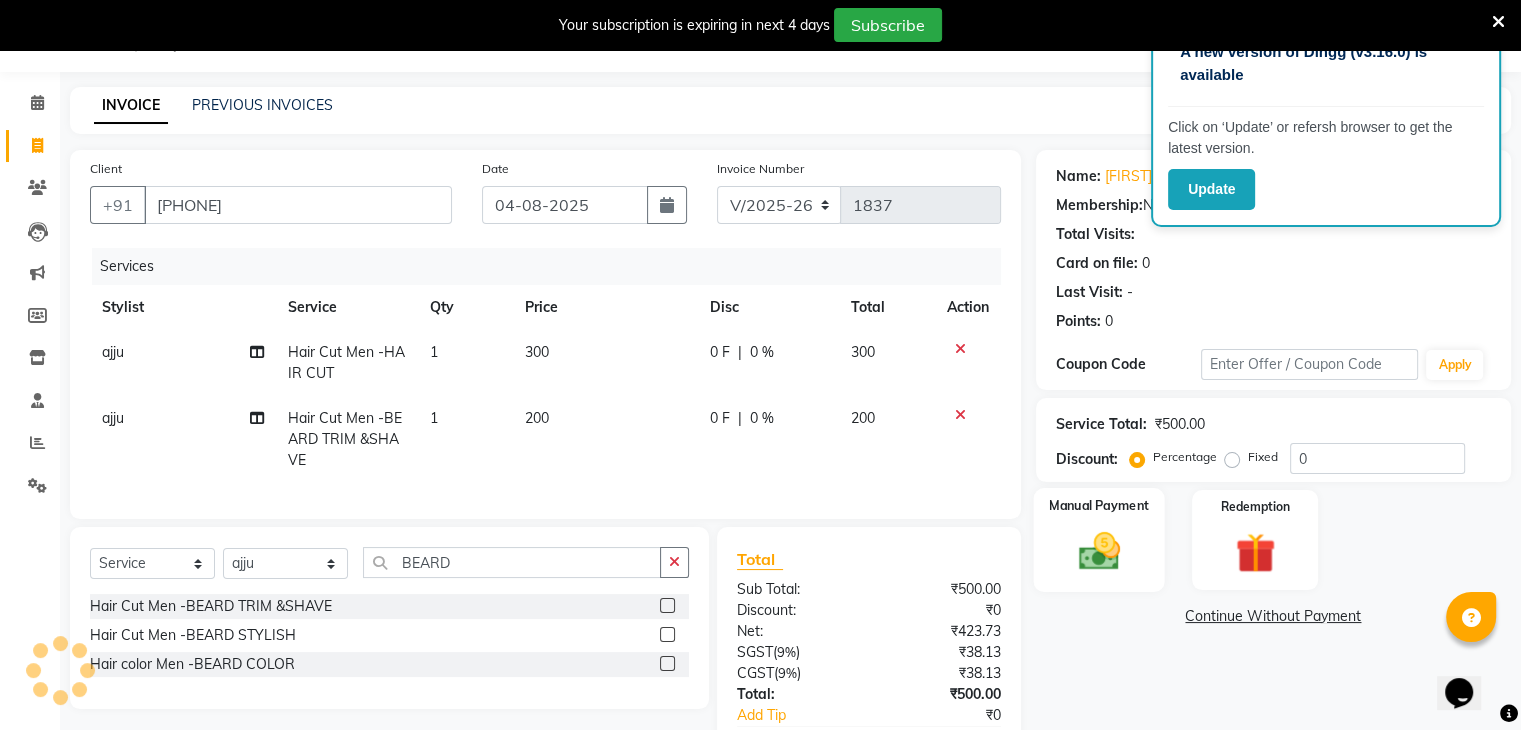 click on "Manual Payment" 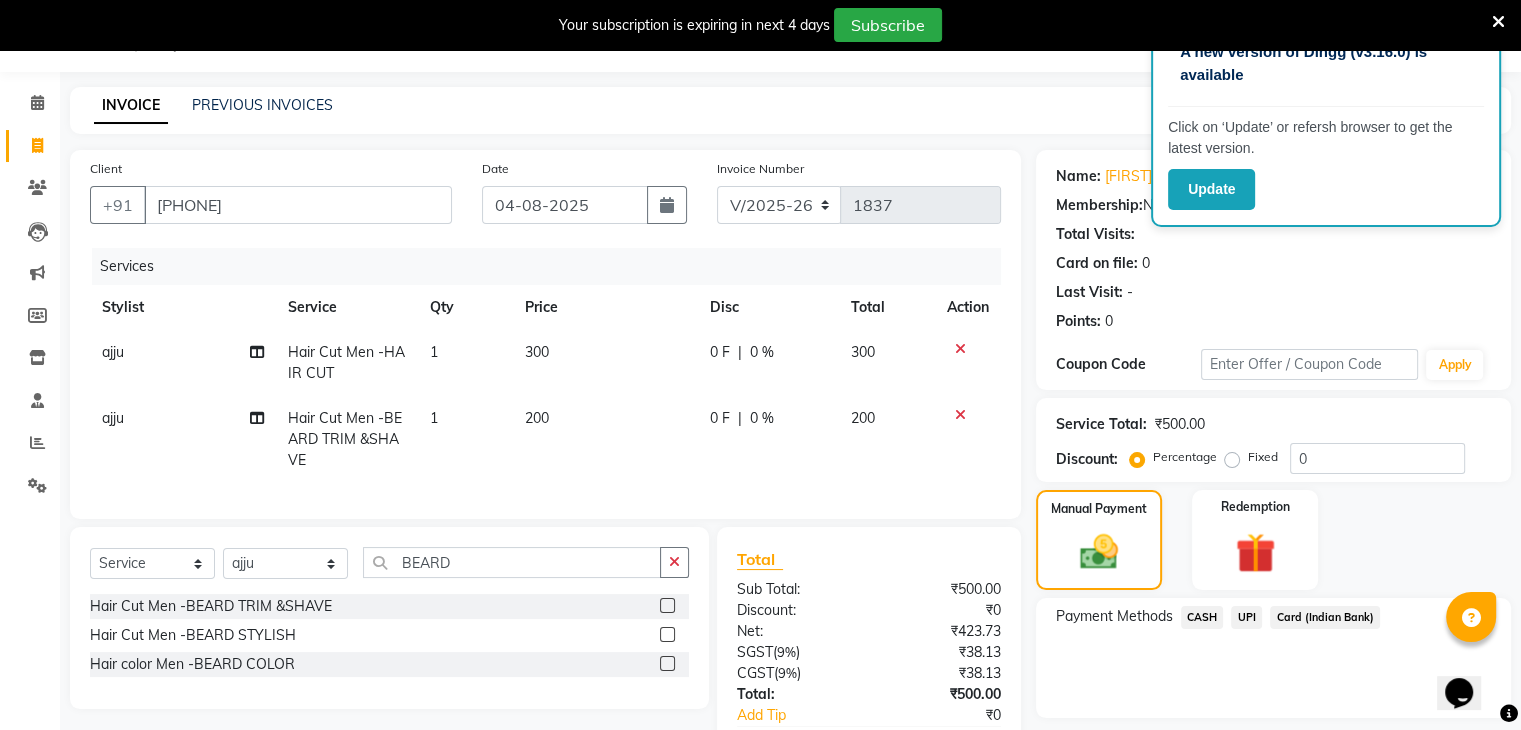 click on "UPI" 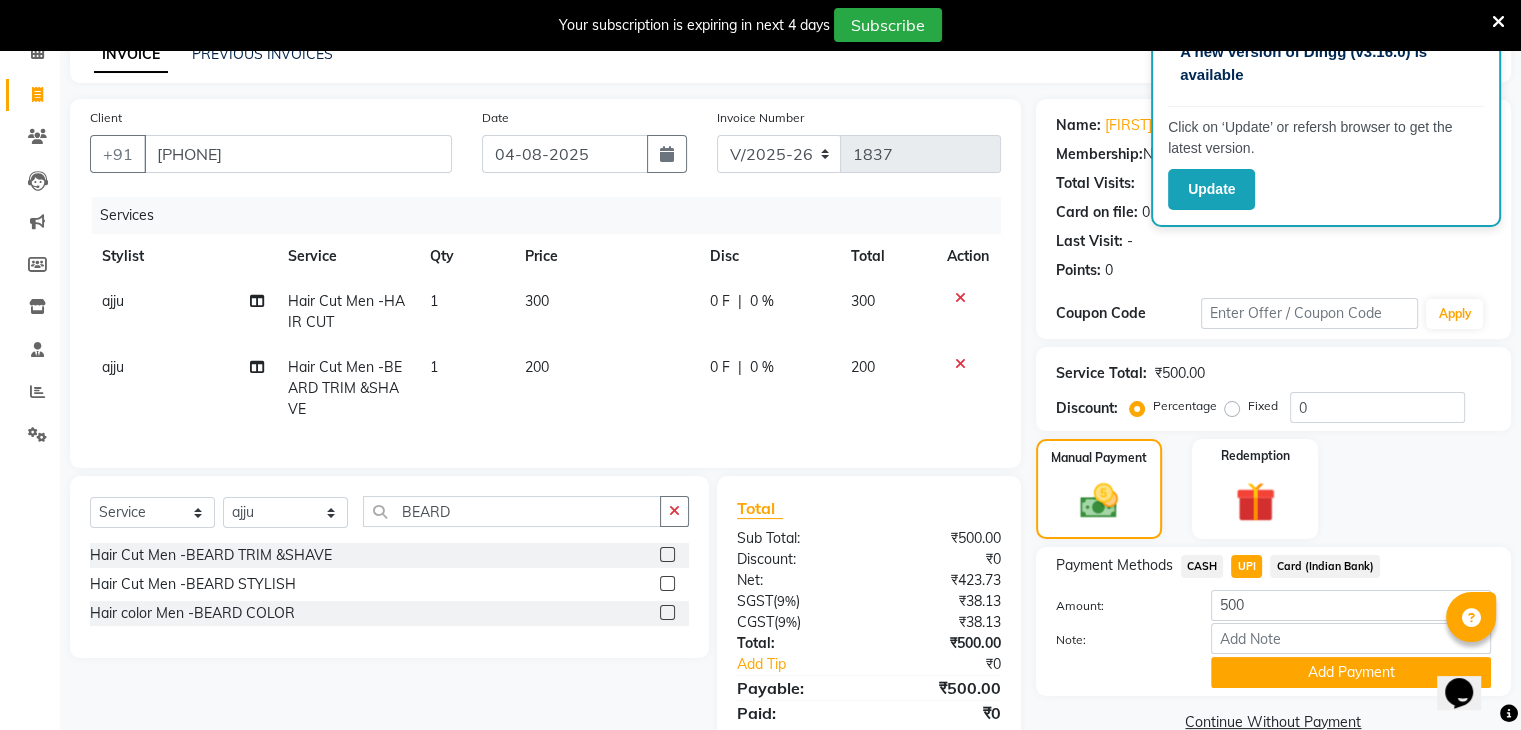 scroll, scrollTop: 105, scrollLeft: 0, axis: vertical 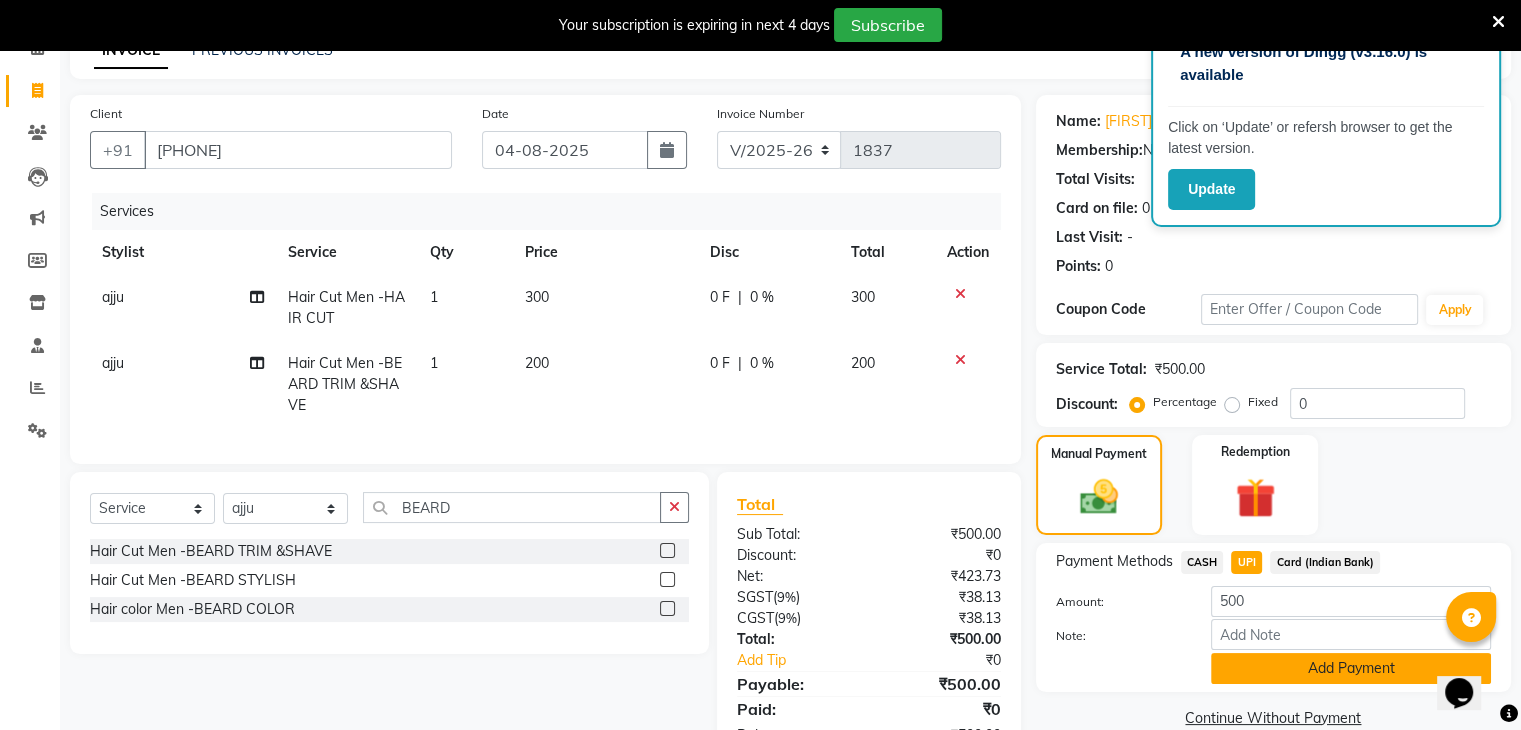 click on "Add Payment" 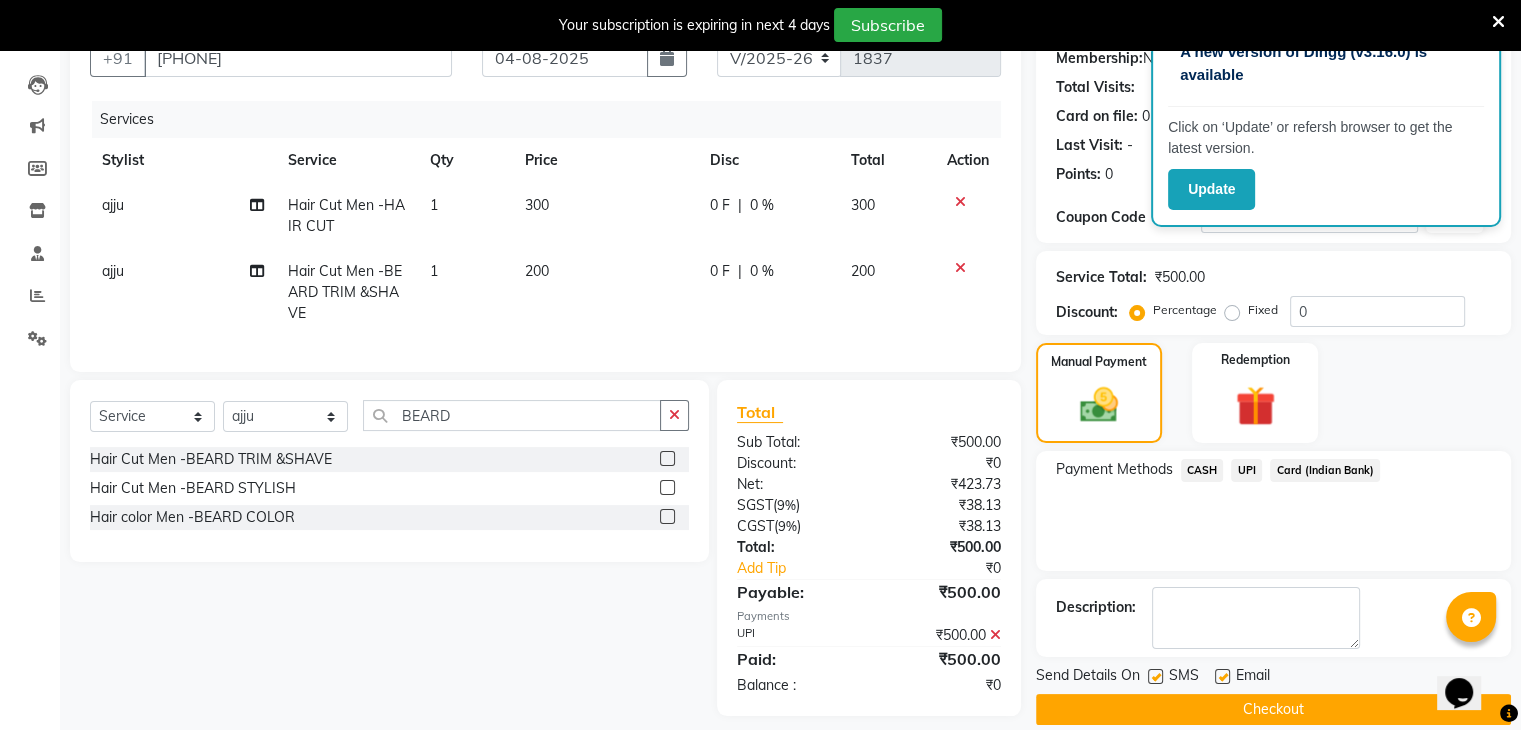 scroll, scrollTop: 228, scrollLeft: 0, axis: vertical 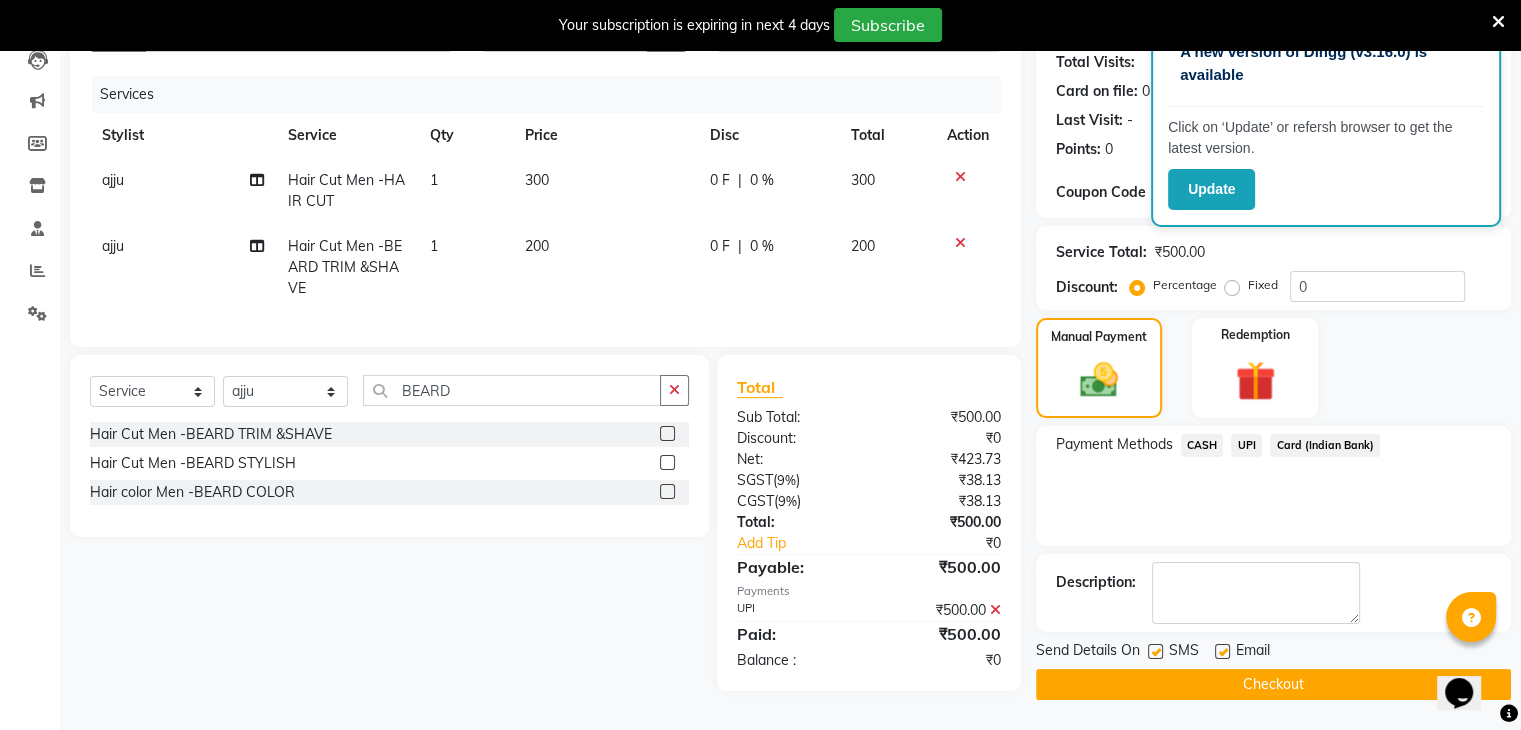 click on "Checkout" 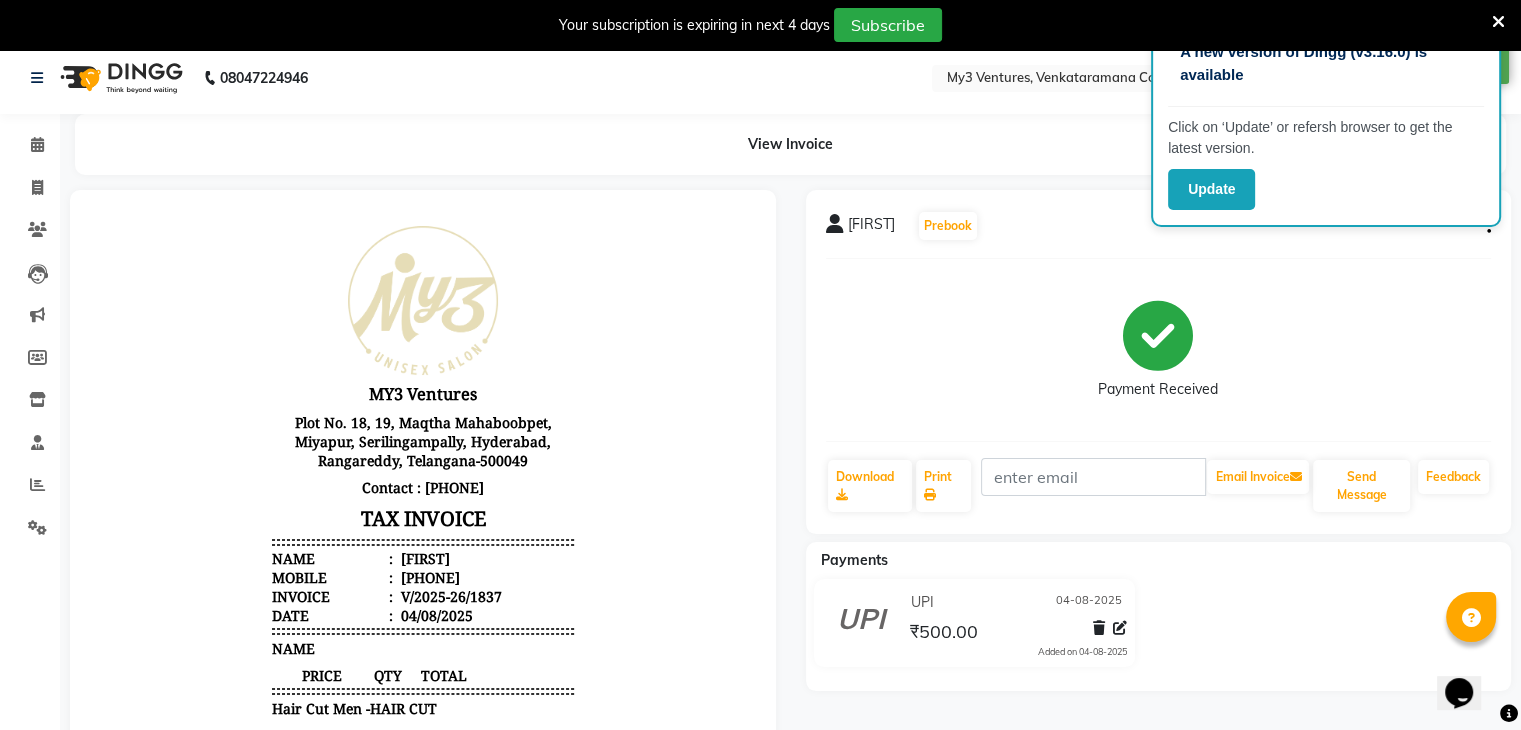 scroll, scrollTop: 0, scrollLeft: 0, axis: both 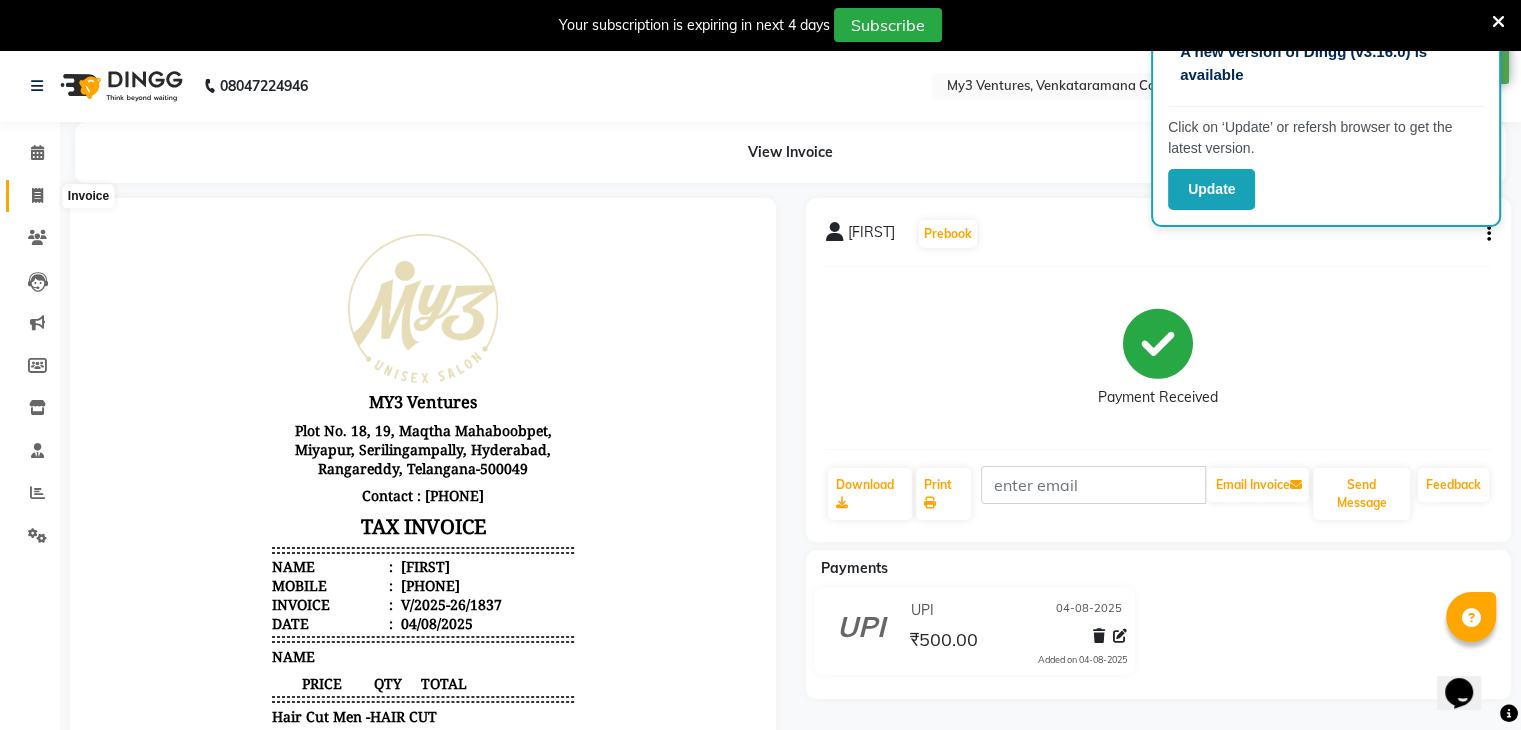 click 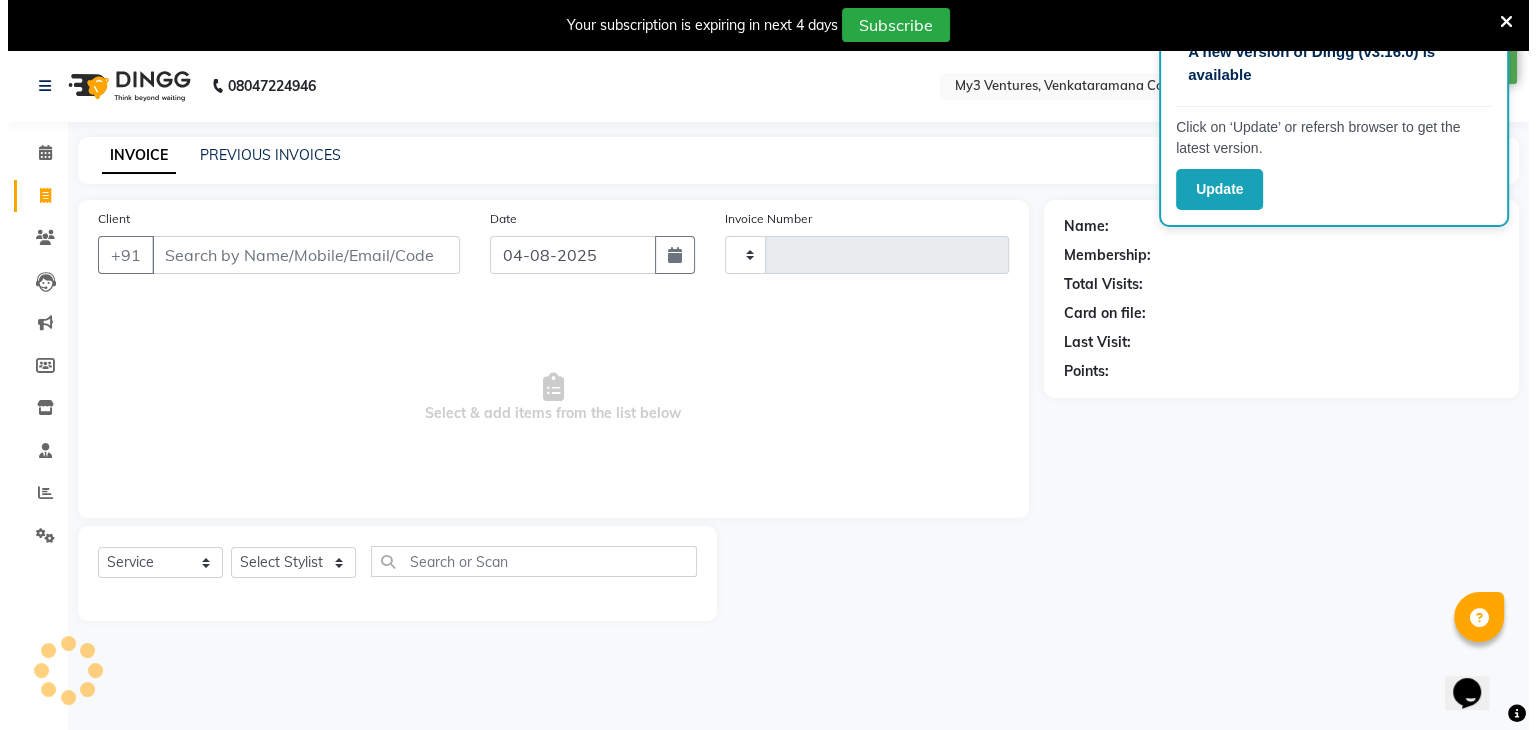 scroll, scrollTop: 50, scrollLeft: 0, axis: vertical 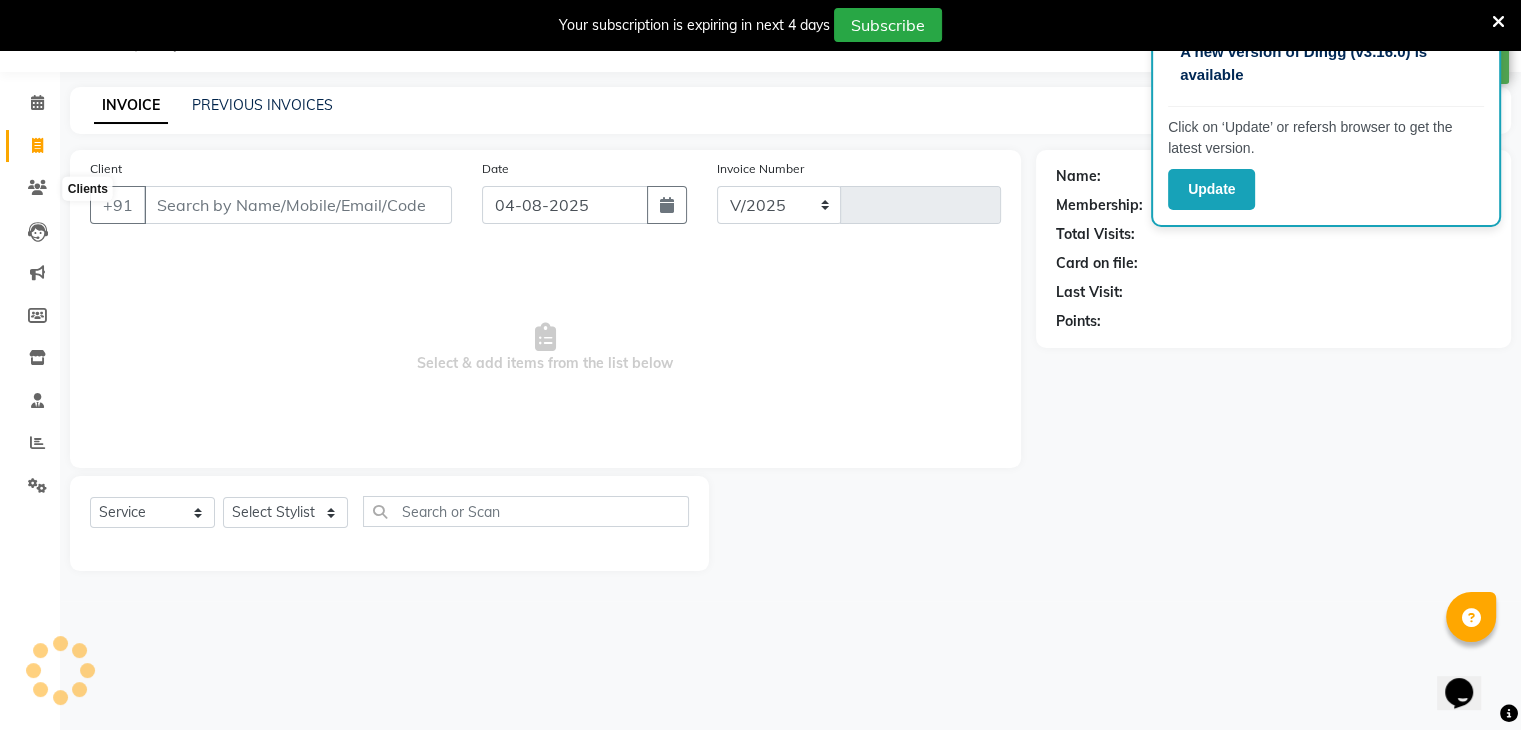 select on "6707" 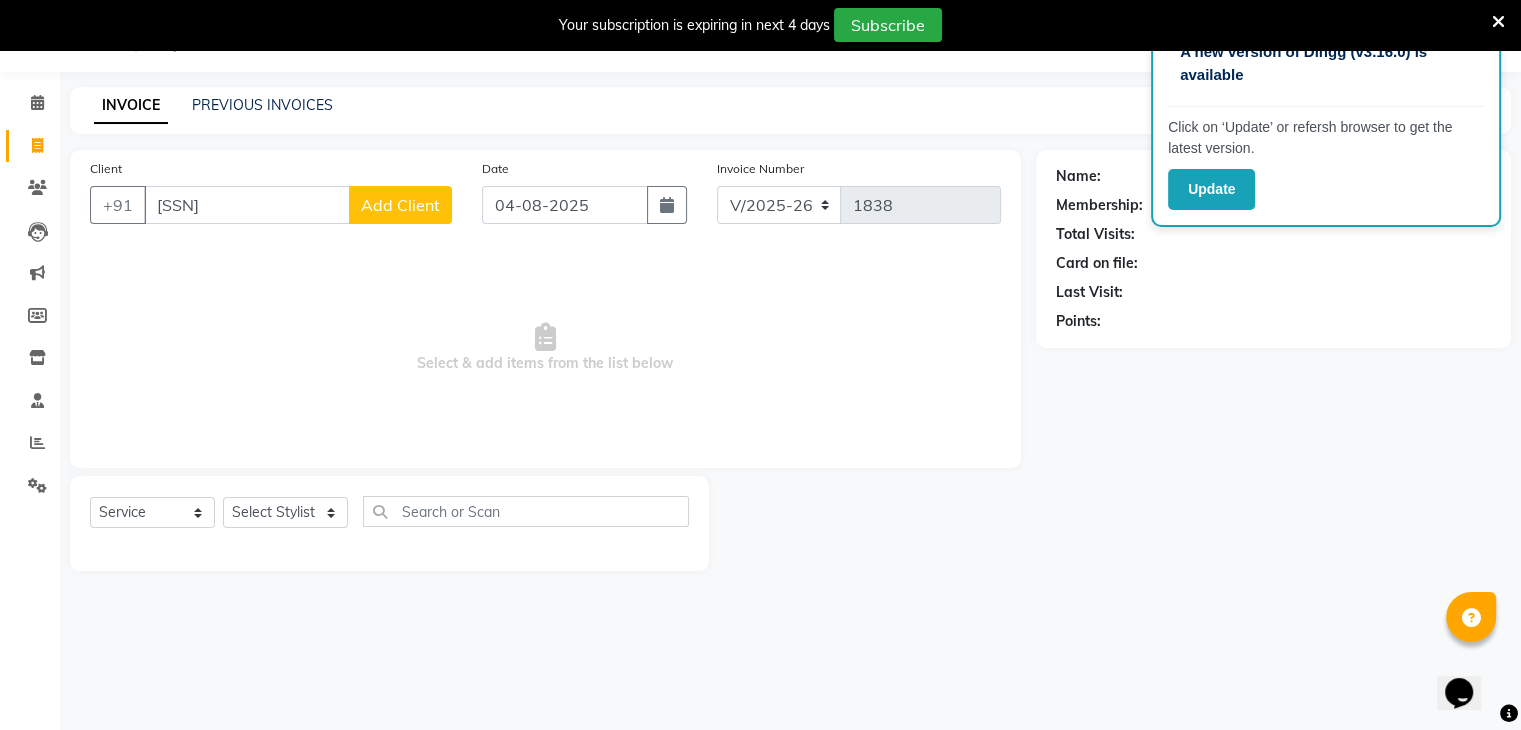 type on "[SSN]" 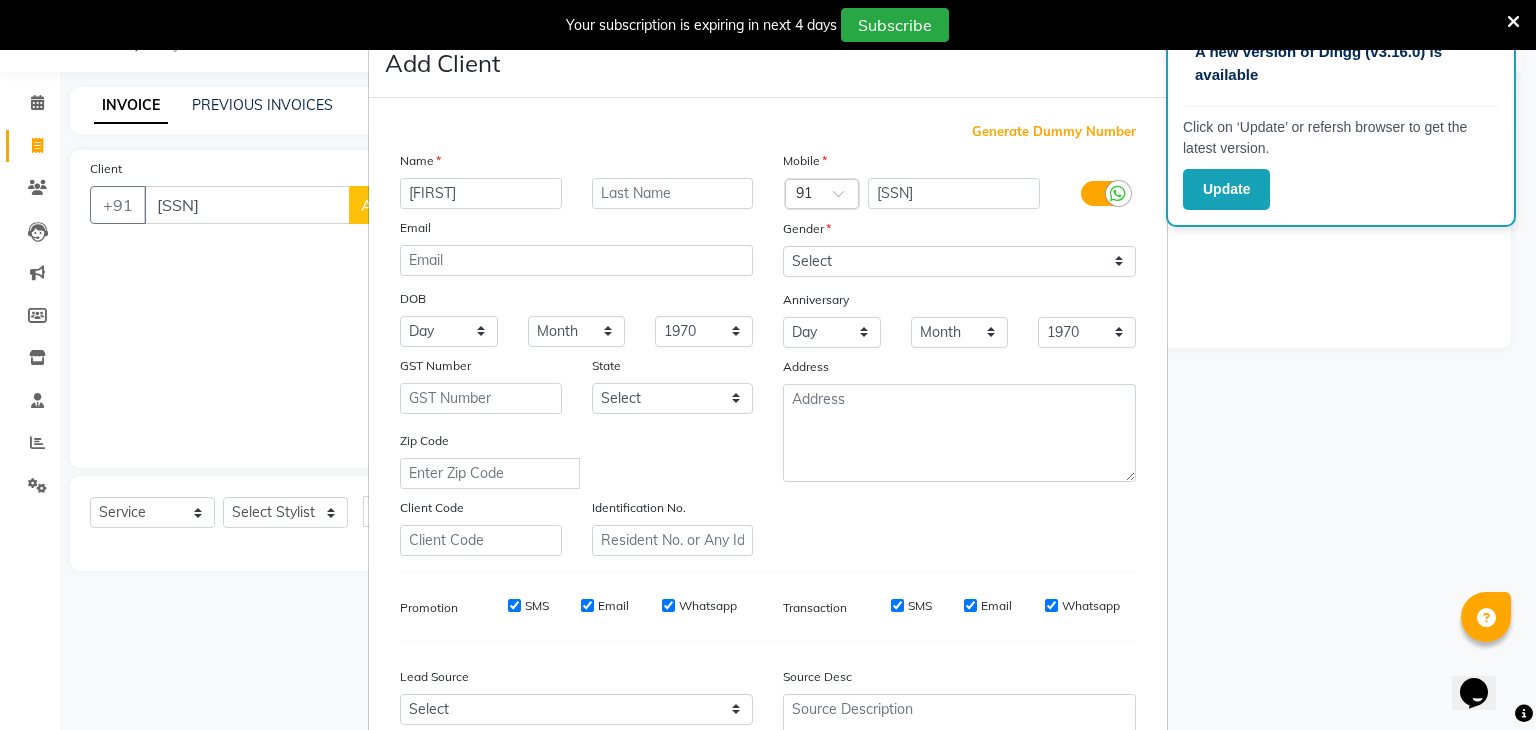 type on "[FIRST]" 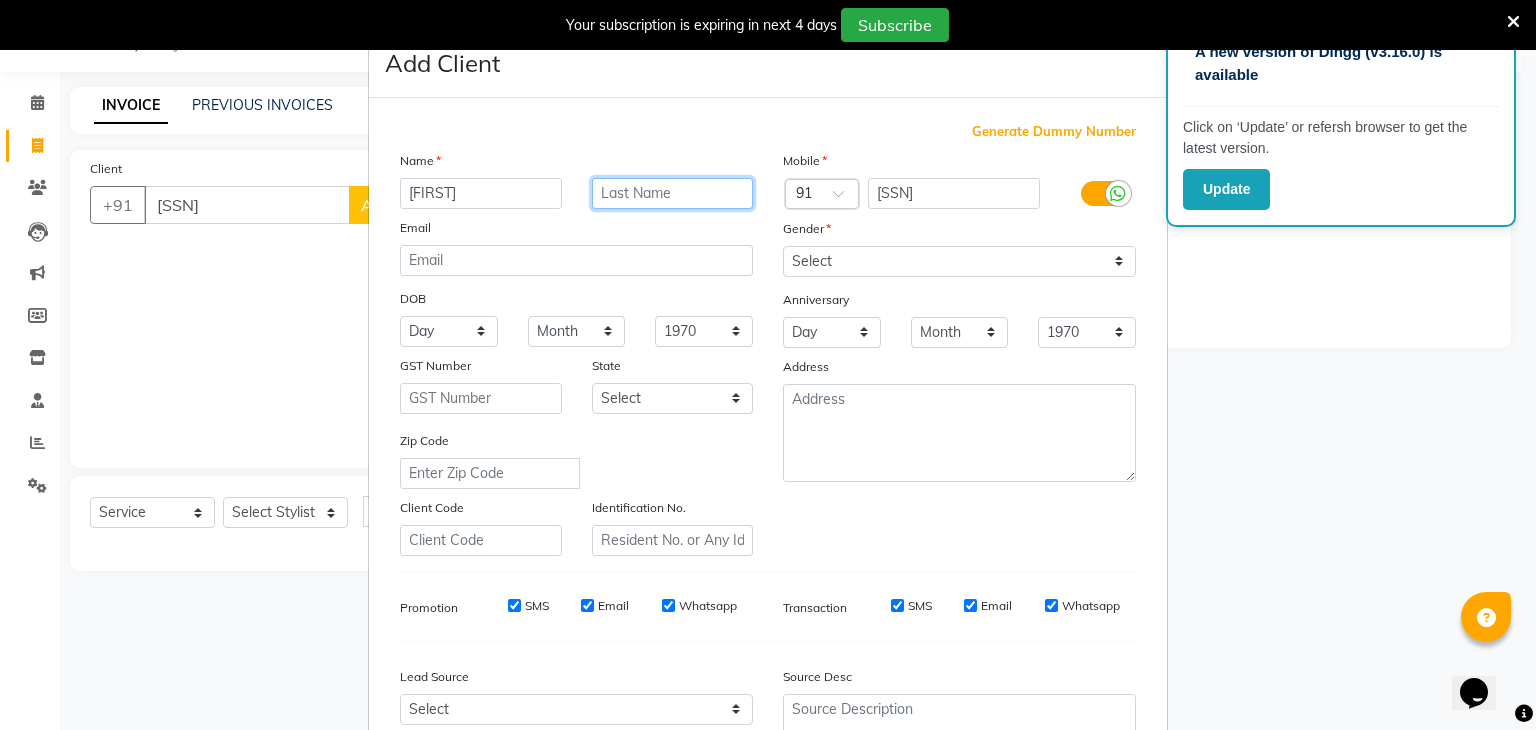 click at bounding box center [673, 193] 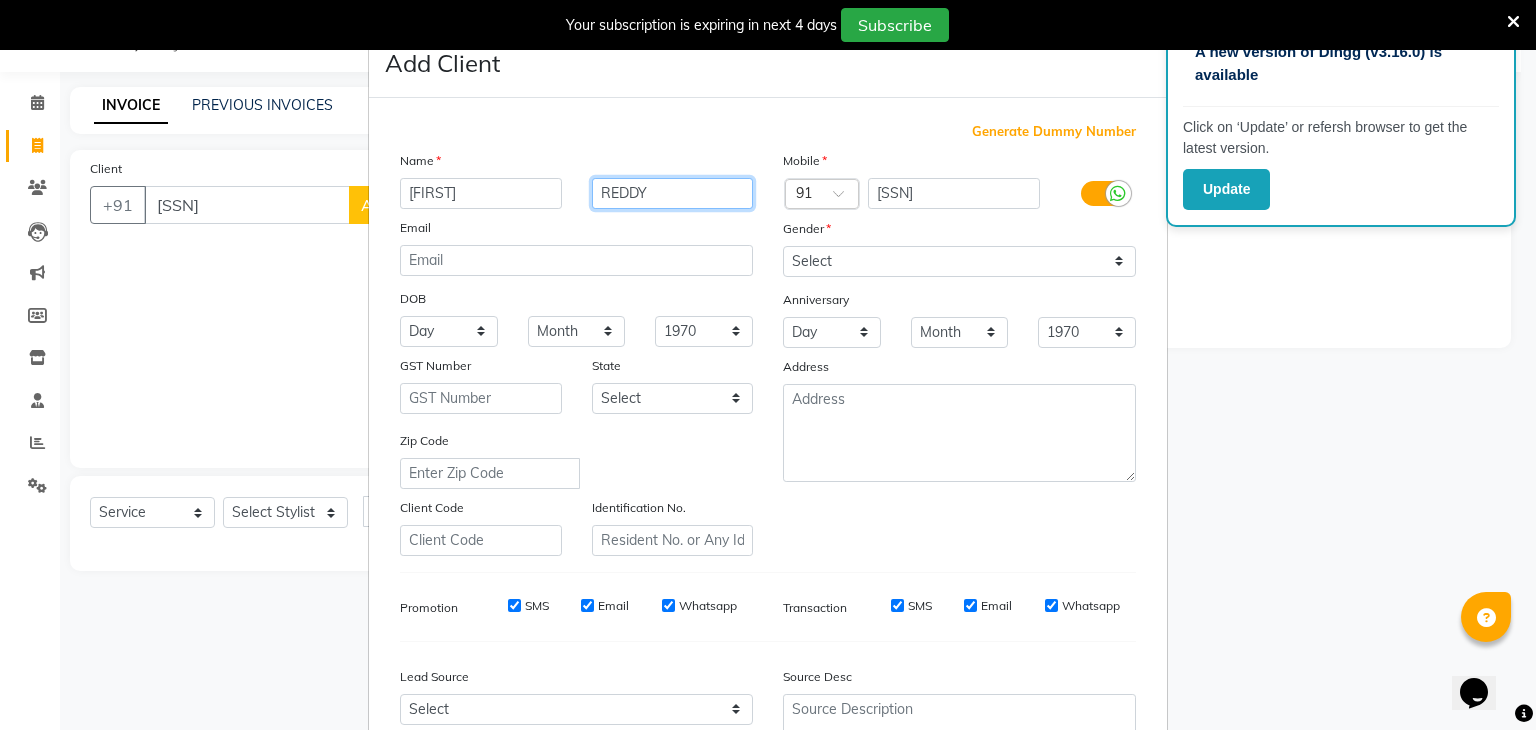 type on "REDDY" 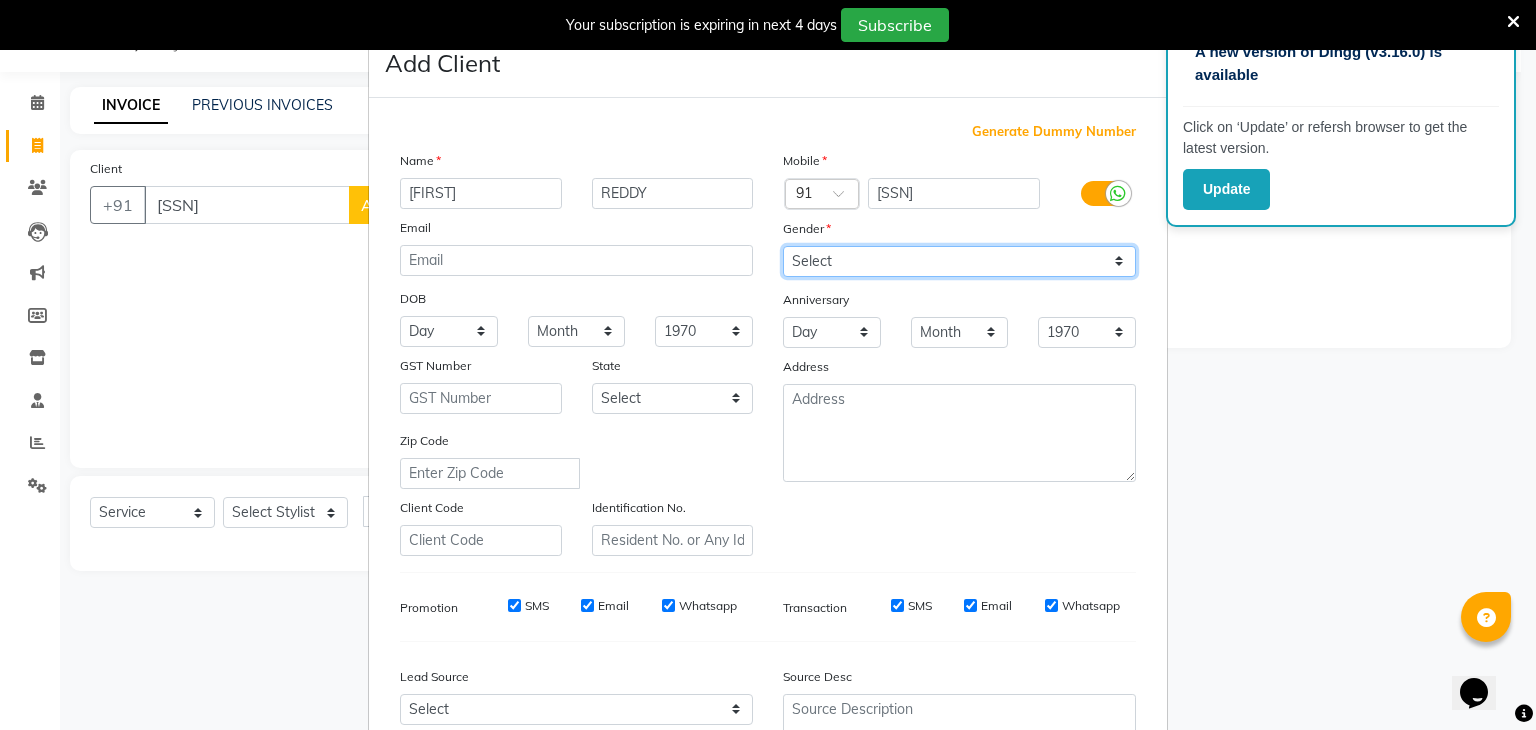 click on "Select Male Female Other Prefer Not To Say" at bounding box center [959, 261] 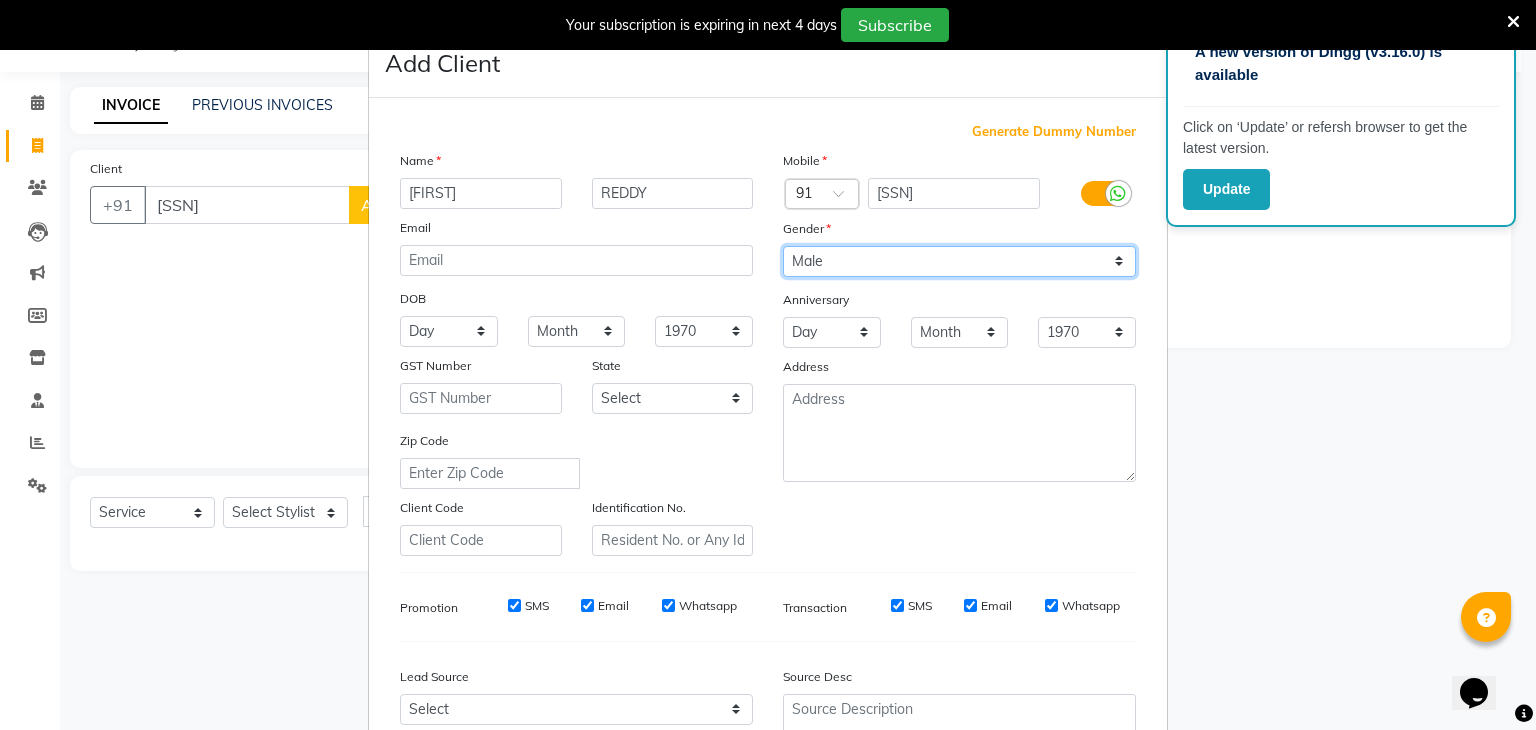 click on "Select Male Female Other Prefer Not To Say" at bounding box center [959, 261] 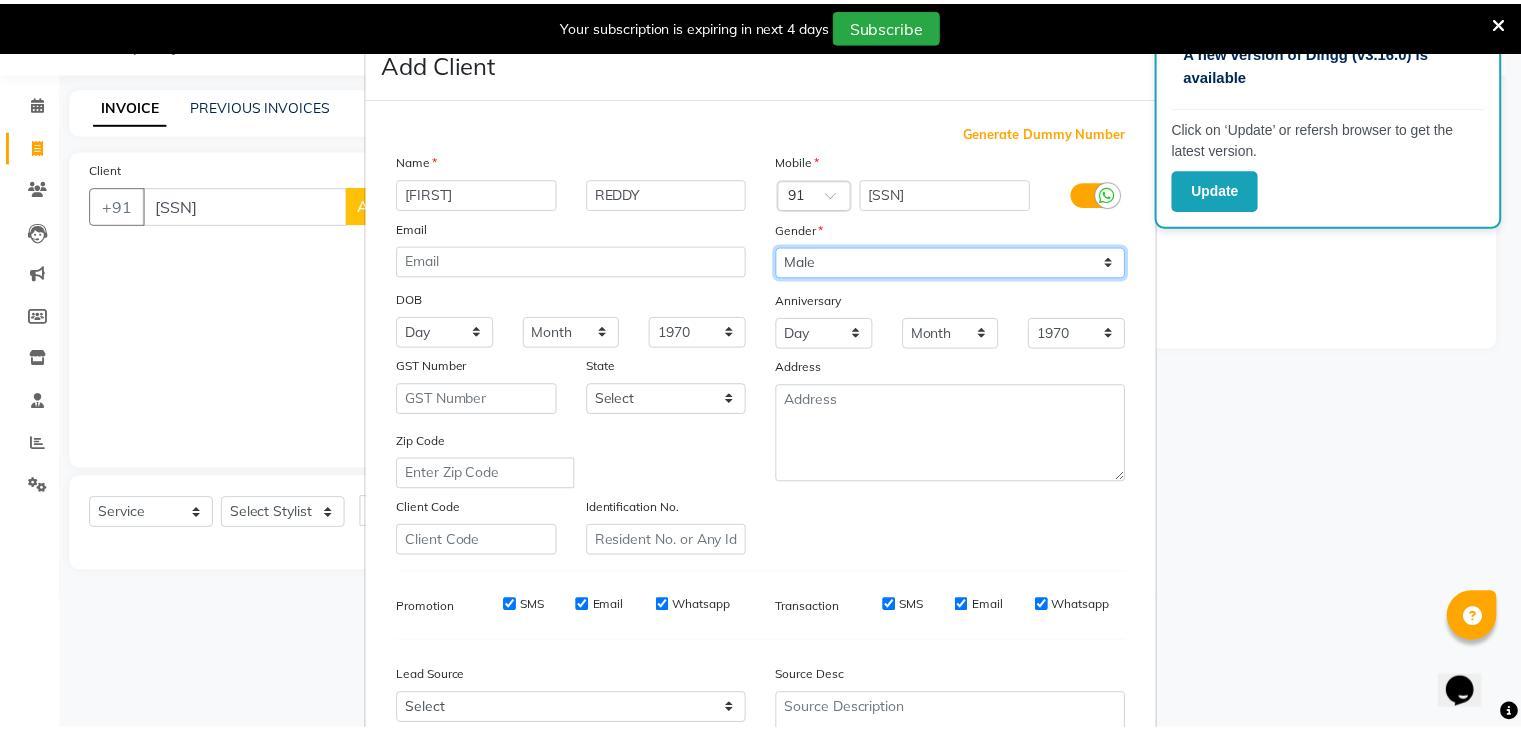 scroll, scrollTop: 203, scrollLeft: 0, axis: vertical 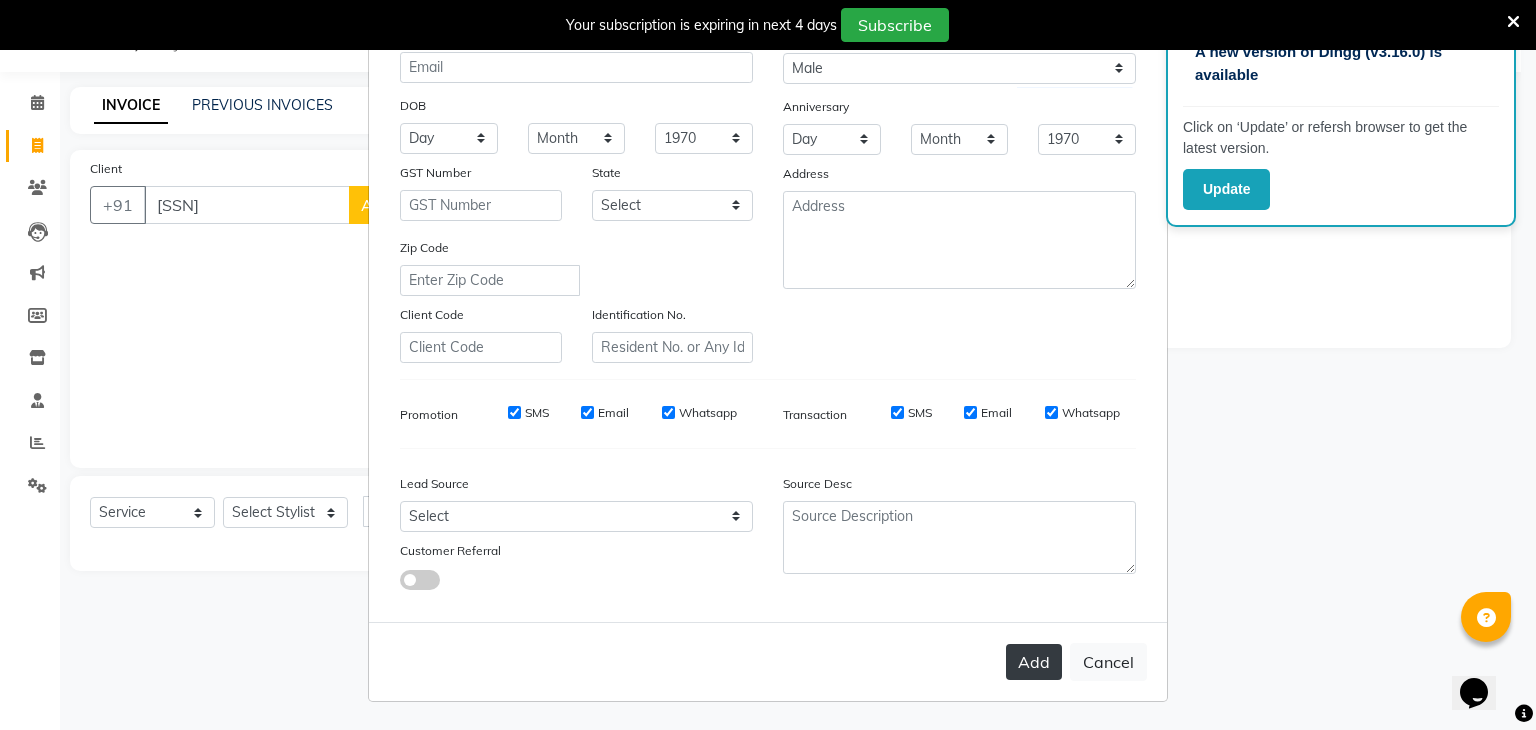 click on "Add" at bounding box center [1034, 662] 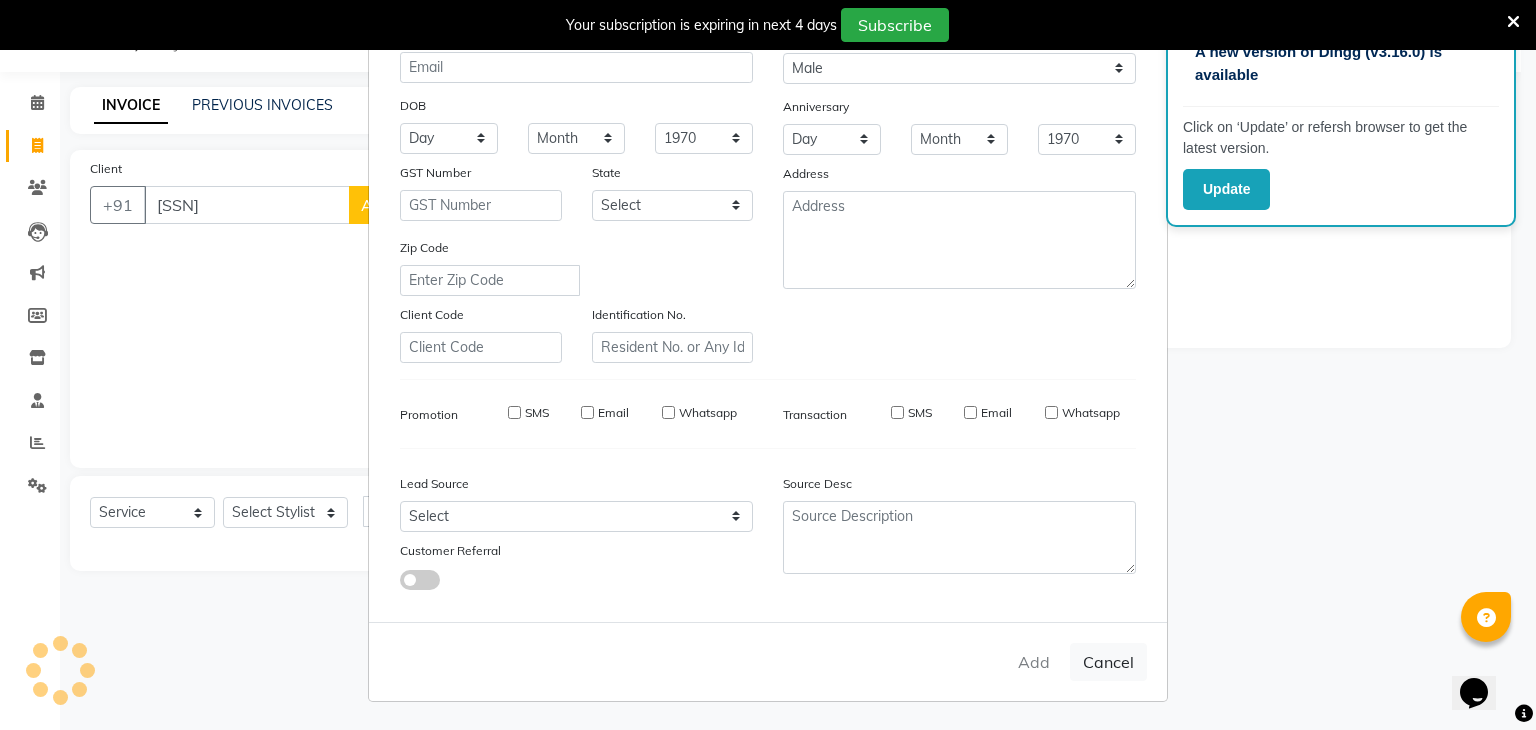 type 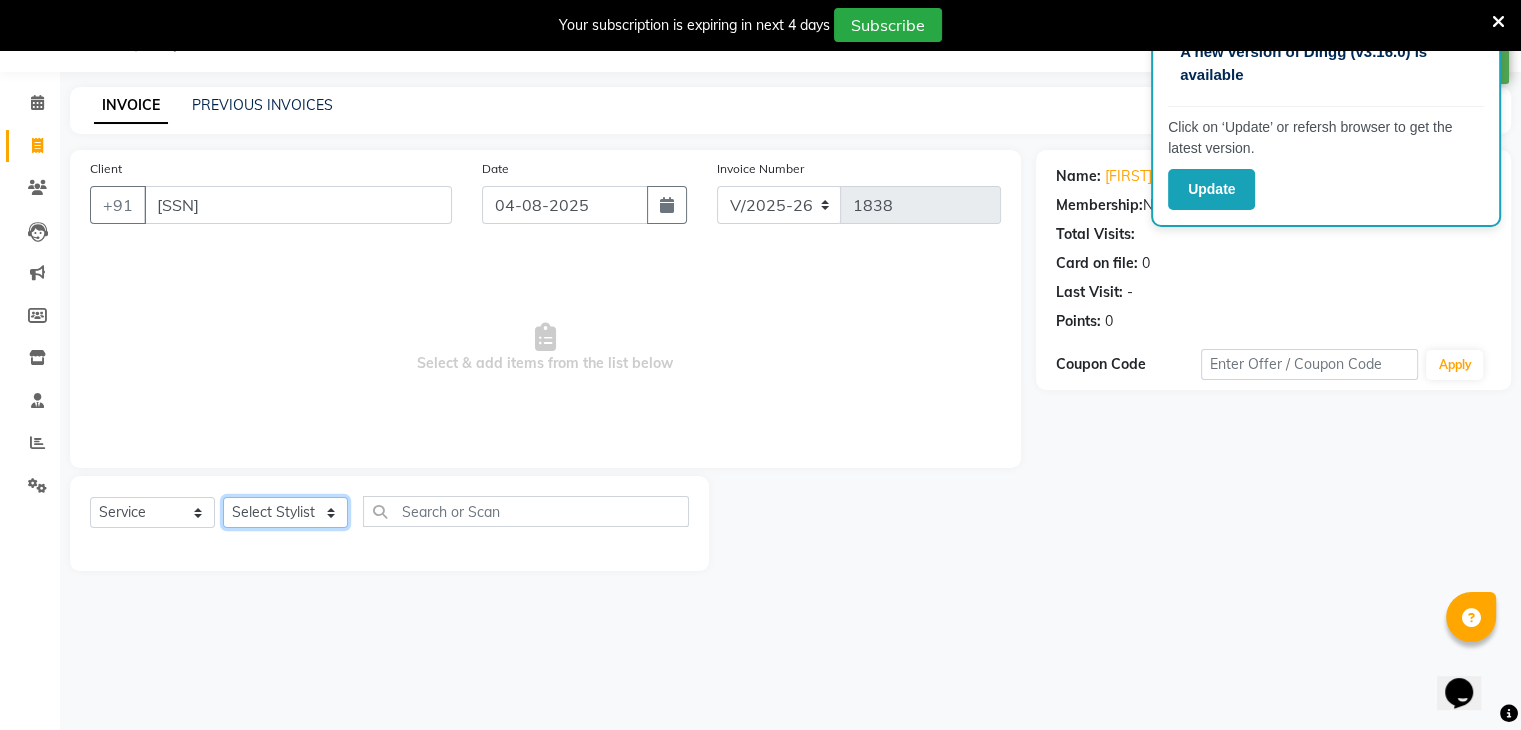 click on "Select Stylist ajju azam divya rihan Sahzad sowjanya srilatha Swapna Zeeshan" 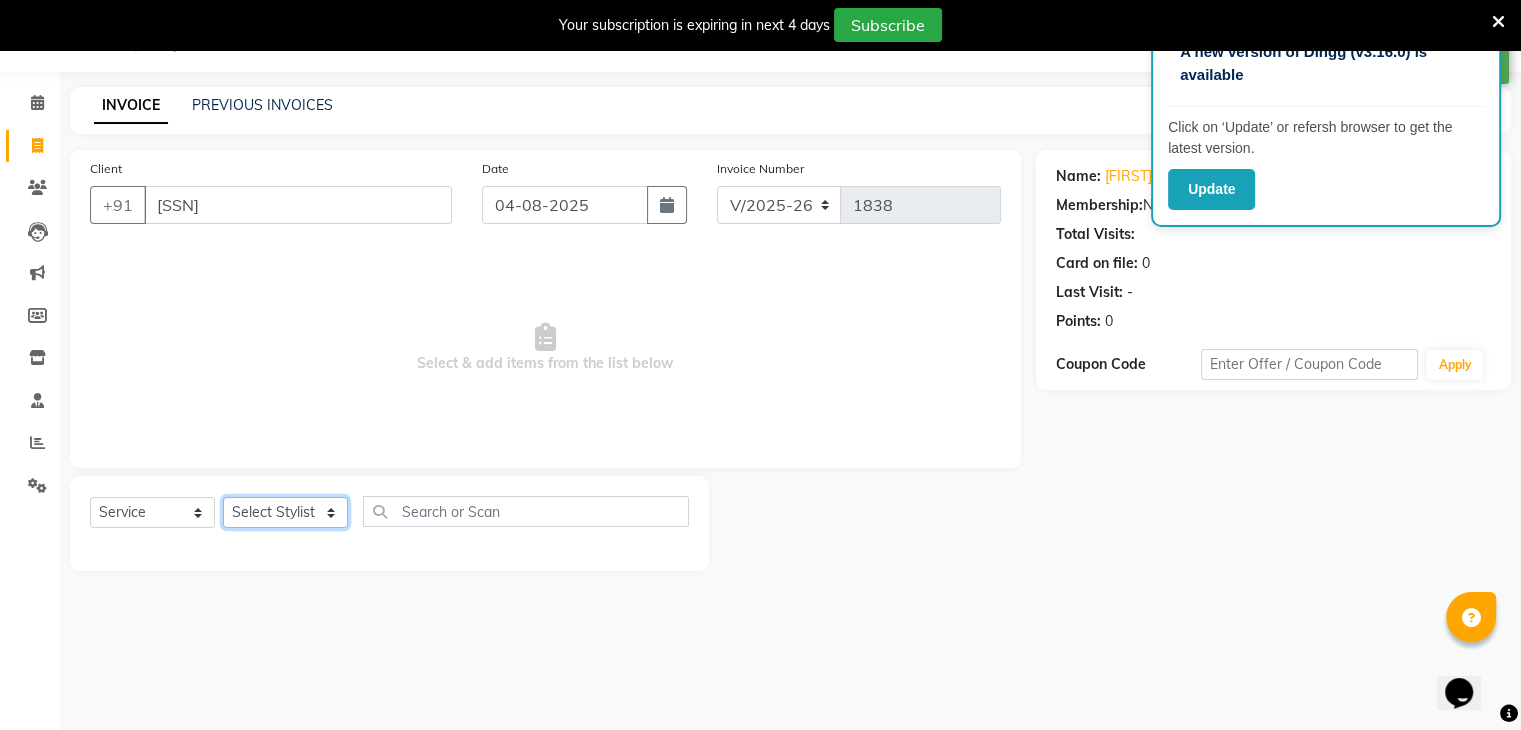 click on "Select Stylist ajju azam divya rihan Sahzad sowjanya srilatha Swapna Zeeshan" 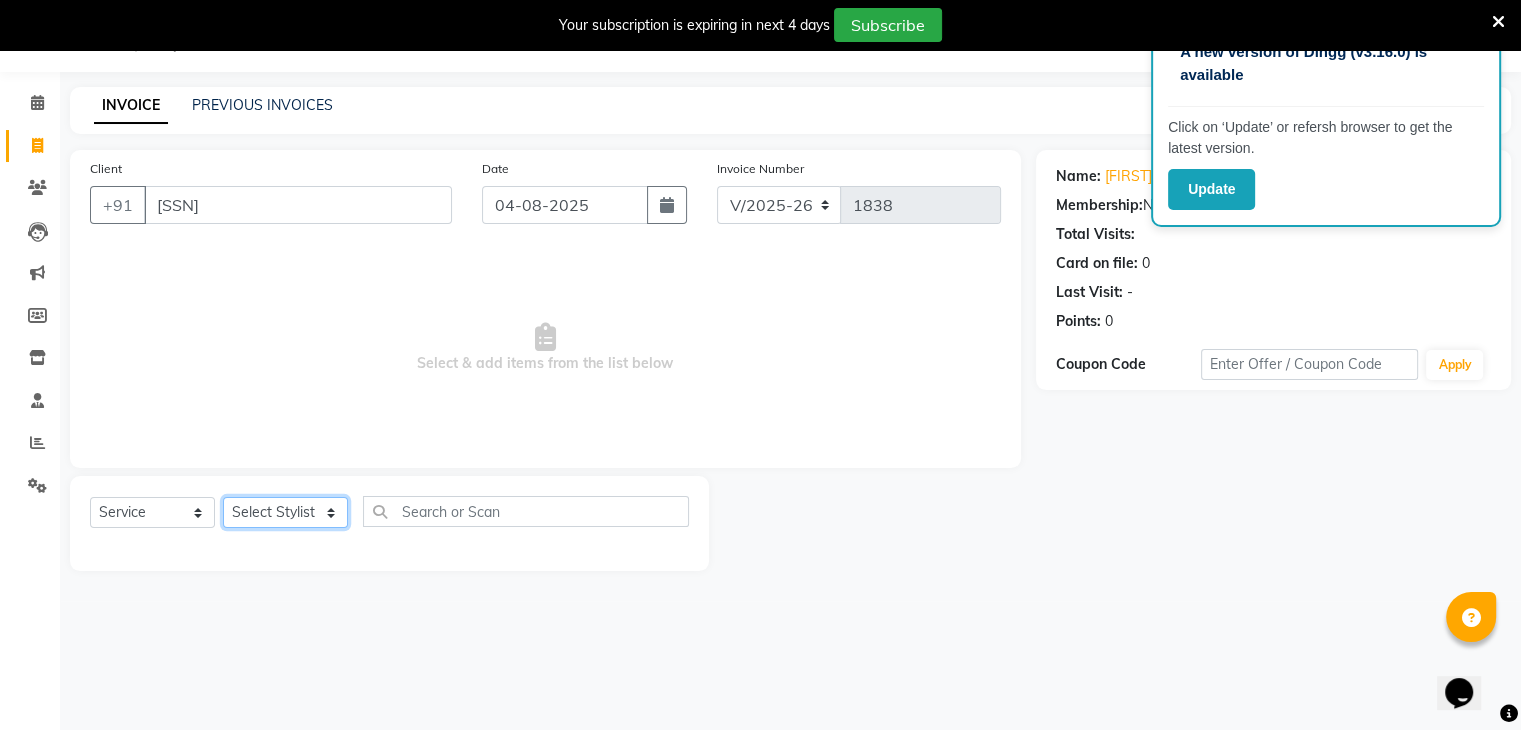select on "[SSN]" 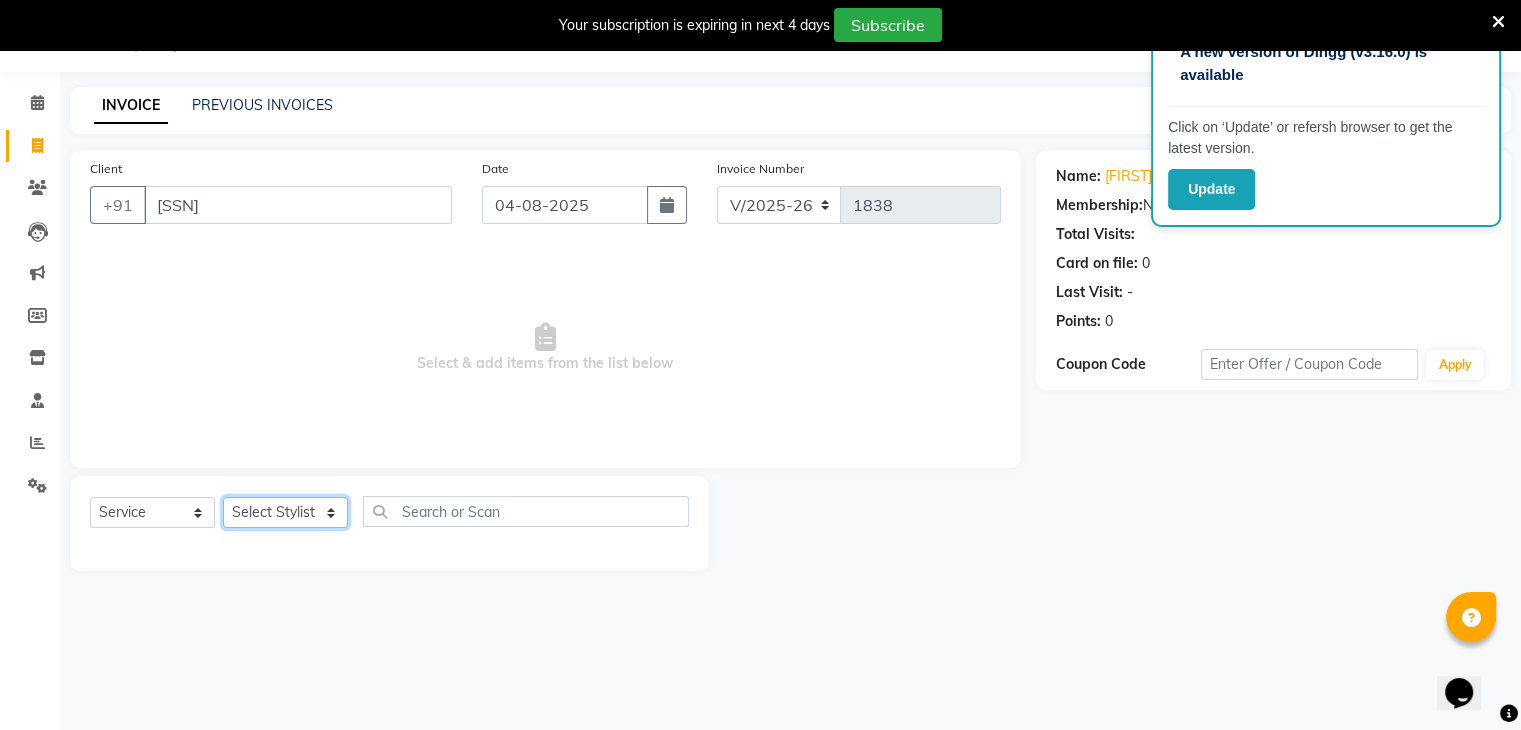 click on "Select Stylist ajju azam divya rihan Sahzad sowjanya srilatha Swapna Zeeshan" 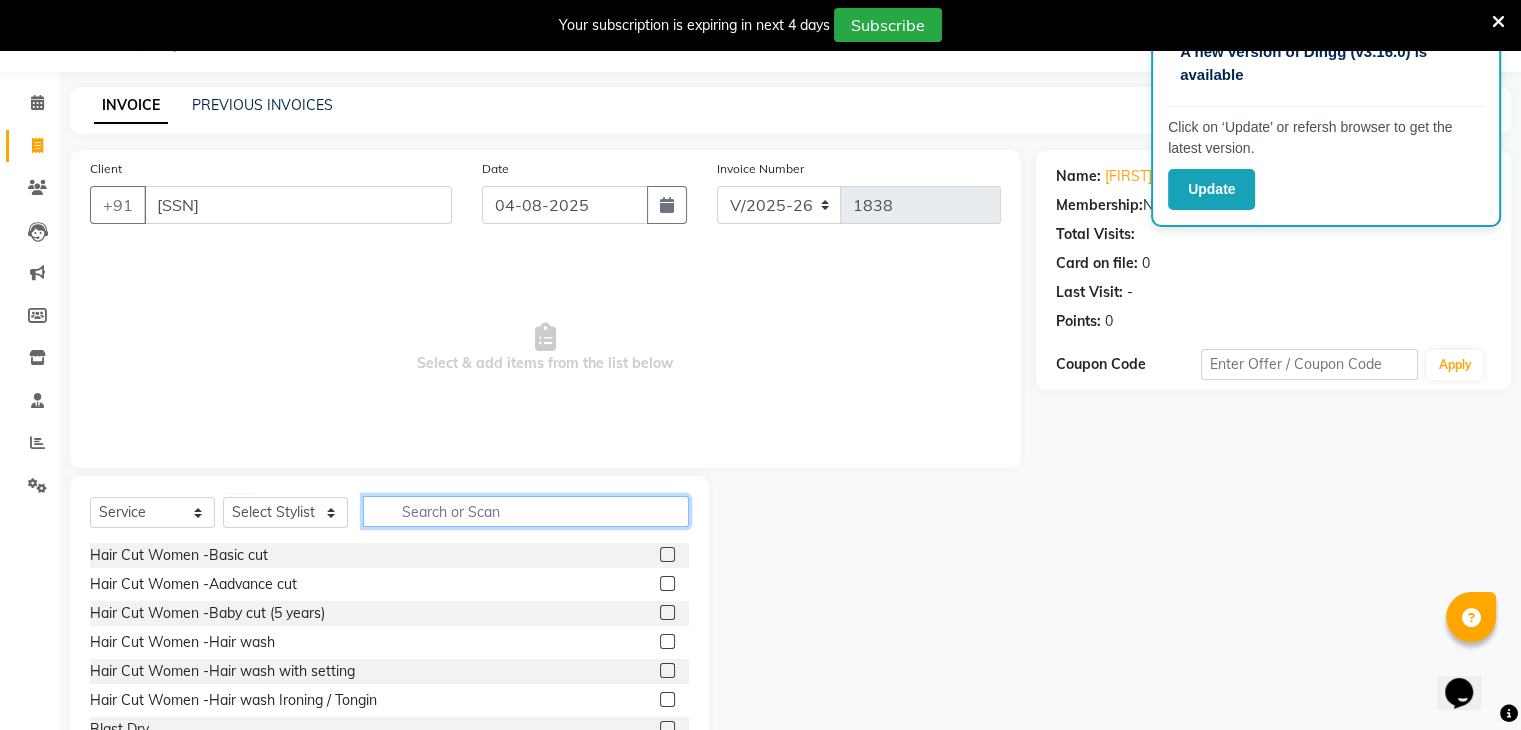 click 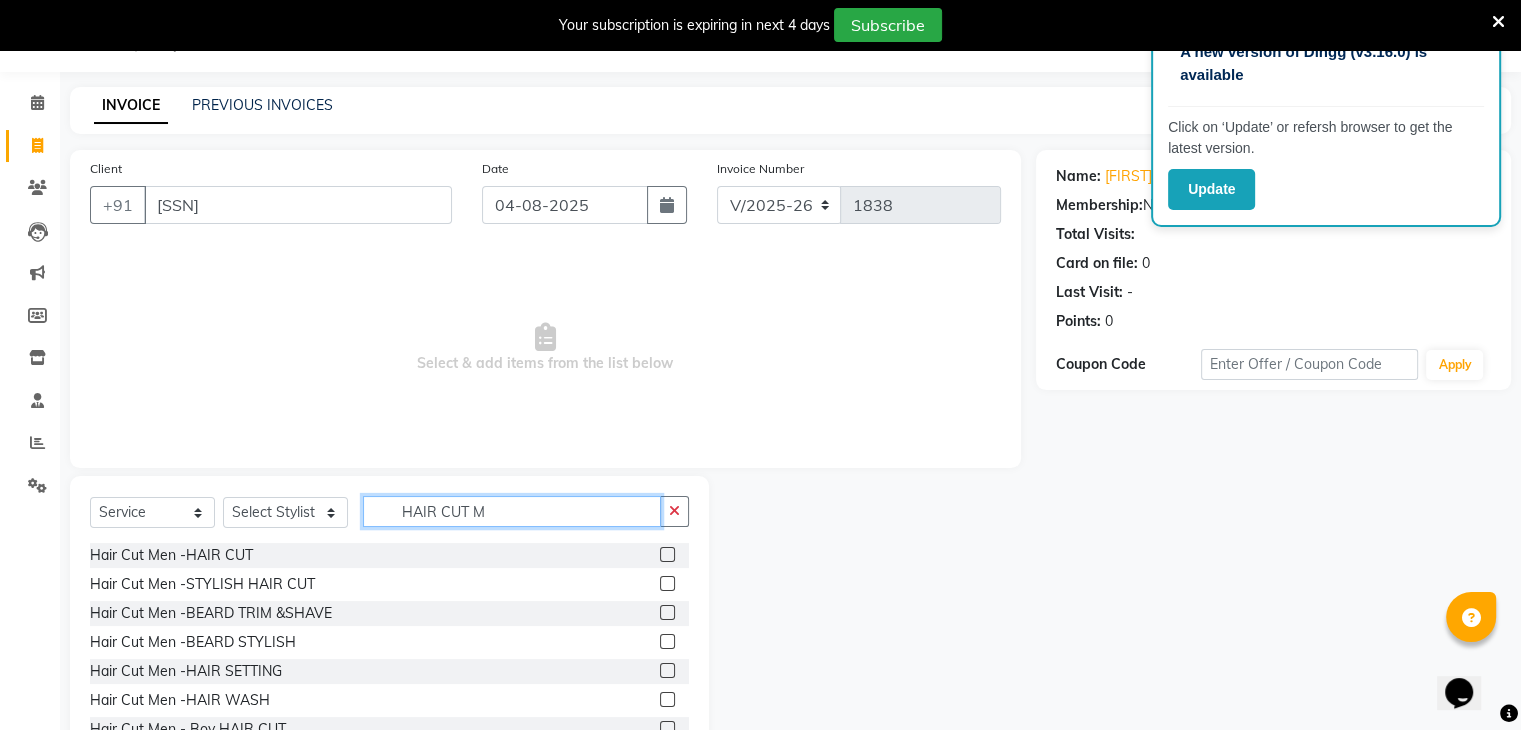 scroll, scrollTop: 122, scrollLeft: 0, axis: vertical 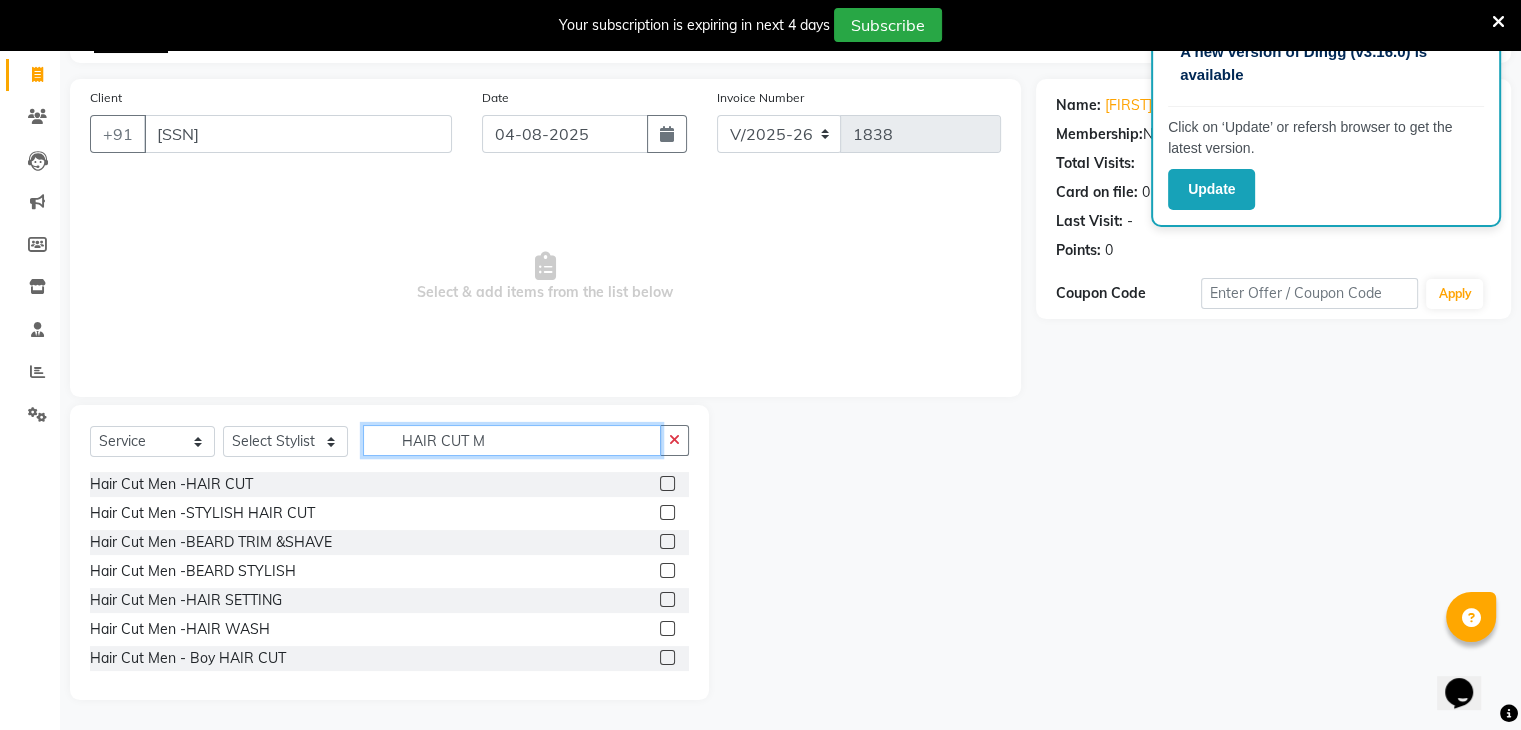 type on "HAIR CUT M" 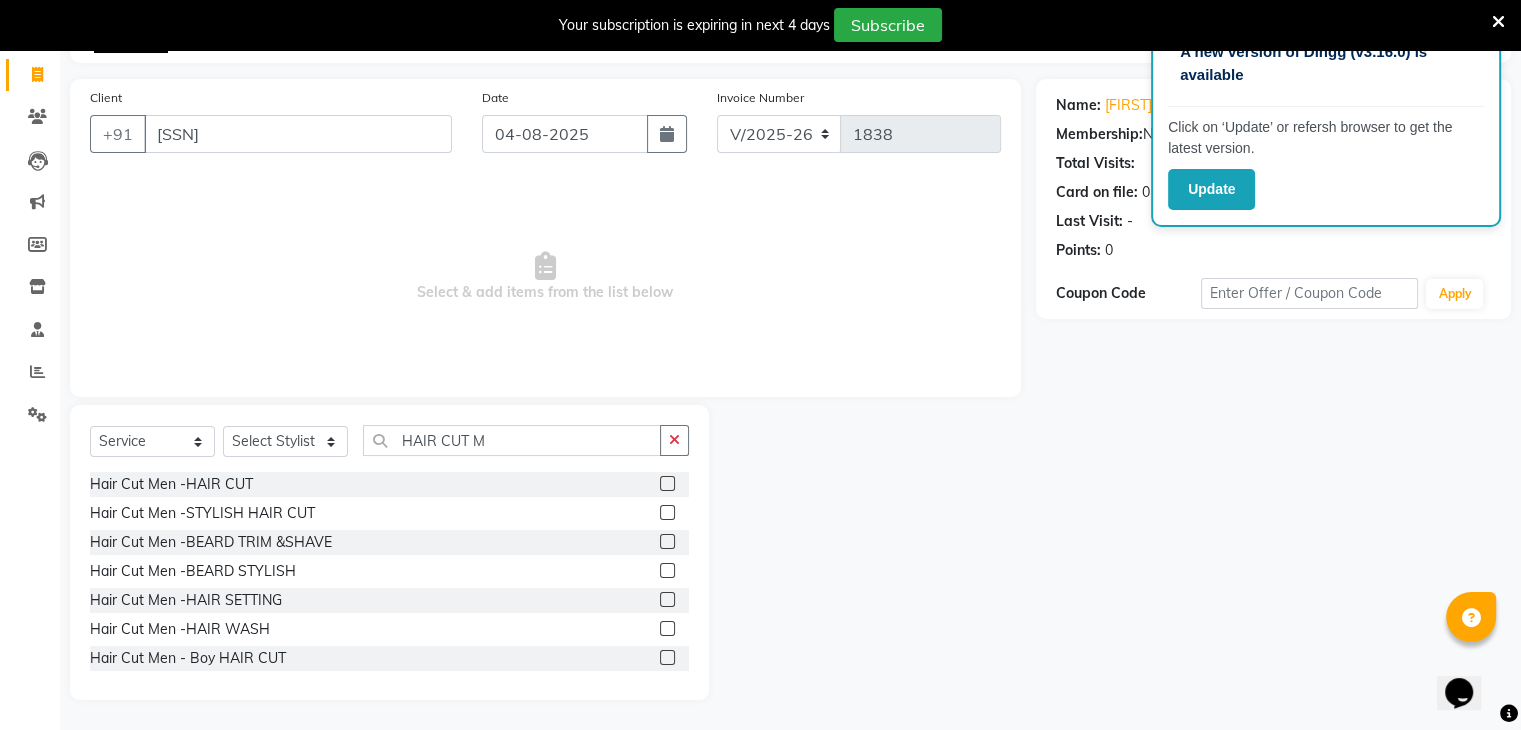click 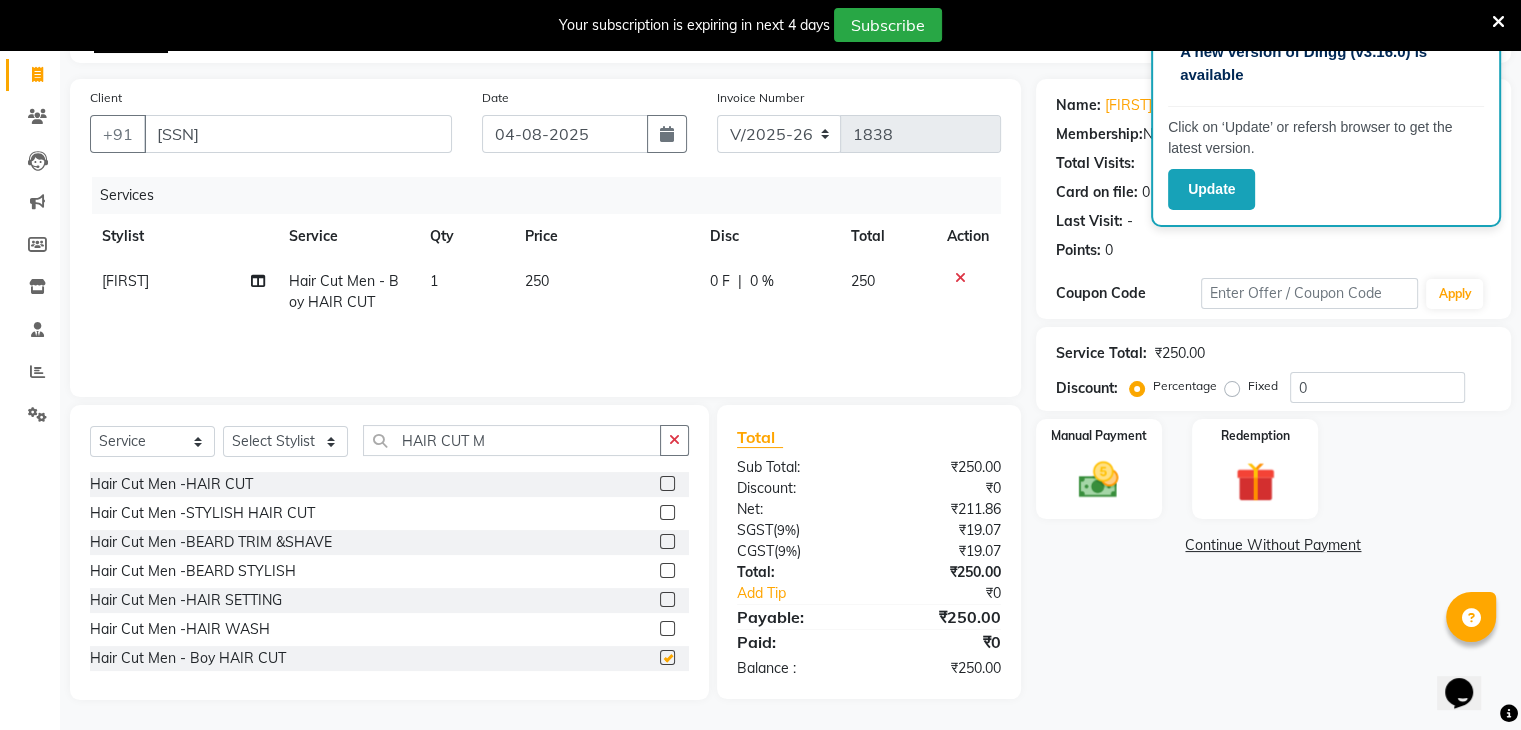checkbox on "false" 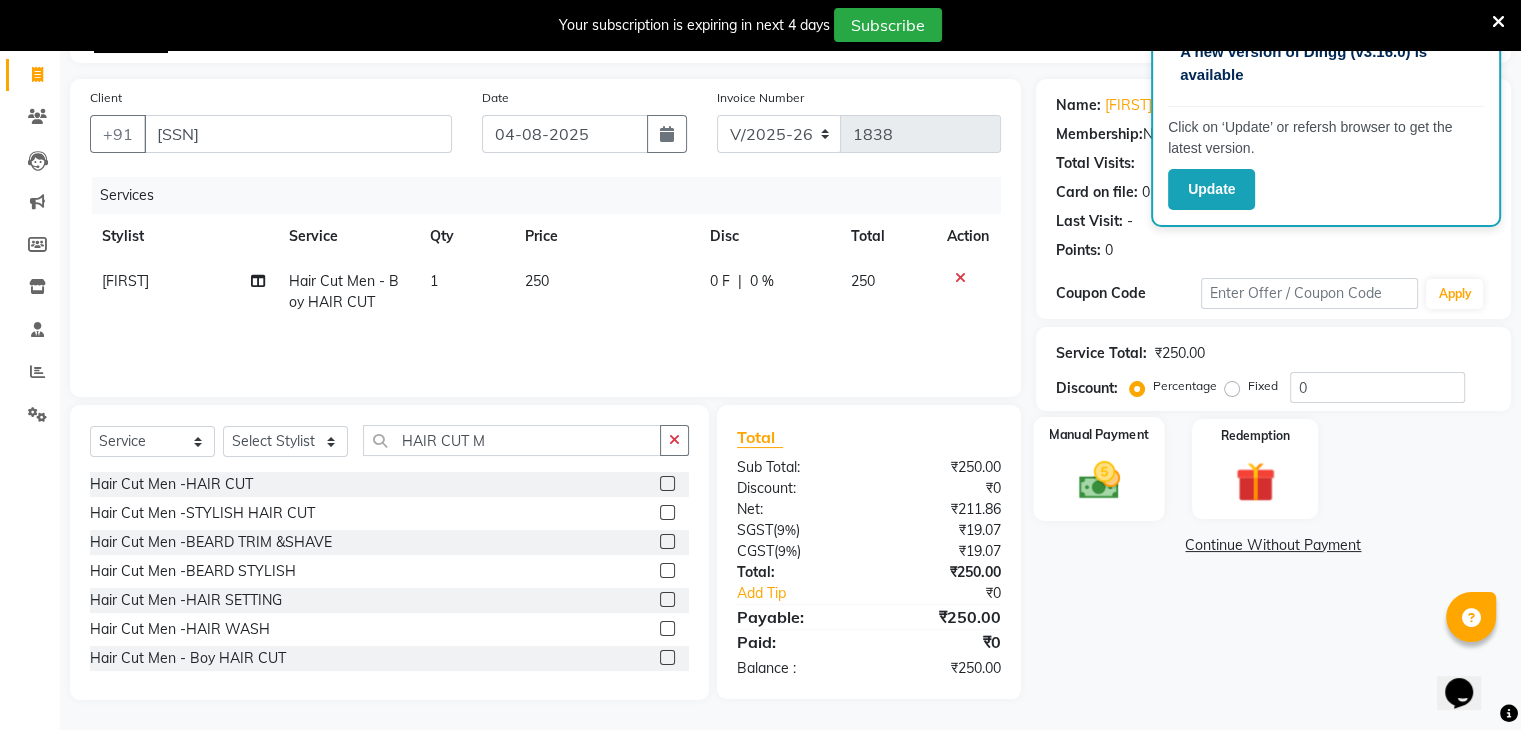 click 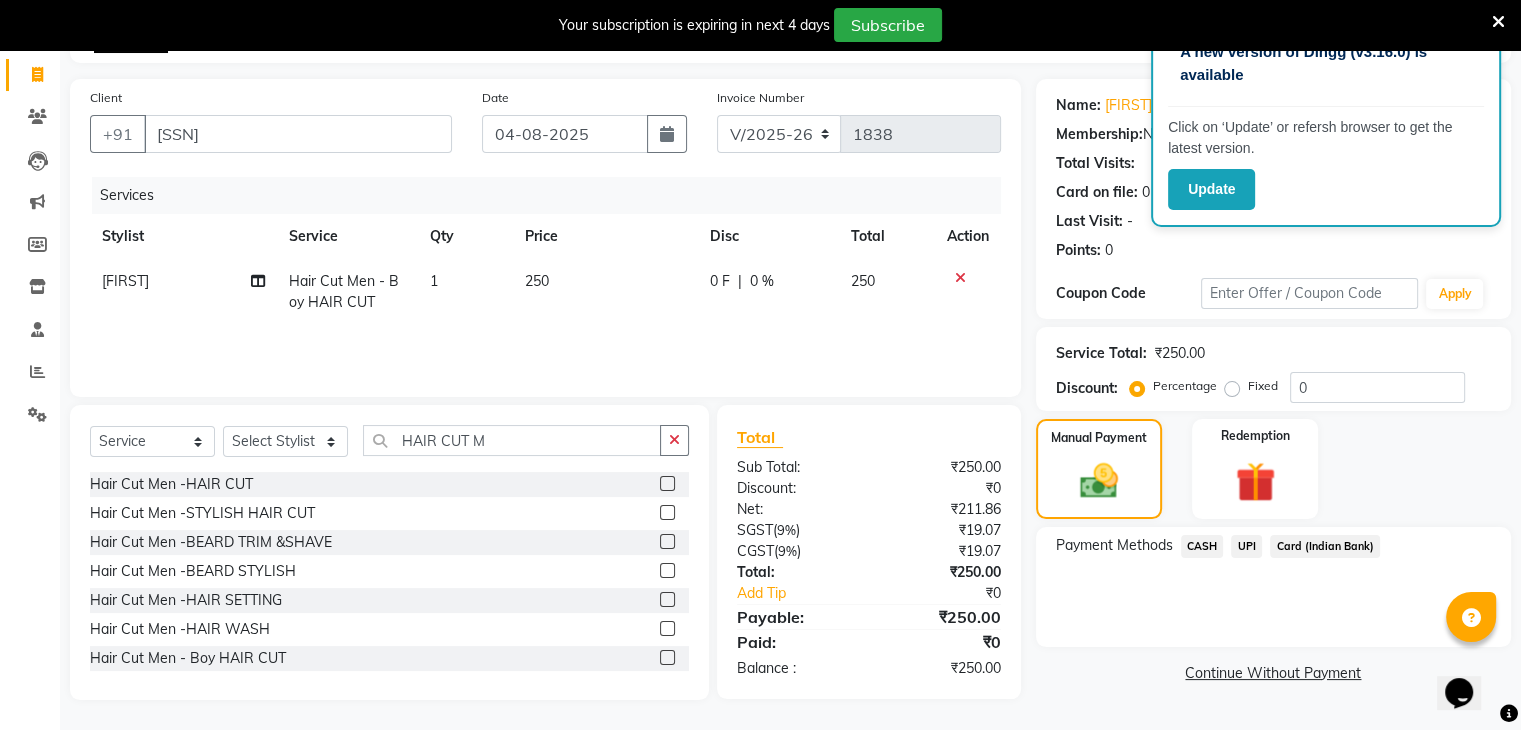 click on "UPI" 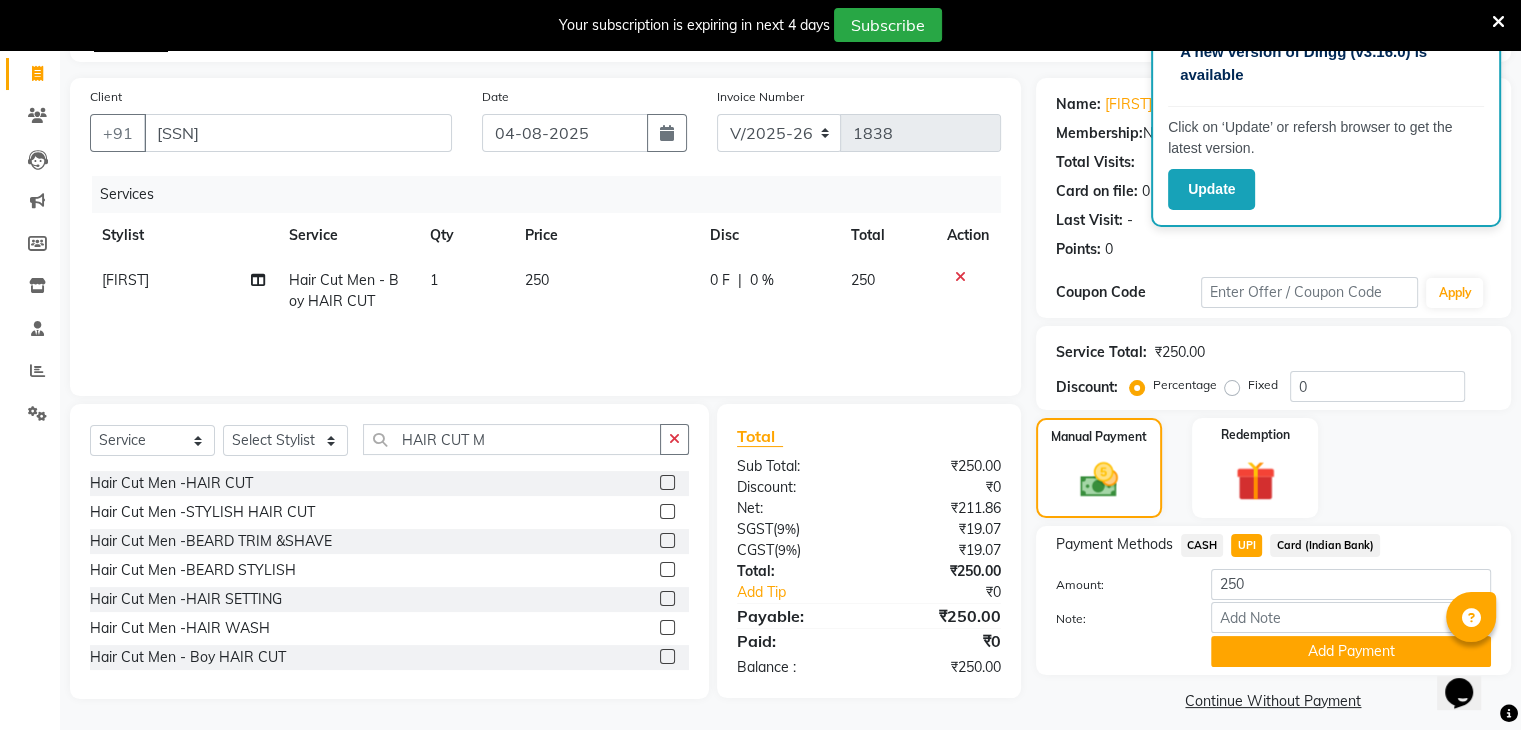 scroll, scrollTop: 140, scrollLeft: 0, axis: vertical 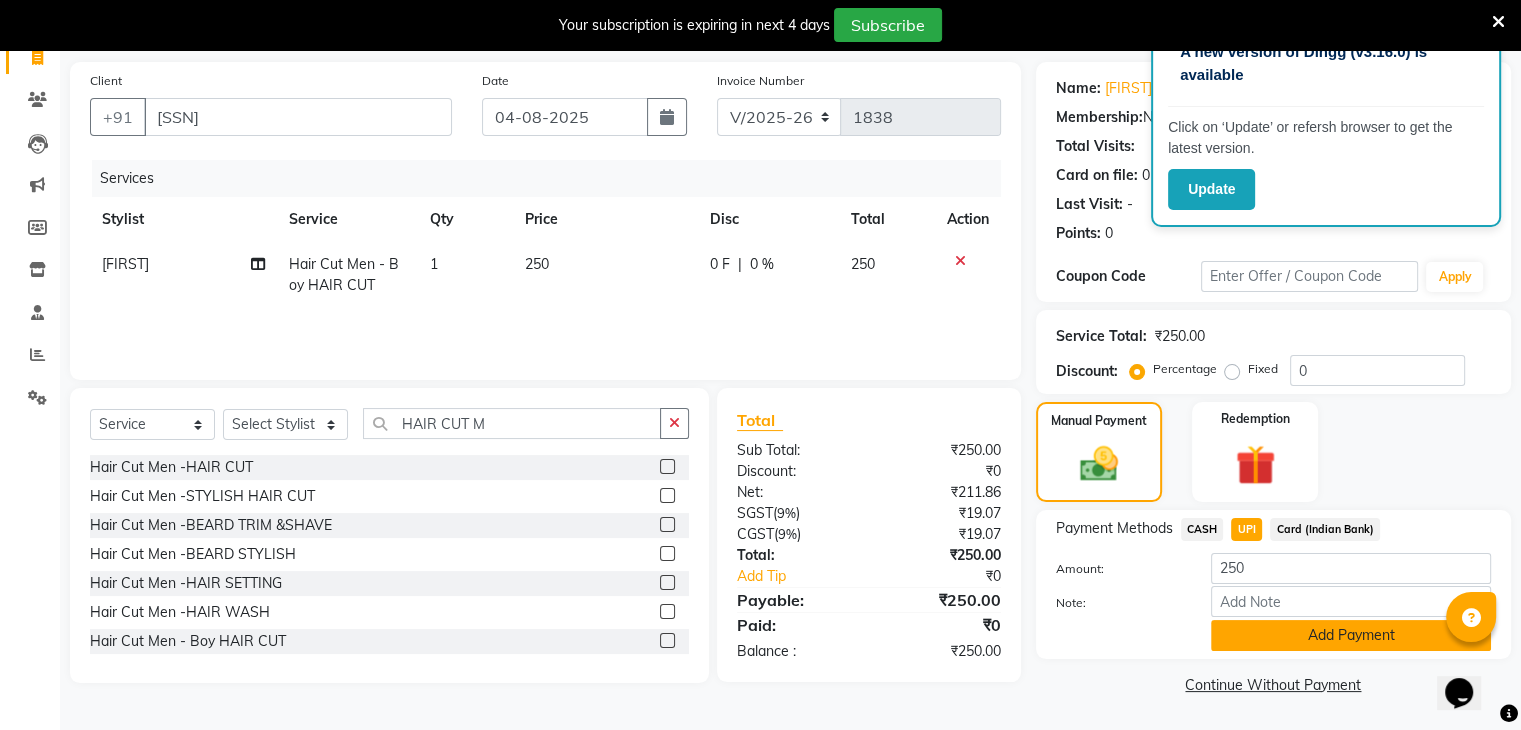 click on "Add Payment" 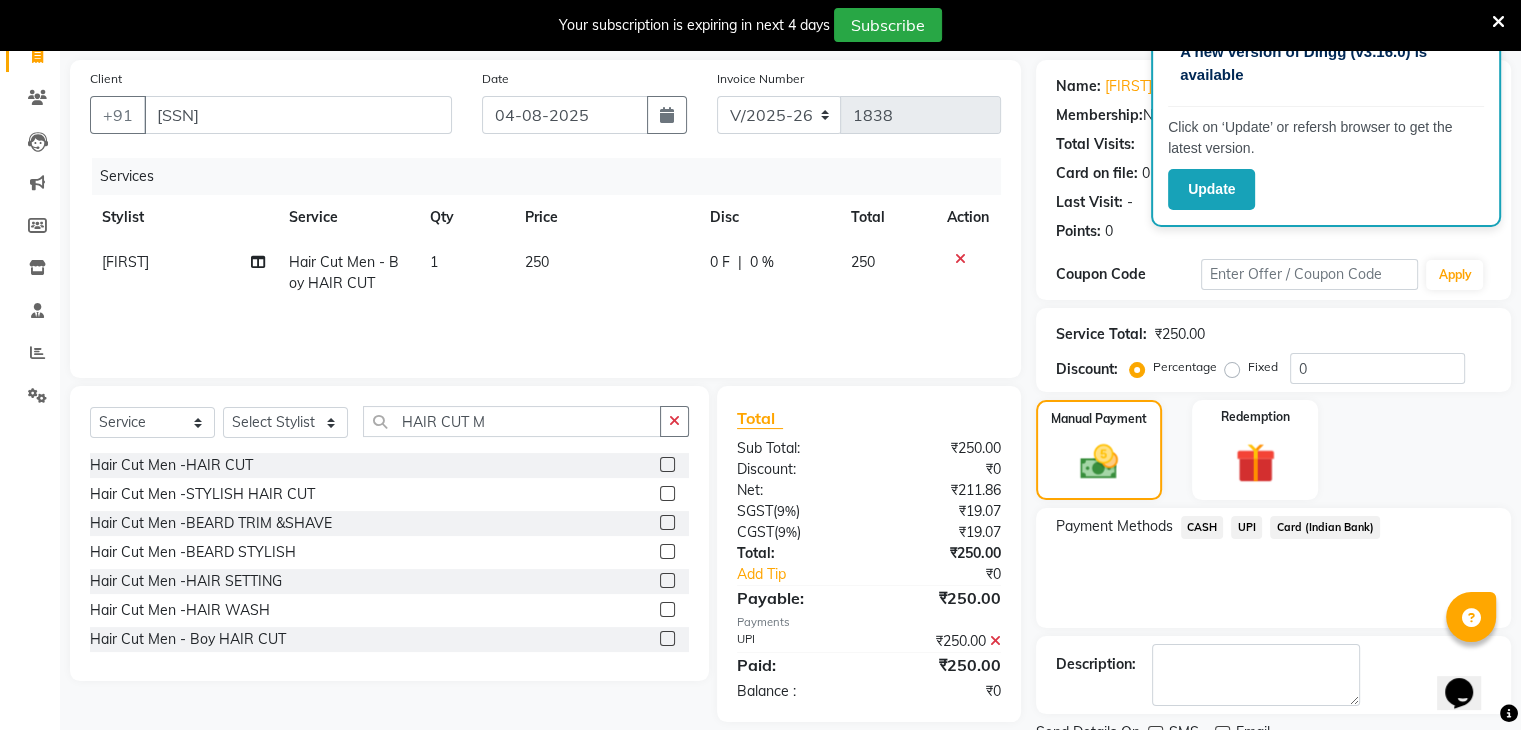 scroll, scrollTop: 220, scrollLeft: 0, axis: vertical 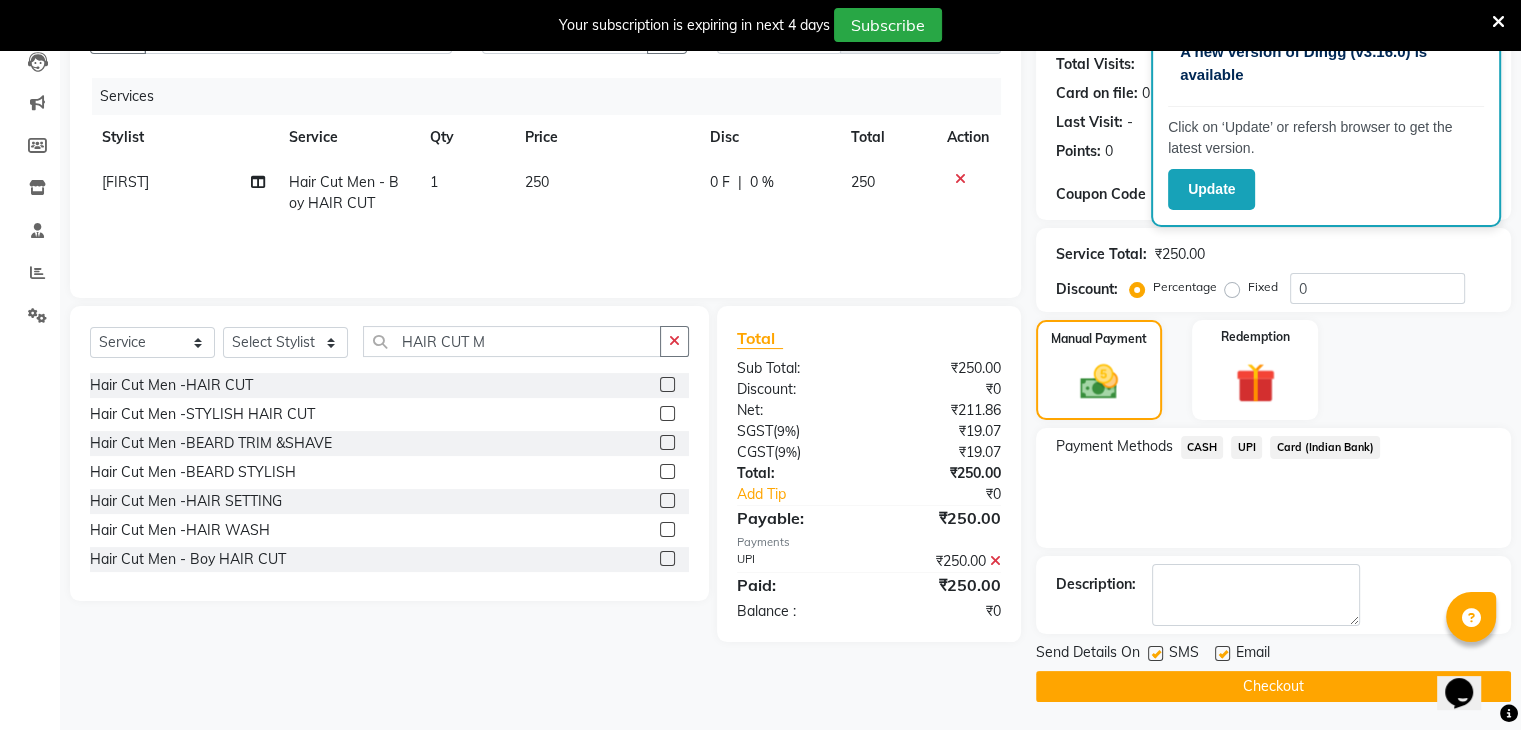 click on "Checkout" 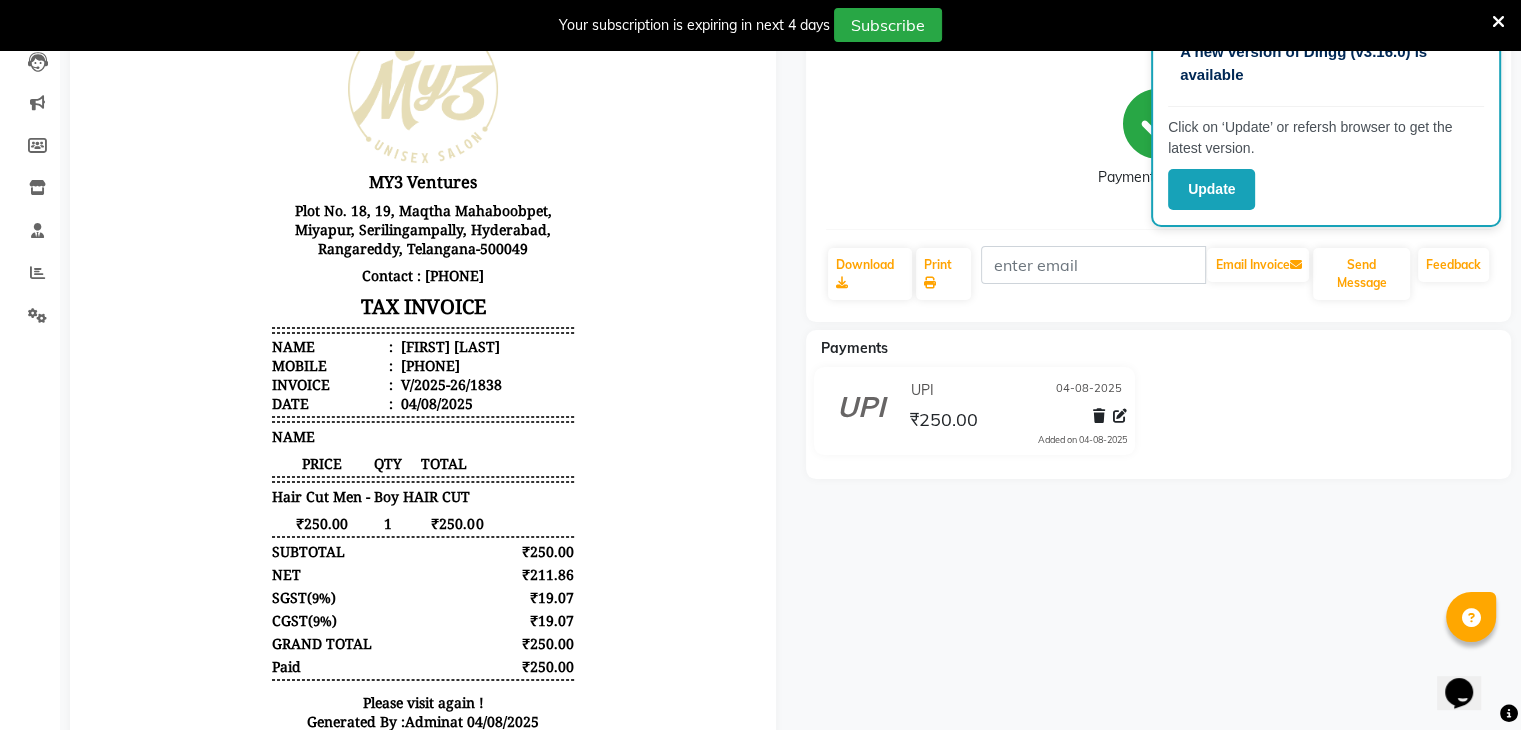 scroll, scrollTop: 0, scrollLeft: 0, axis: both 